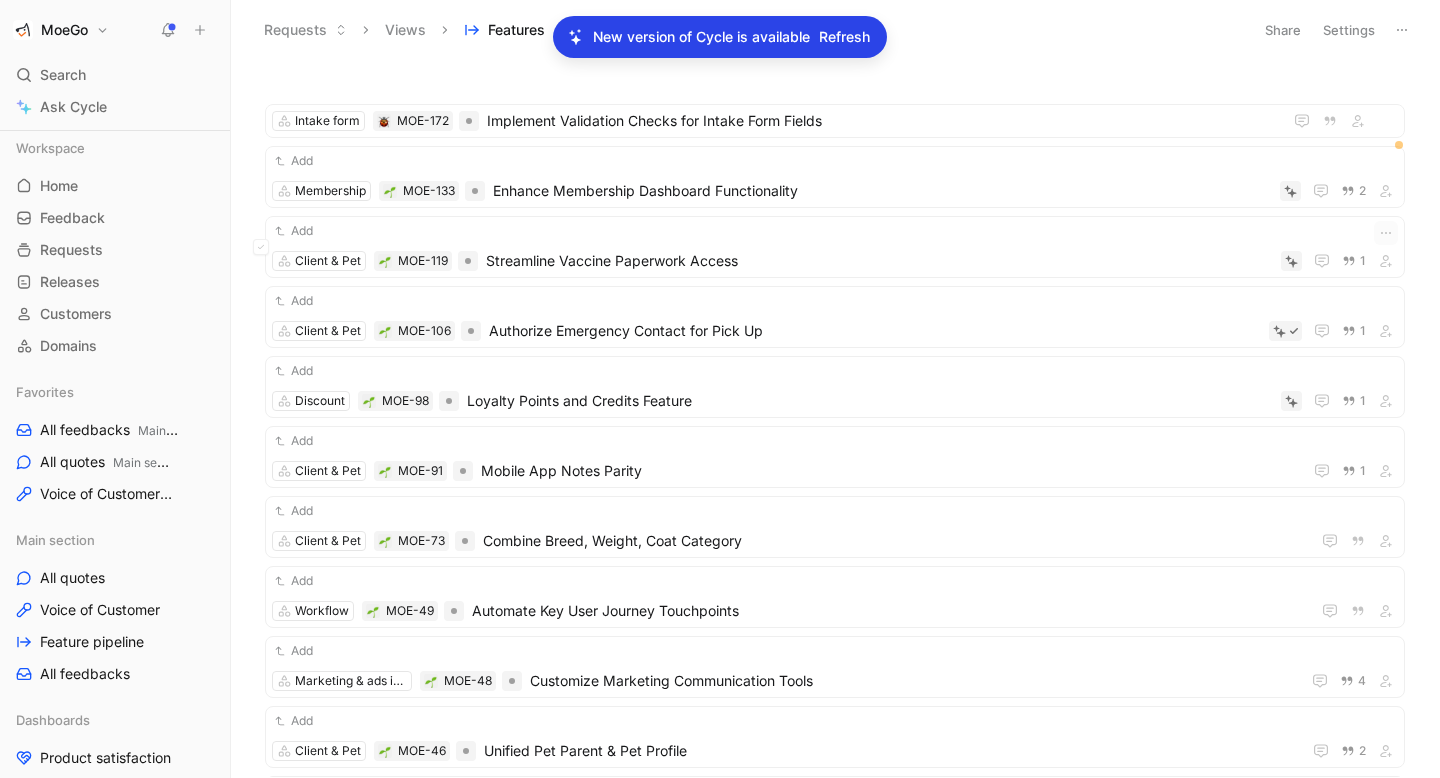 scroll, scrollTop: 0, scrollLeft: 0, axis: both 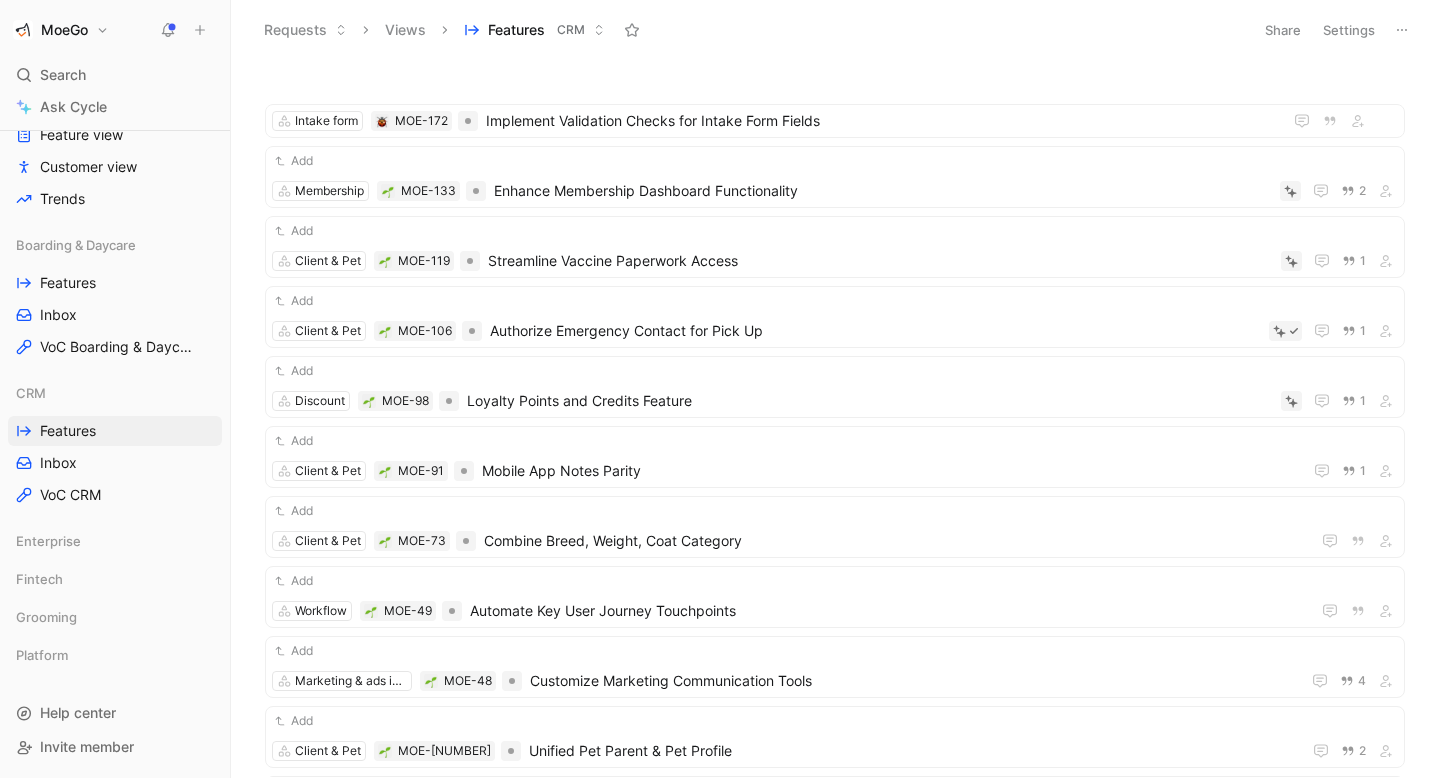 click at bounding box center [200, 30] 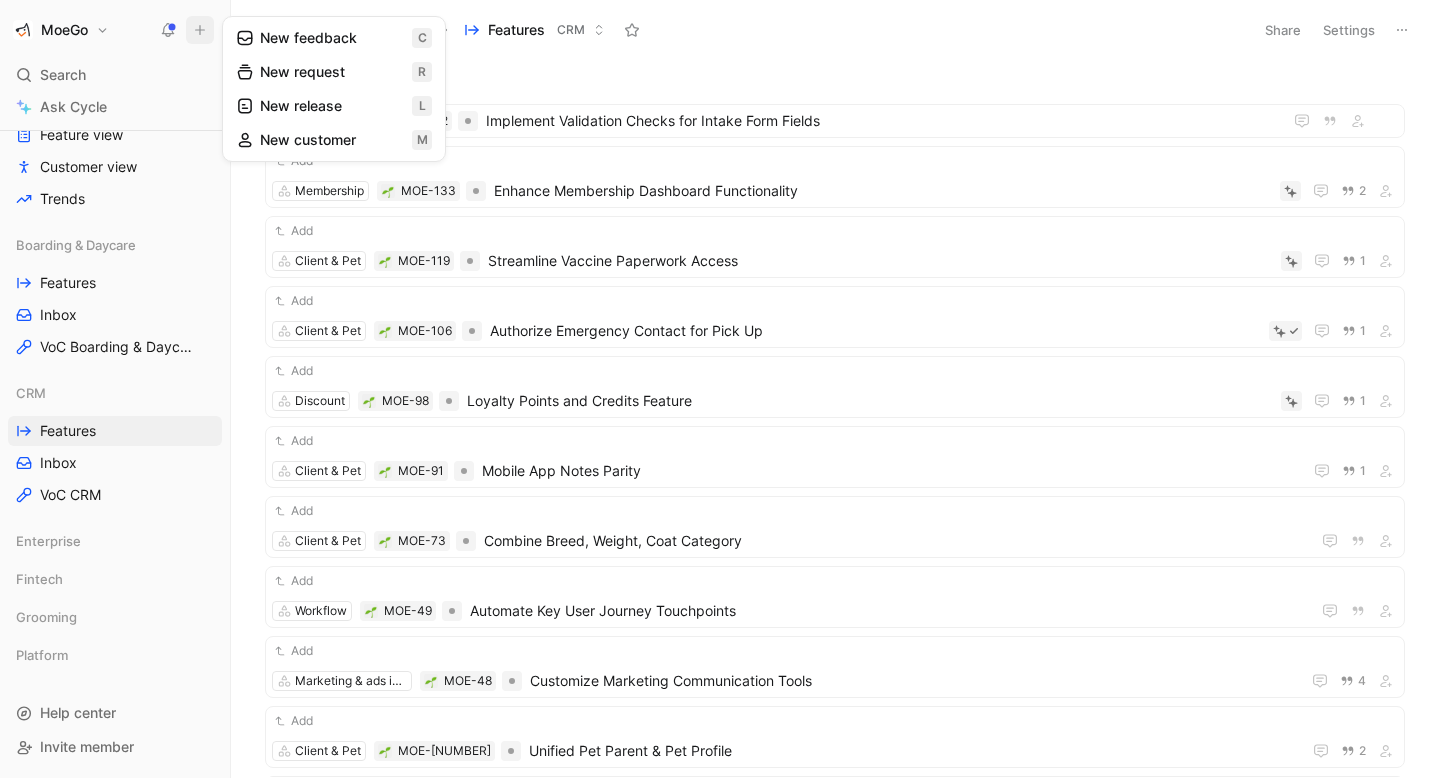click on "MoeGo" at bounding box center (64, 30) 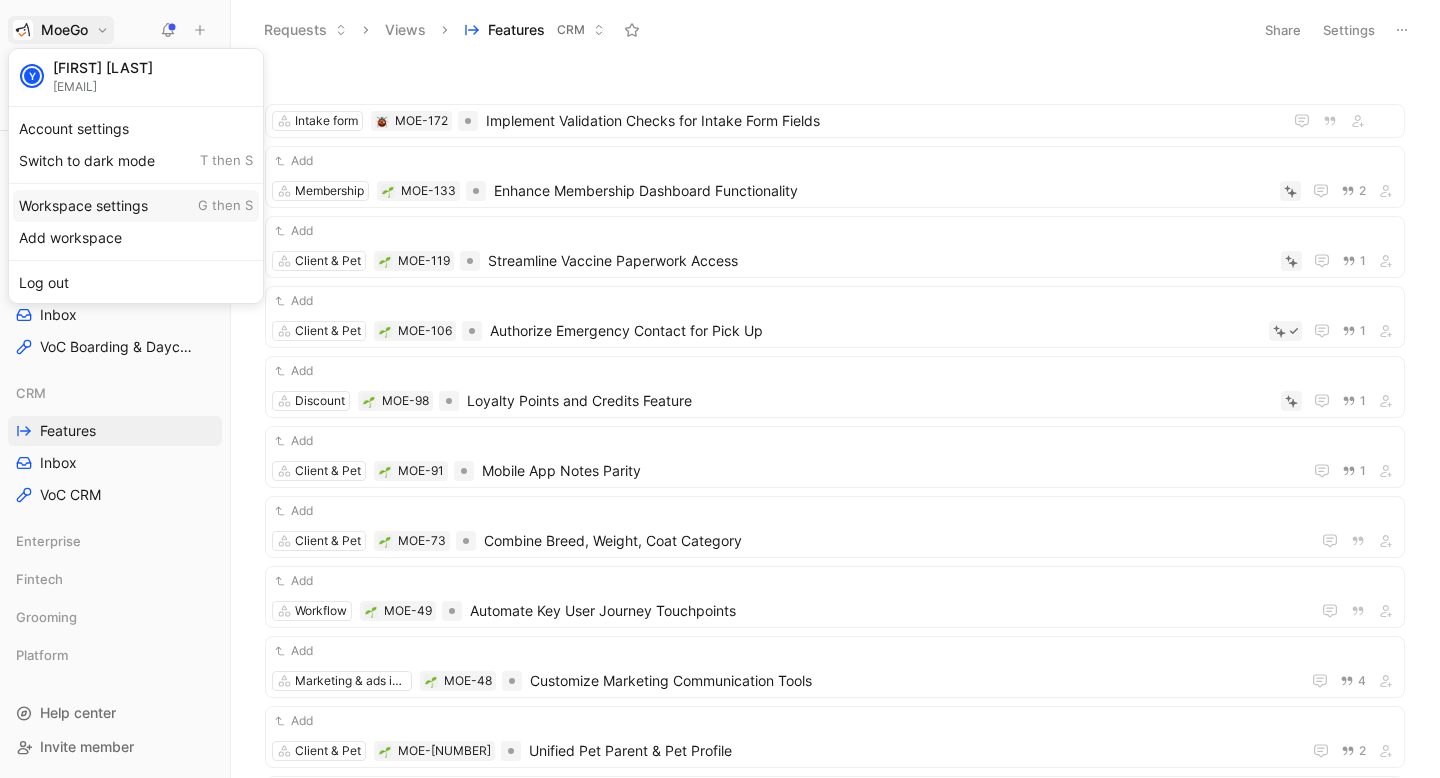 click on "Workspace settings G then S" at bounding box center [136, 206] 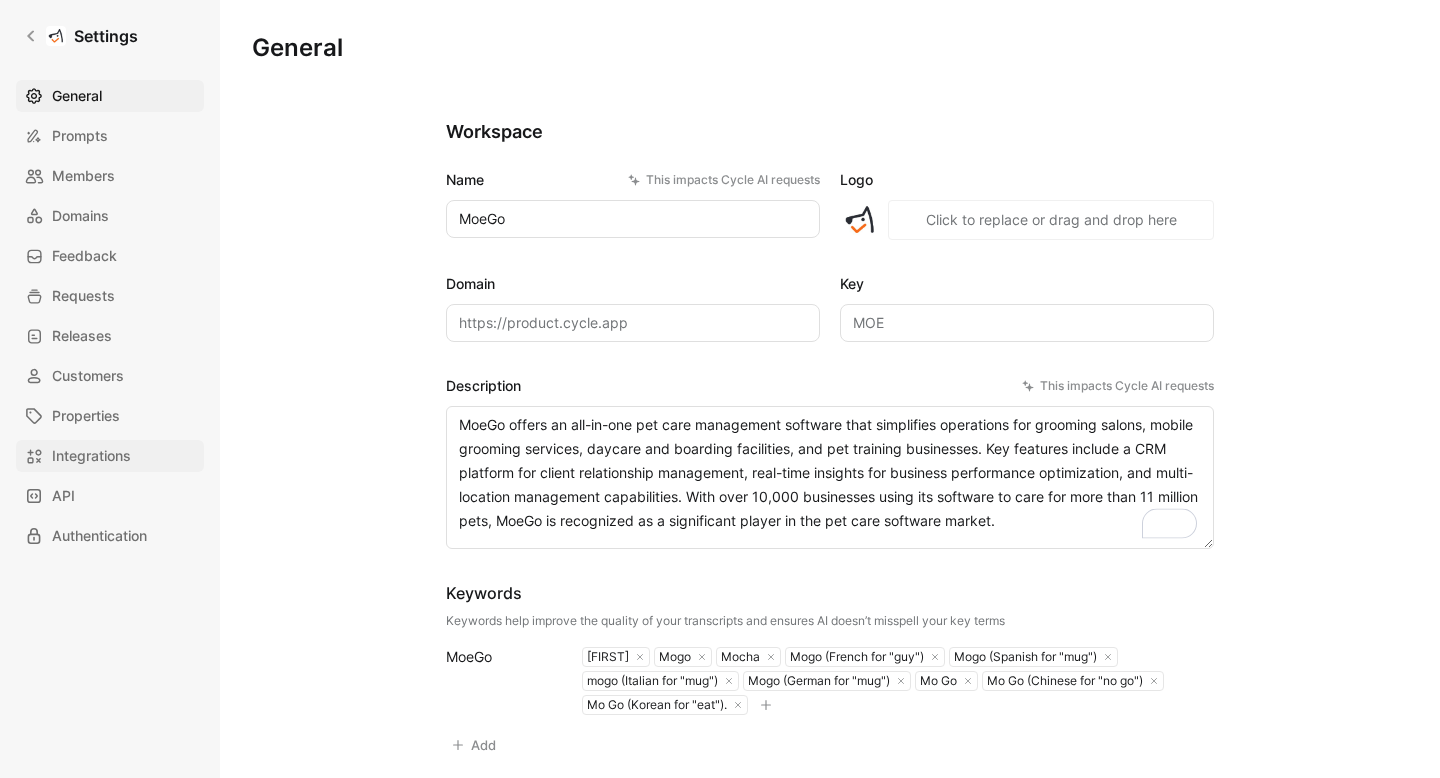 click on "Integrations" at bounding box center (110, 456) 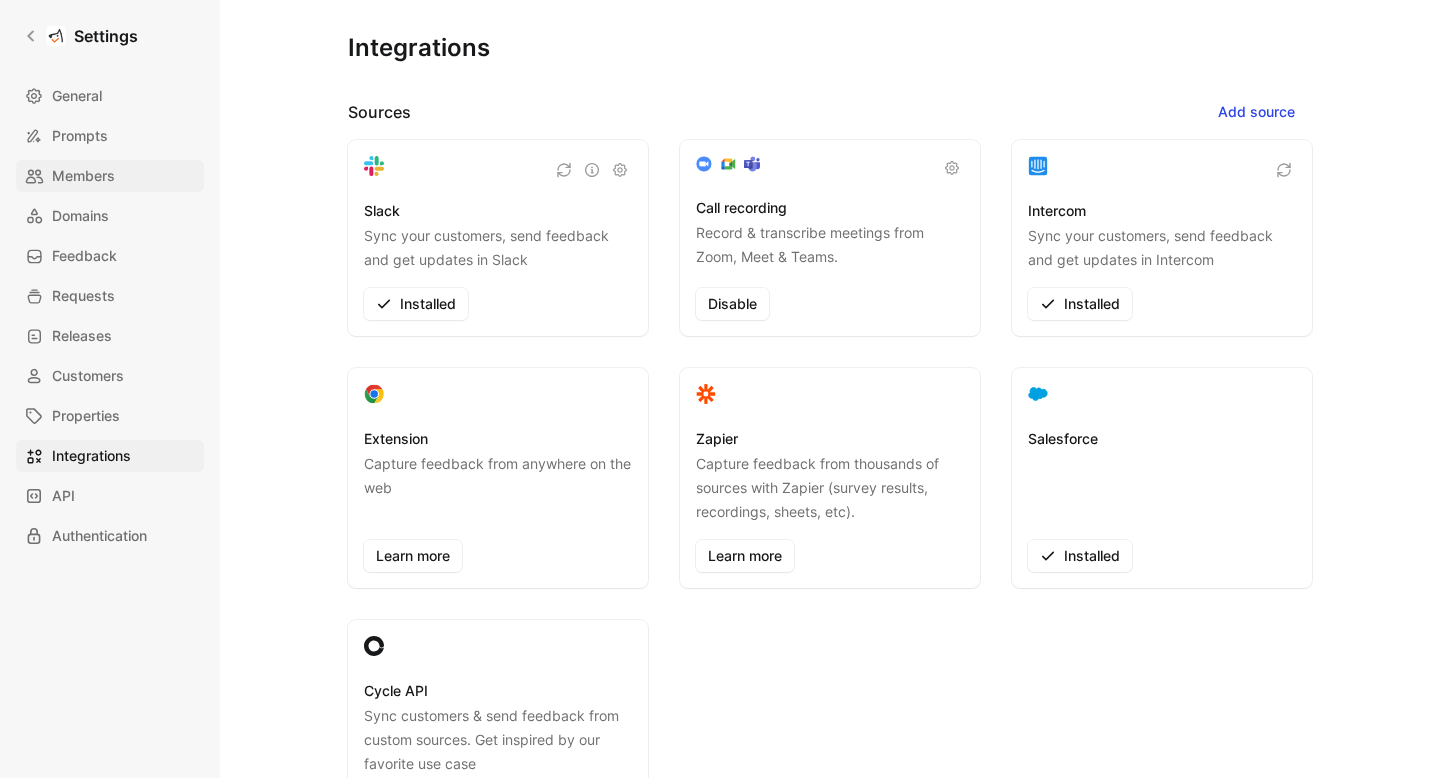 click on "Members" at bounding box center [110, 176] 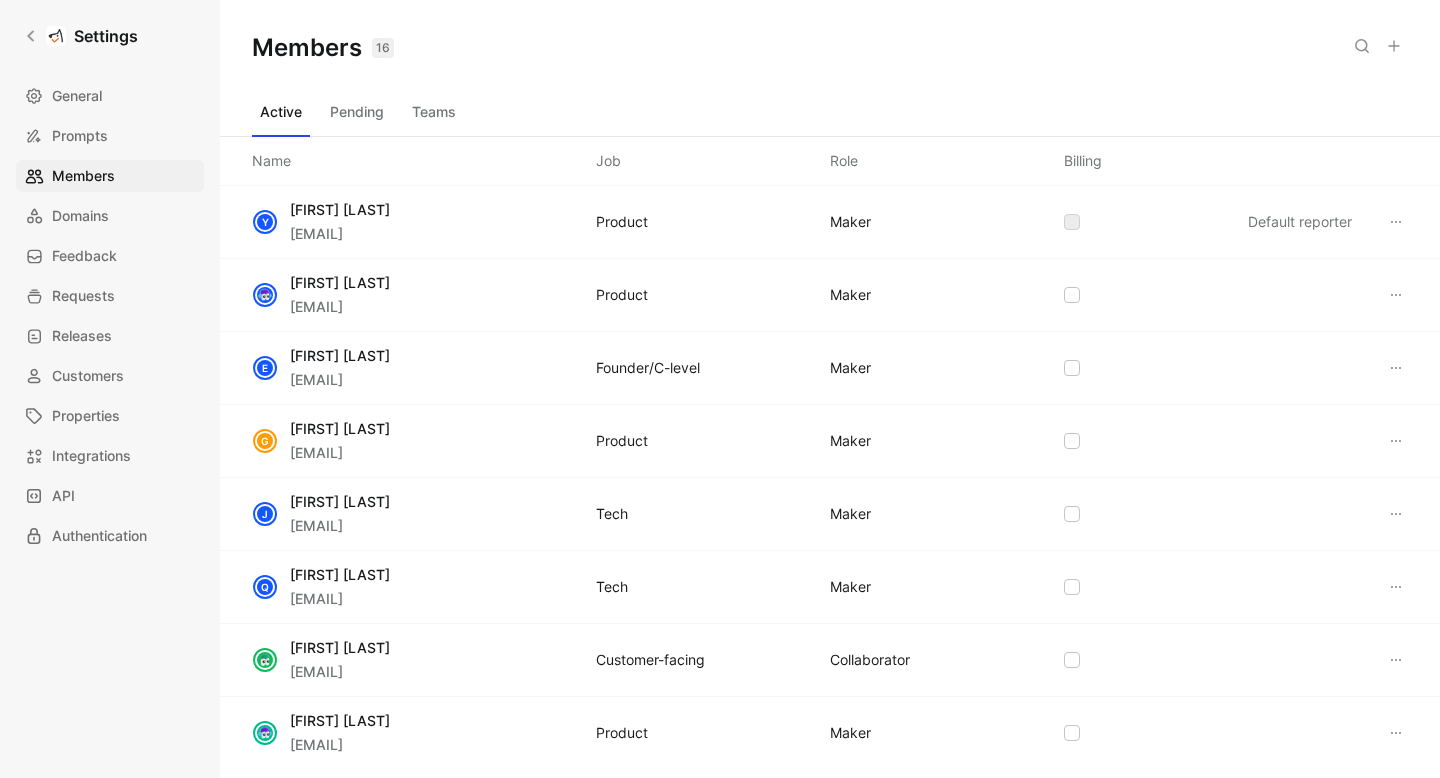 click on "Pending" at bounding box center [357, 112] 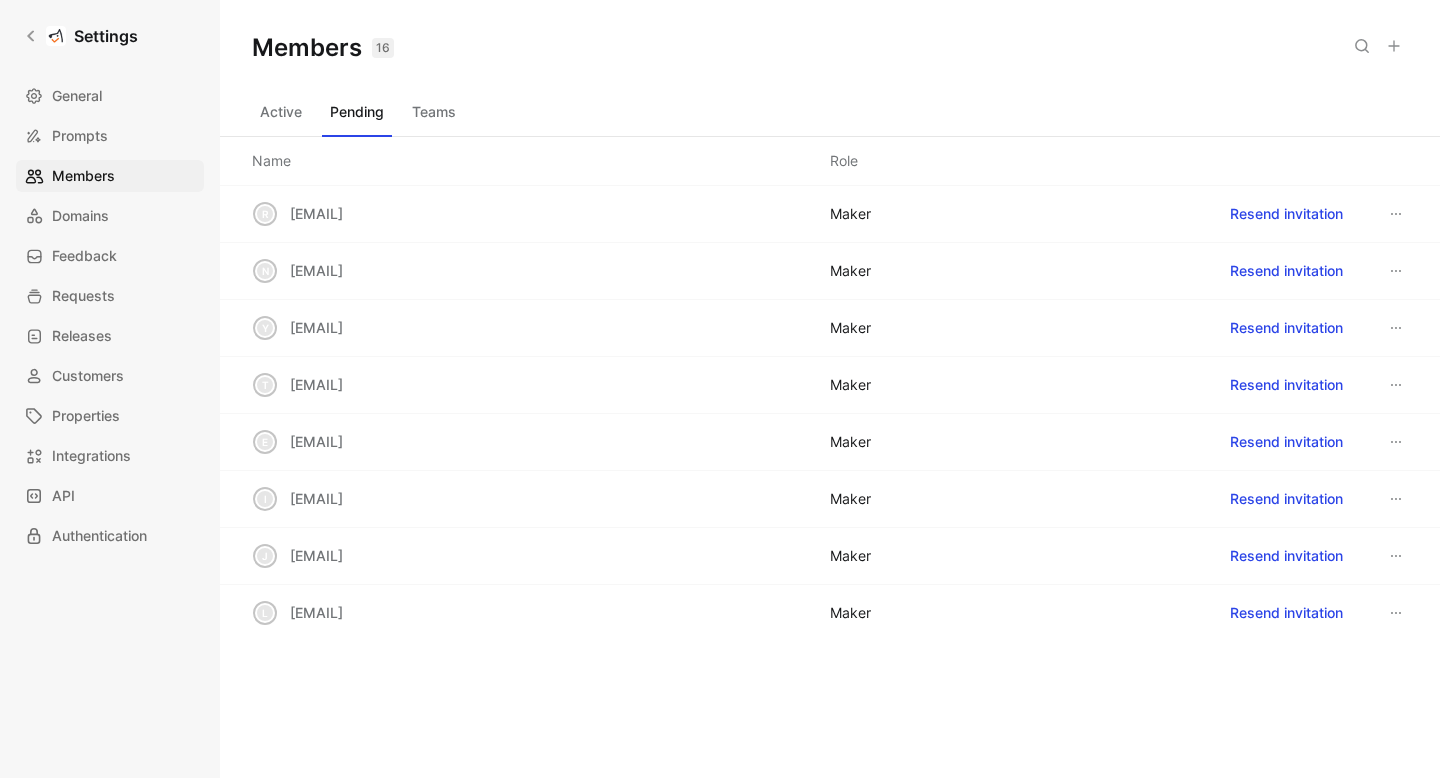 click on "Resend invitation" at bounding box center (1286, 499) 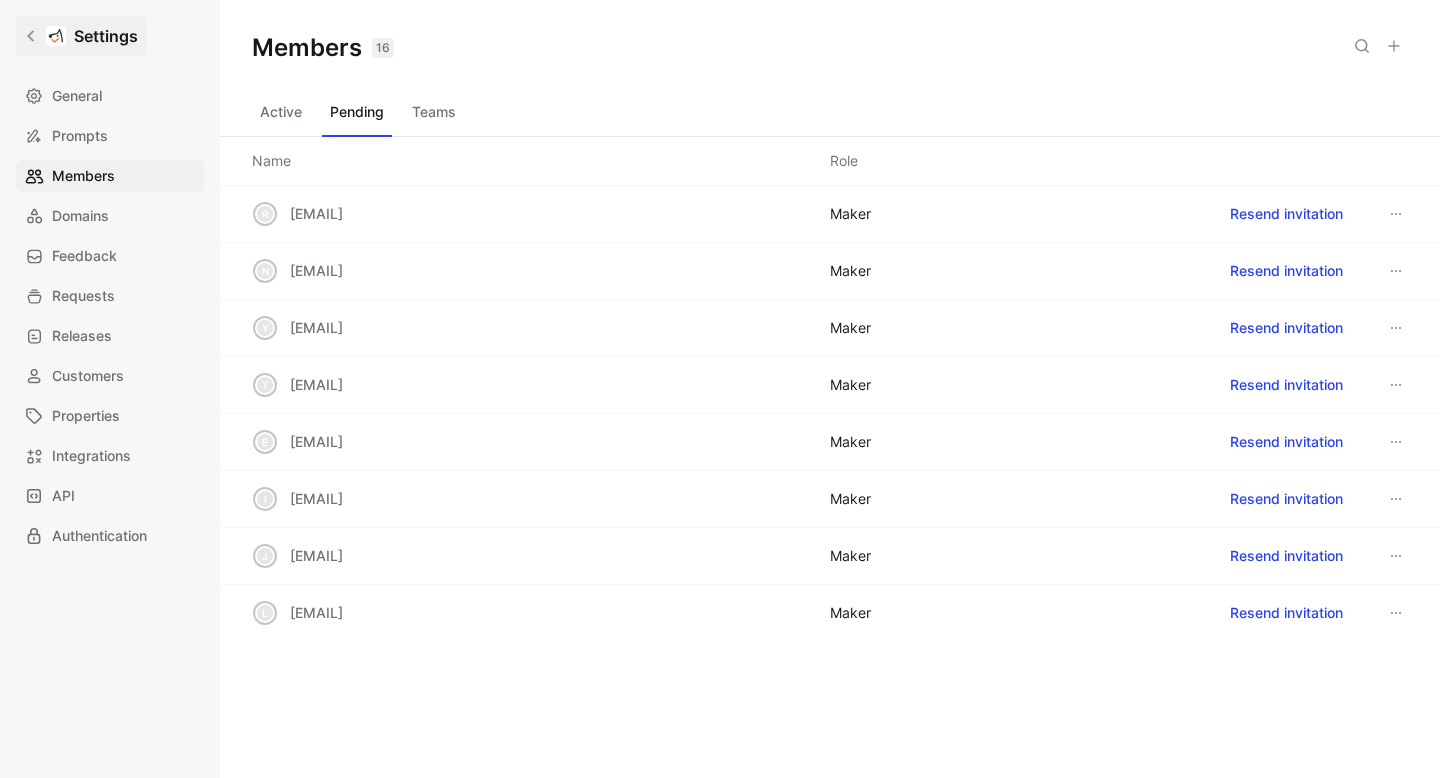click on "Settings" at bounding box center [106, 36] 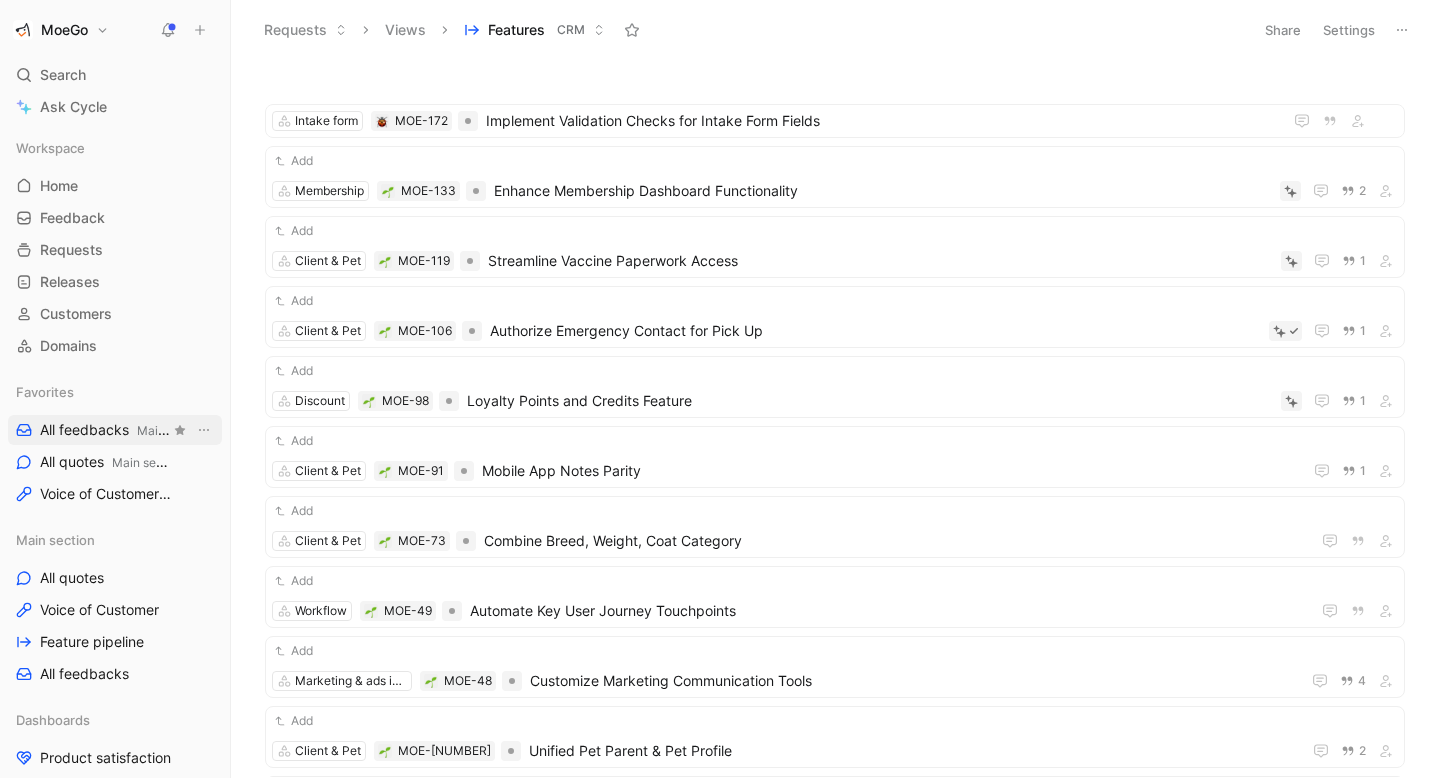 click on "All feedbacks Main section" at bounding box center [105, 430] 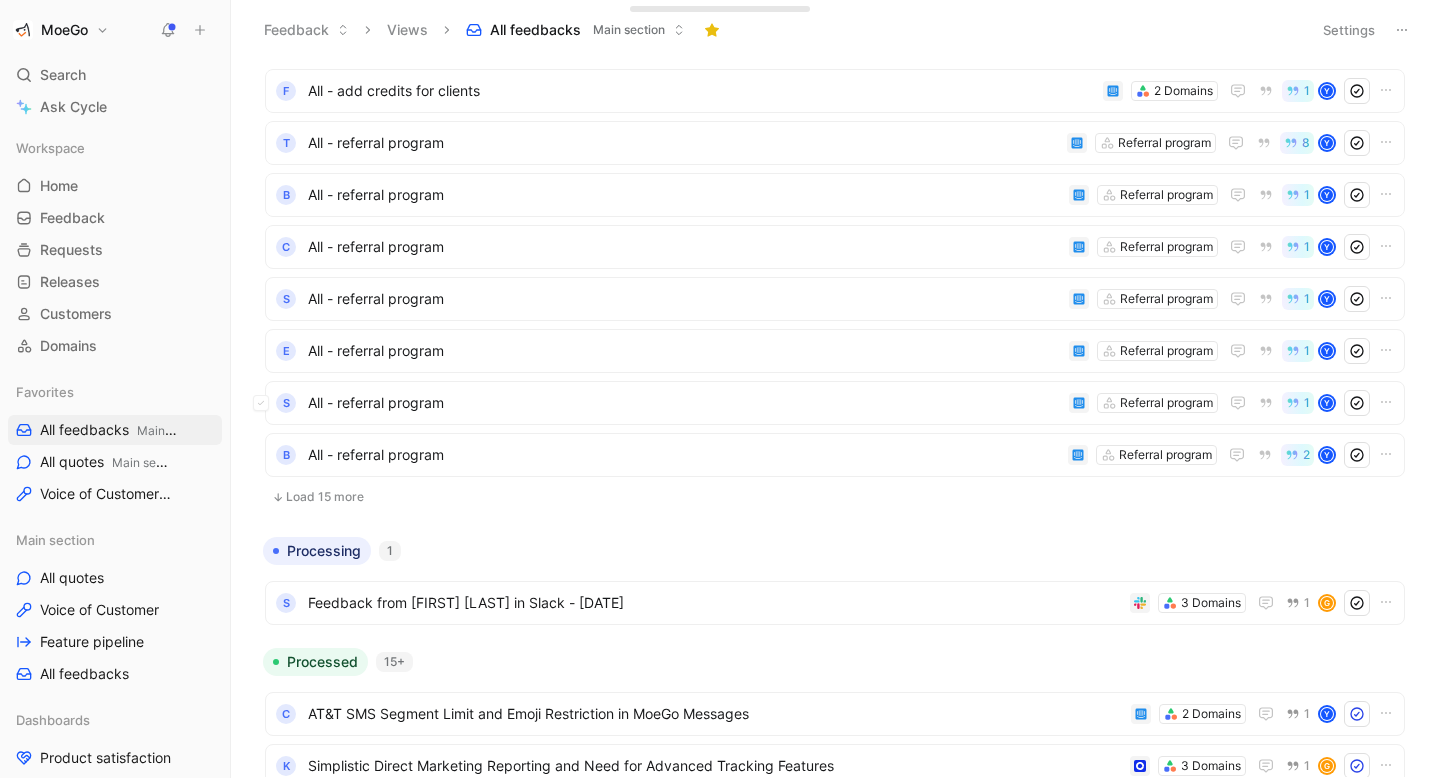 scroll, scrollTop: 434, scrollLeft: 0, axis: vertical 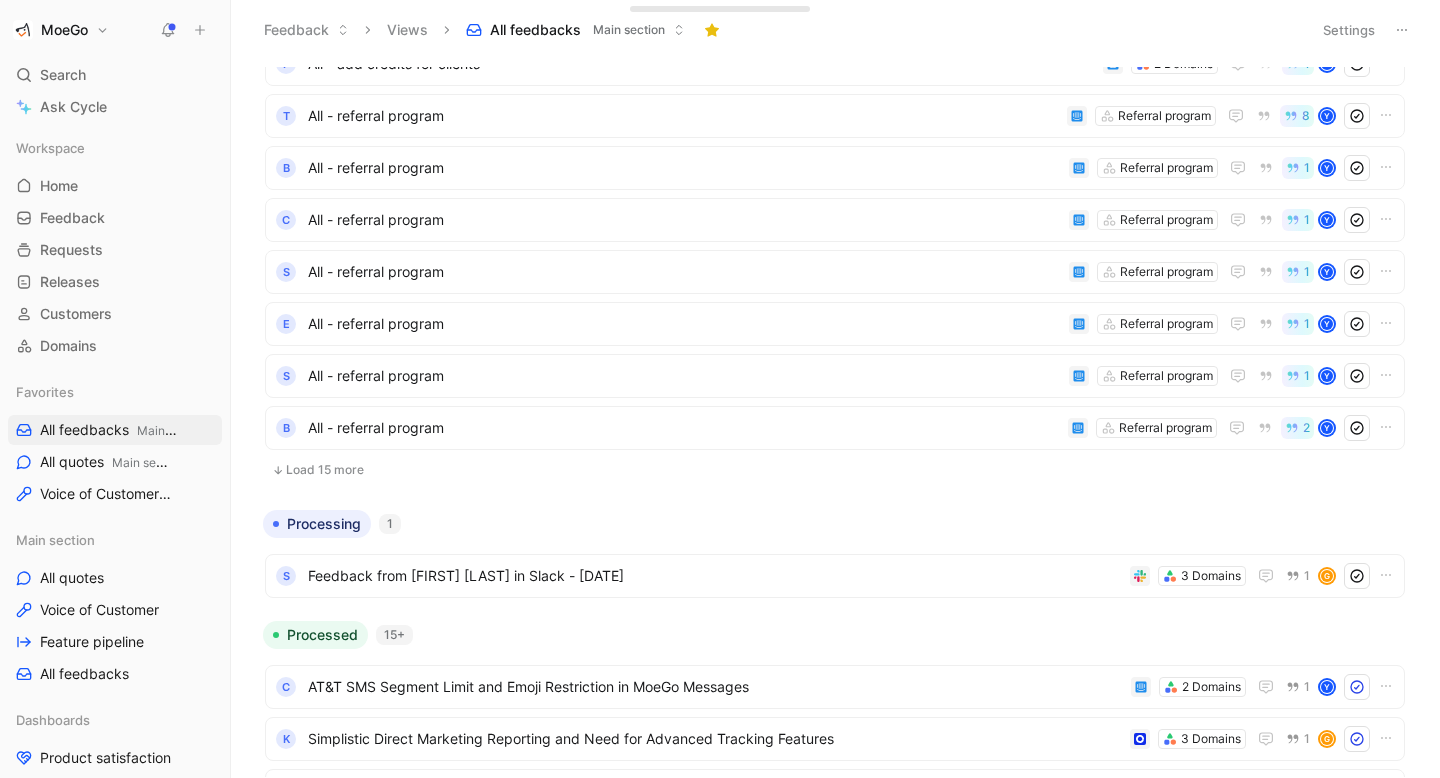 click on "Load 15 more" at bounding box center (835, 470) 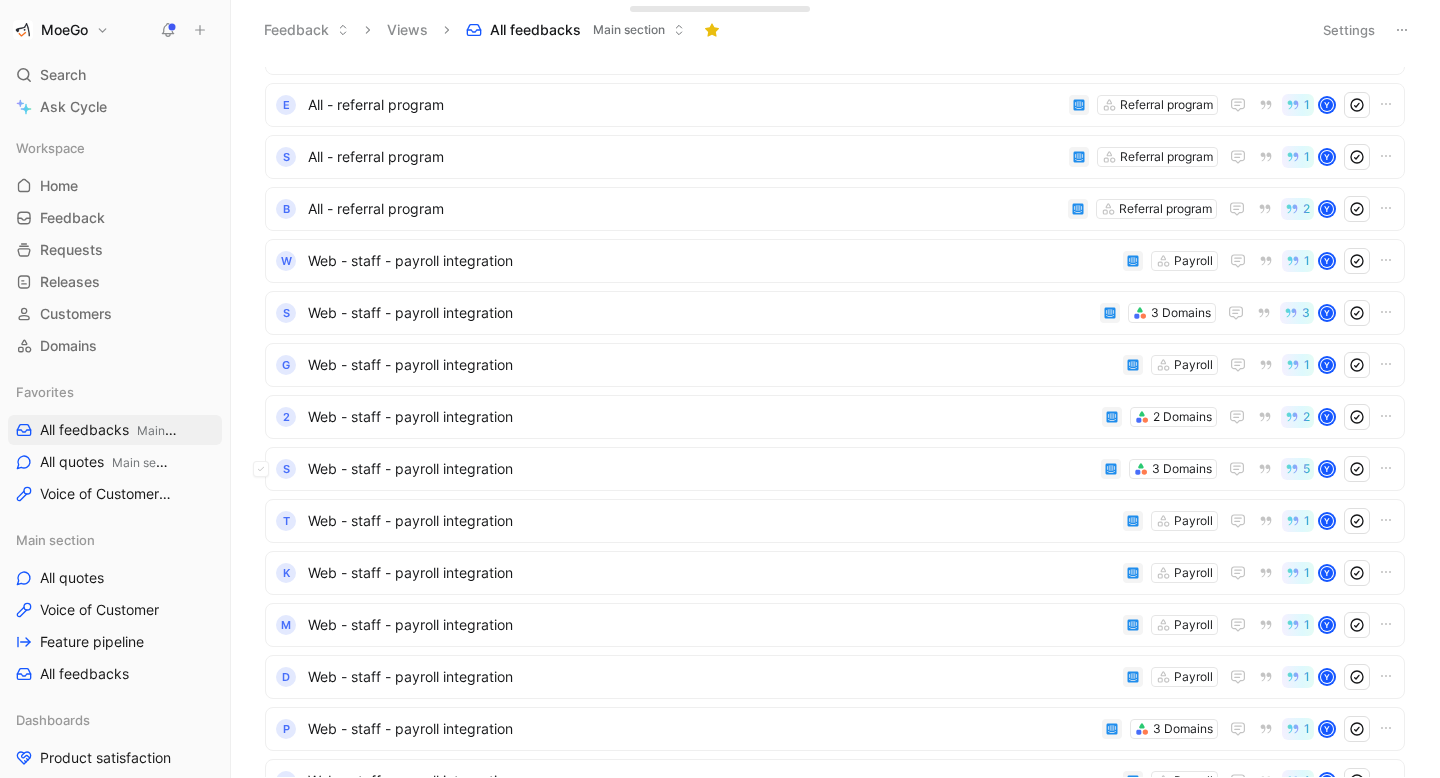 scroll, scrollTop: 0, scrollLeft: 0, axis: both 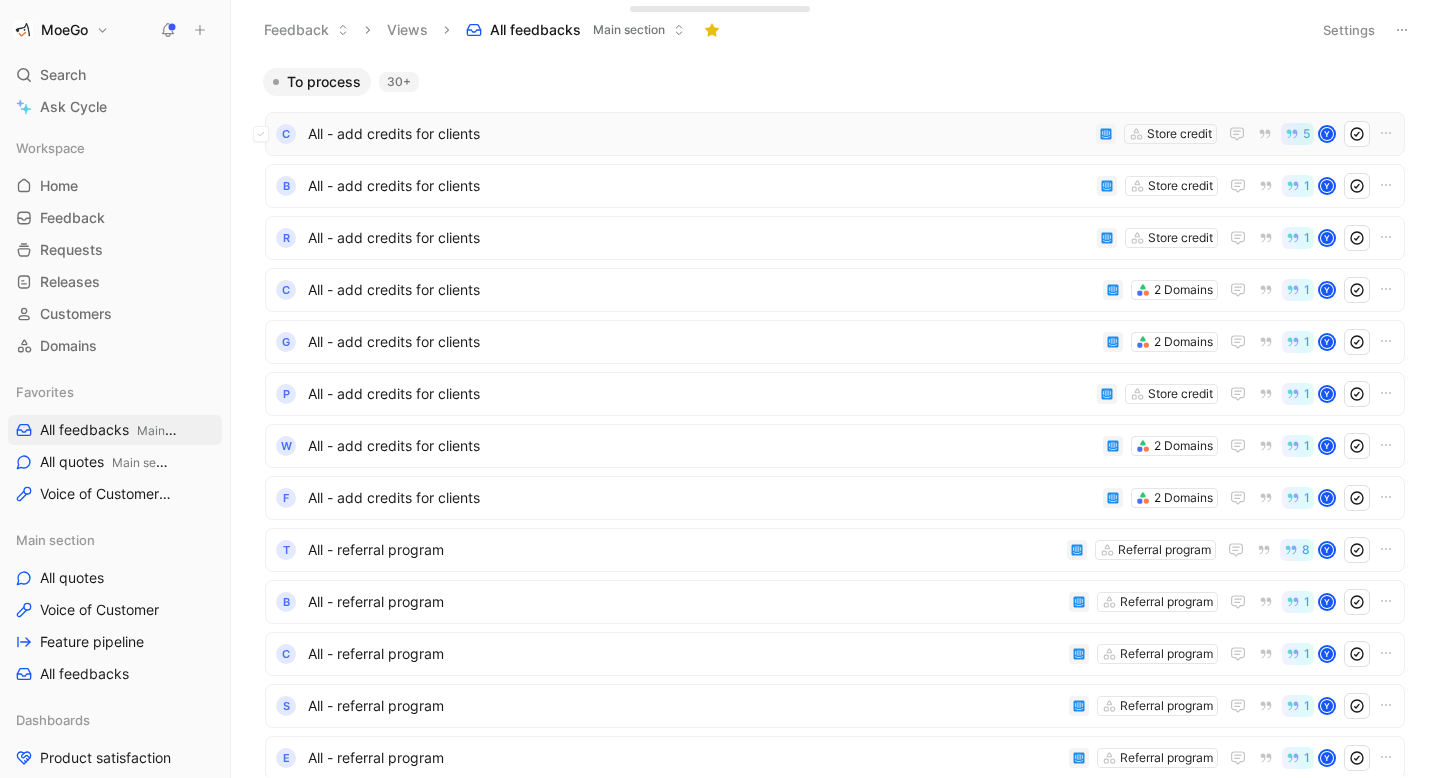 click on "All - add credits for clients" at bounding box center [698, 134] 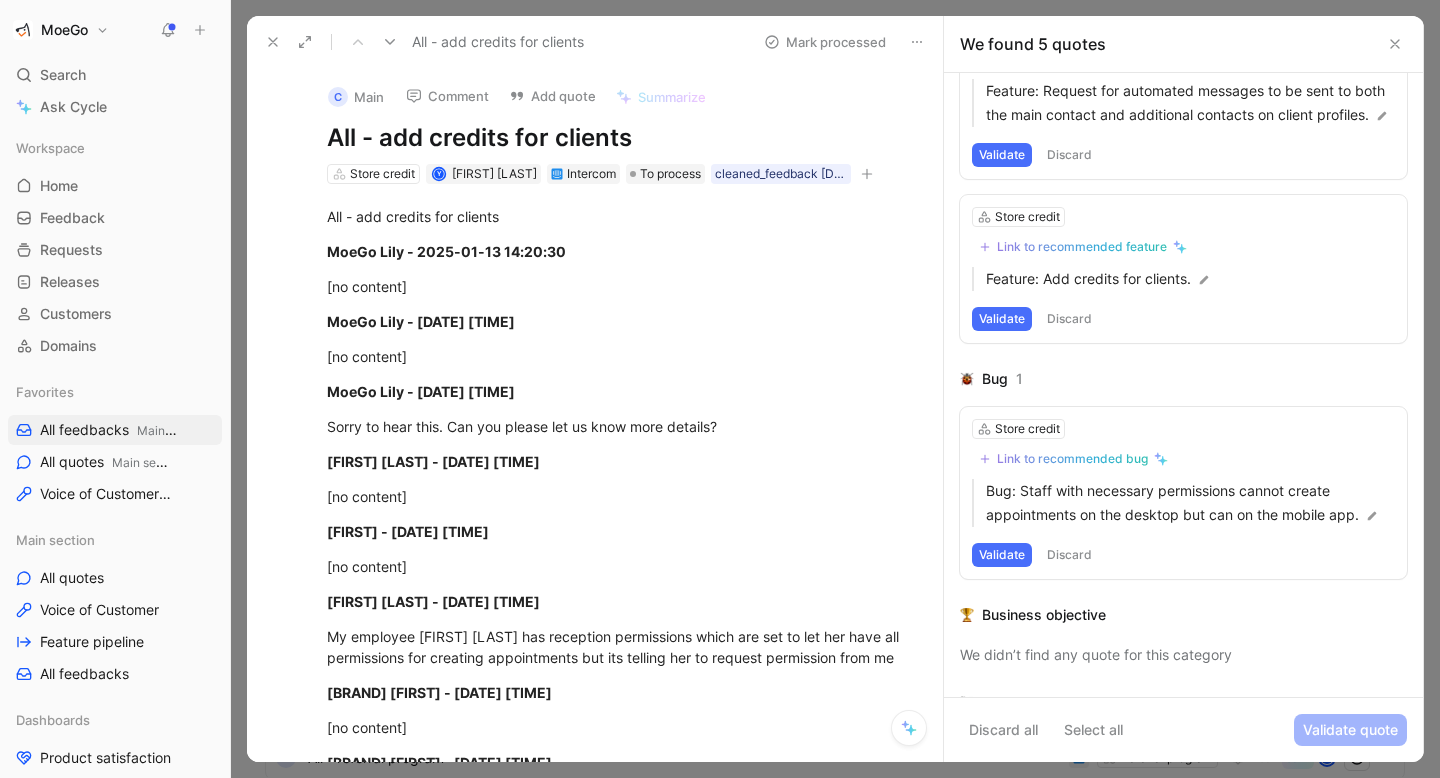 scroll, scrollTop: 580, scrollLeft: 0, axis: vertical 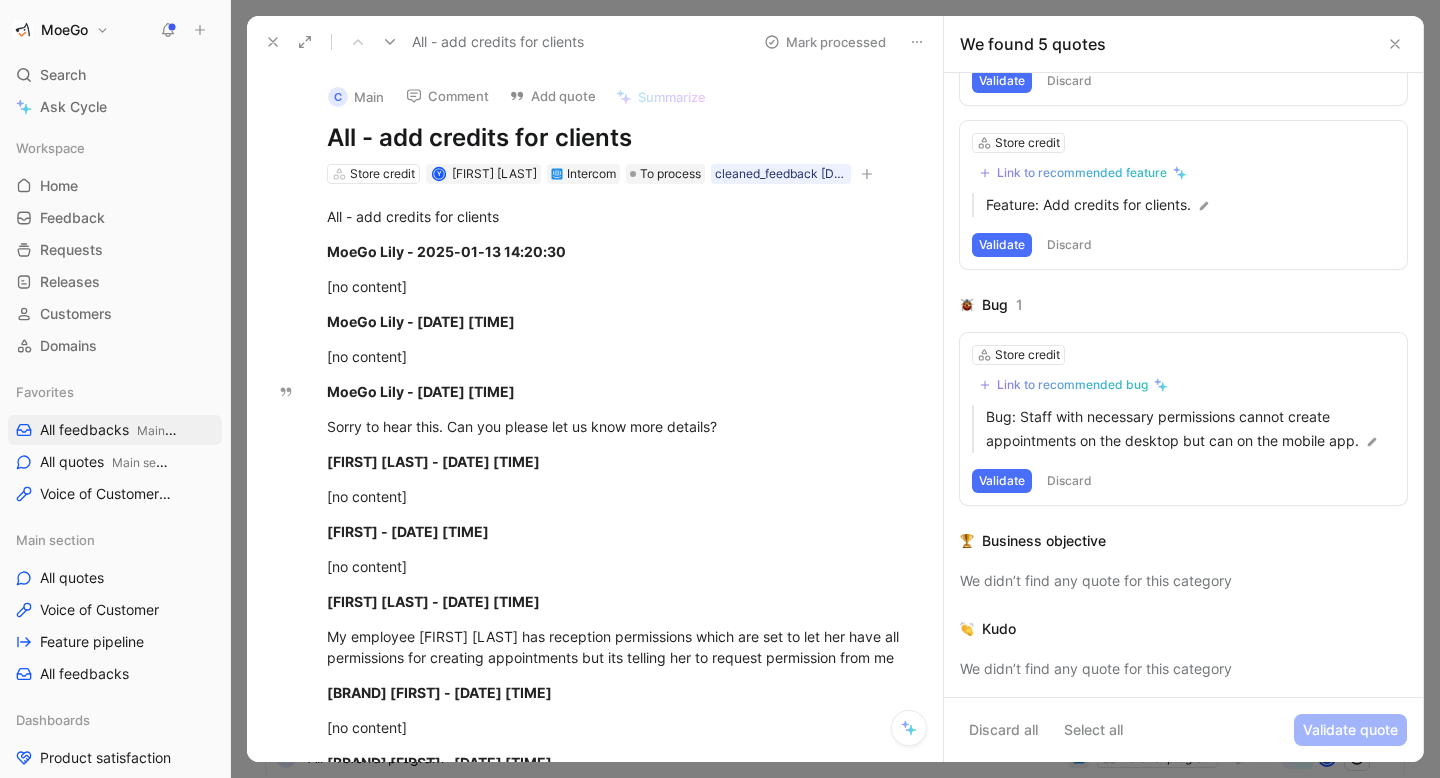 click 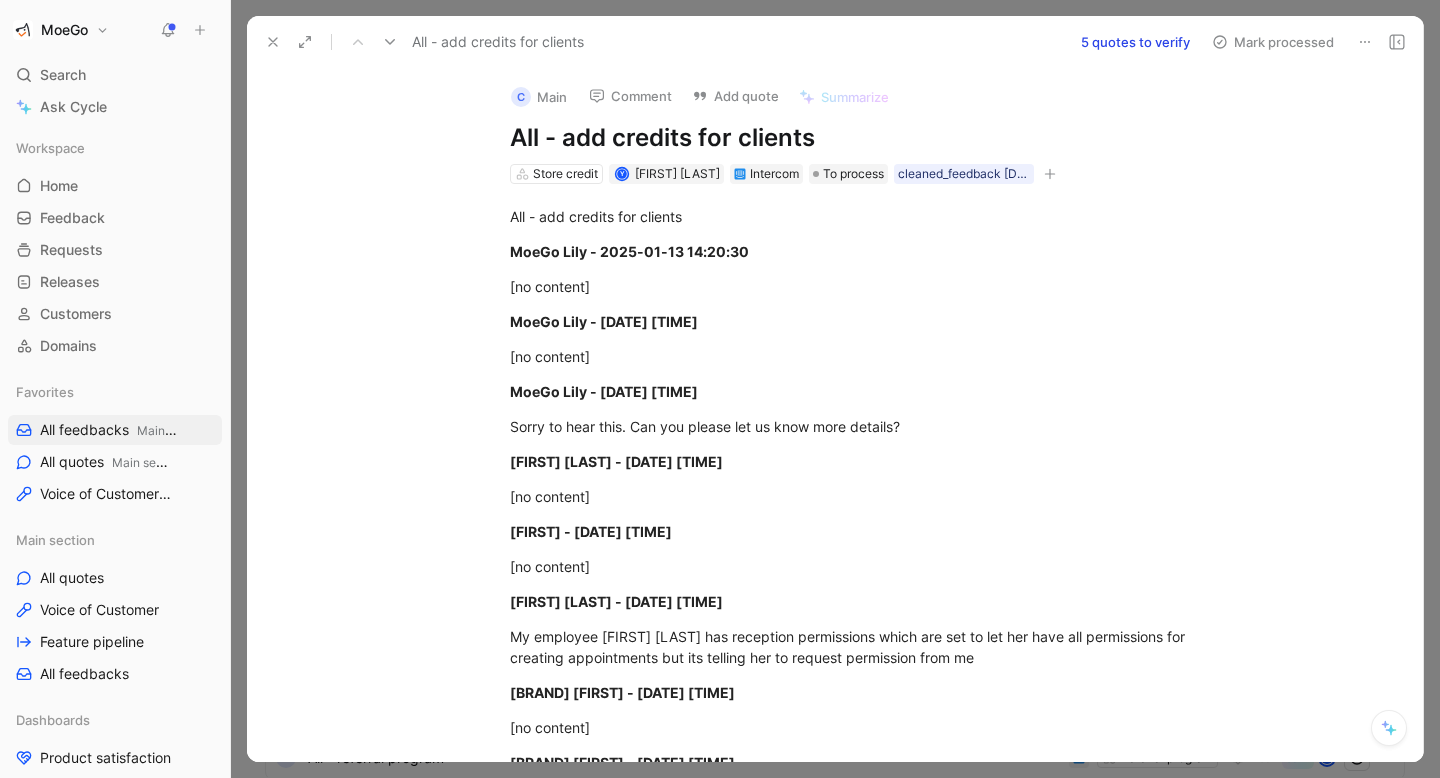 click 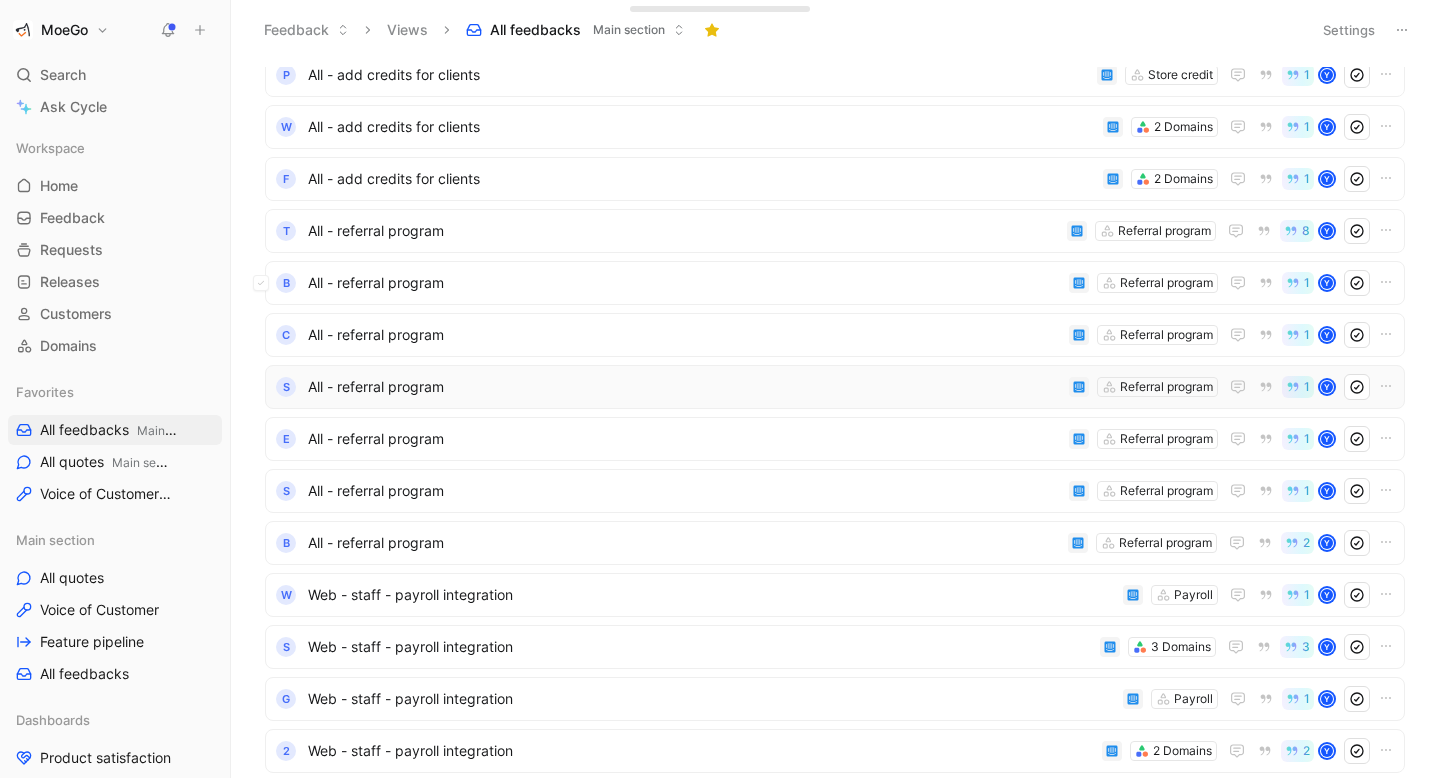 scroll, scrollTop: 0, scrollLeft: 0, axis: both 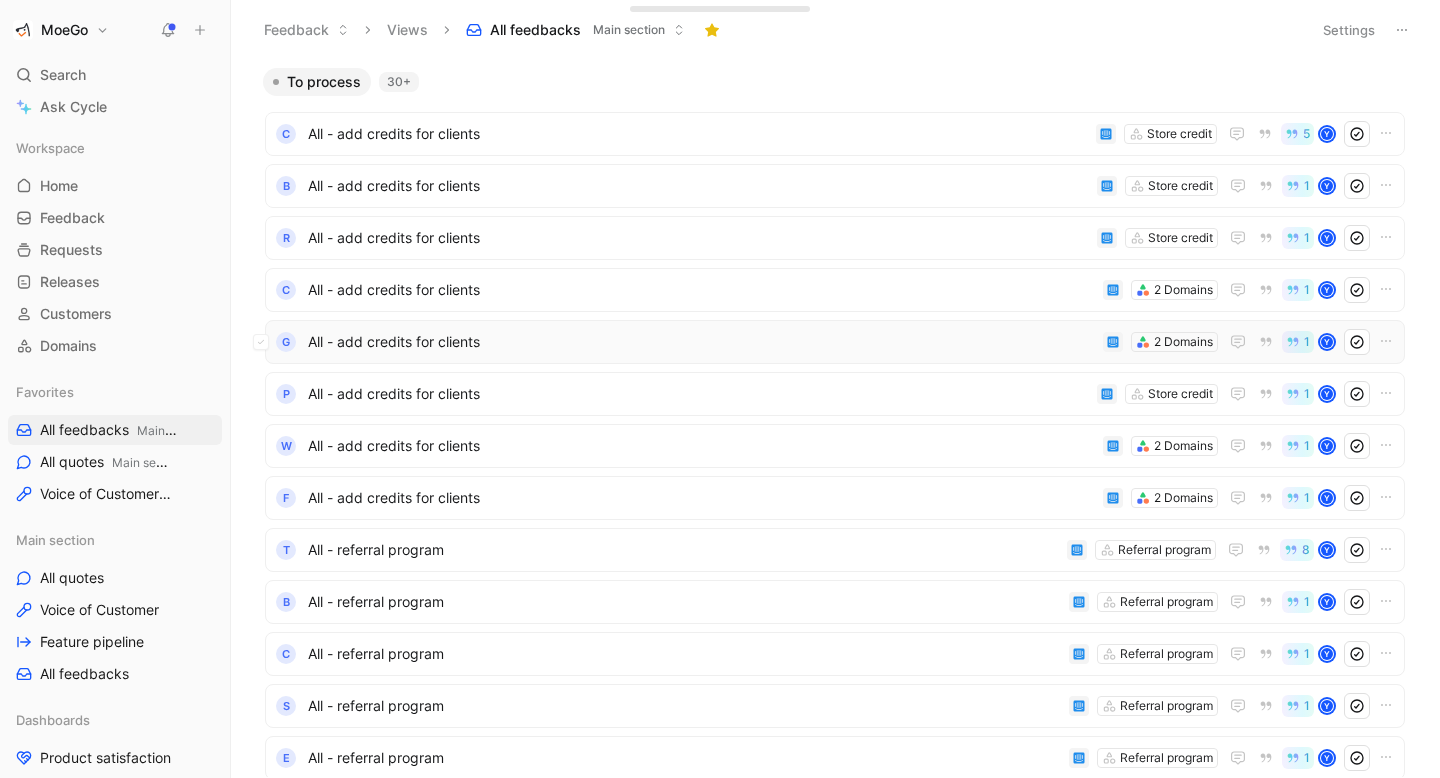 click on "All - add credits for clients" at bounding box center (701, 342) 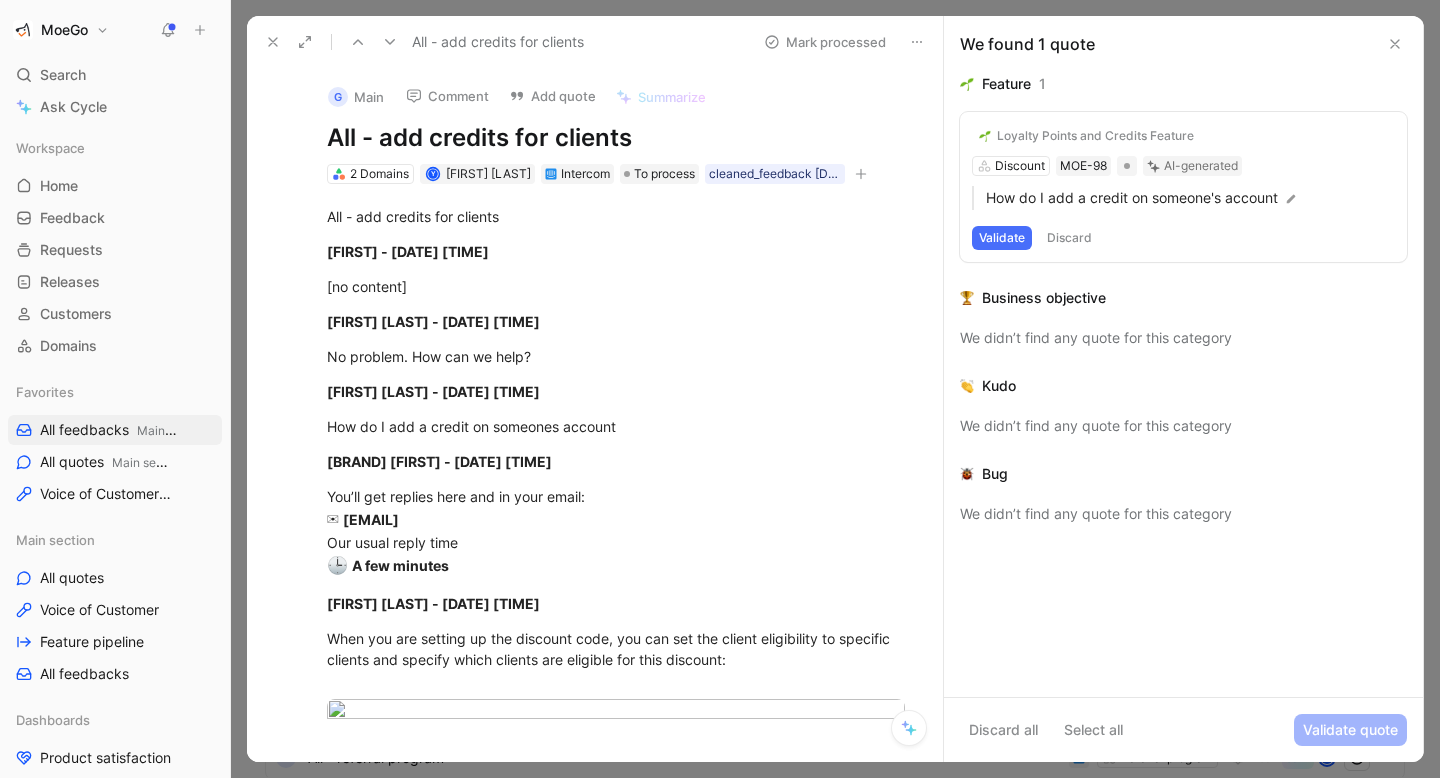 click on "G Main" at bounding box center [356, 97] 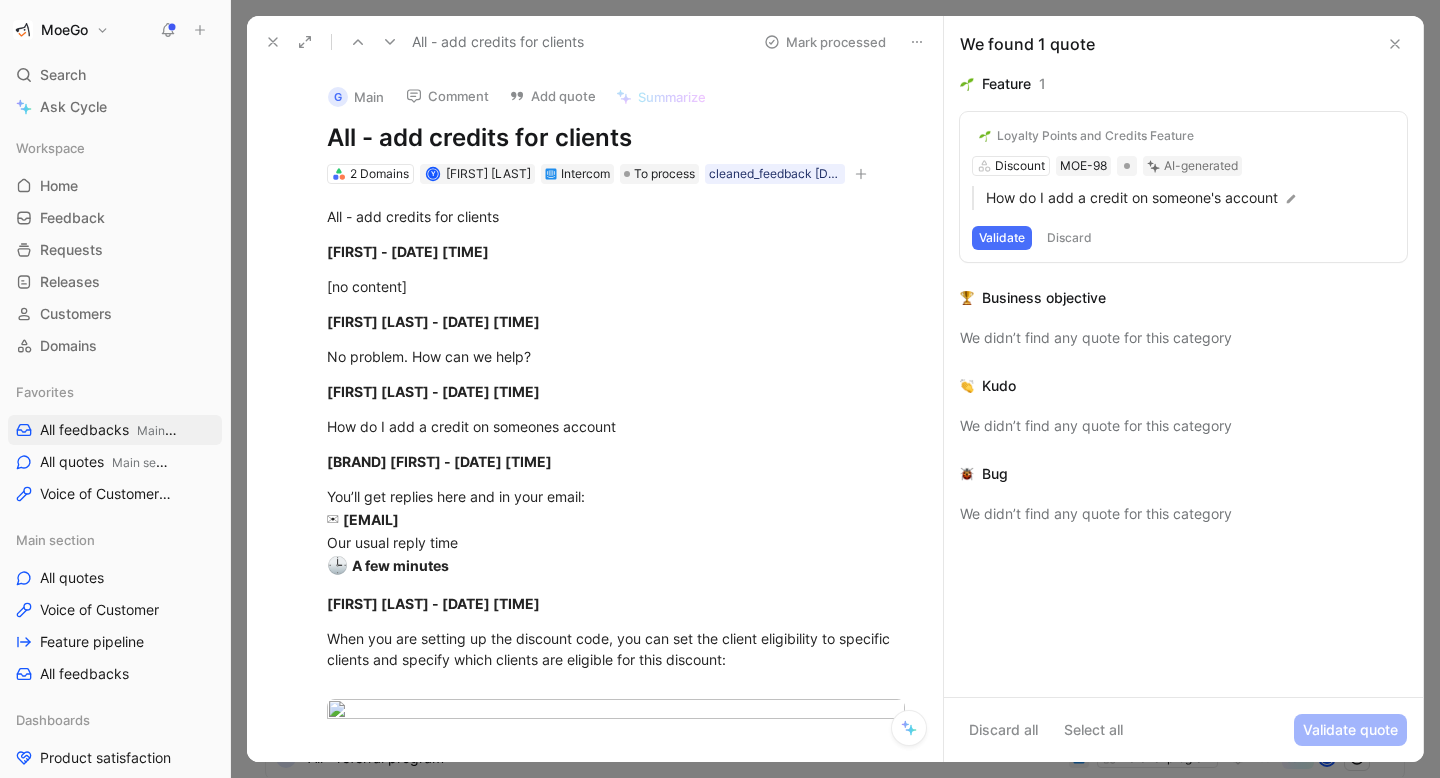 click 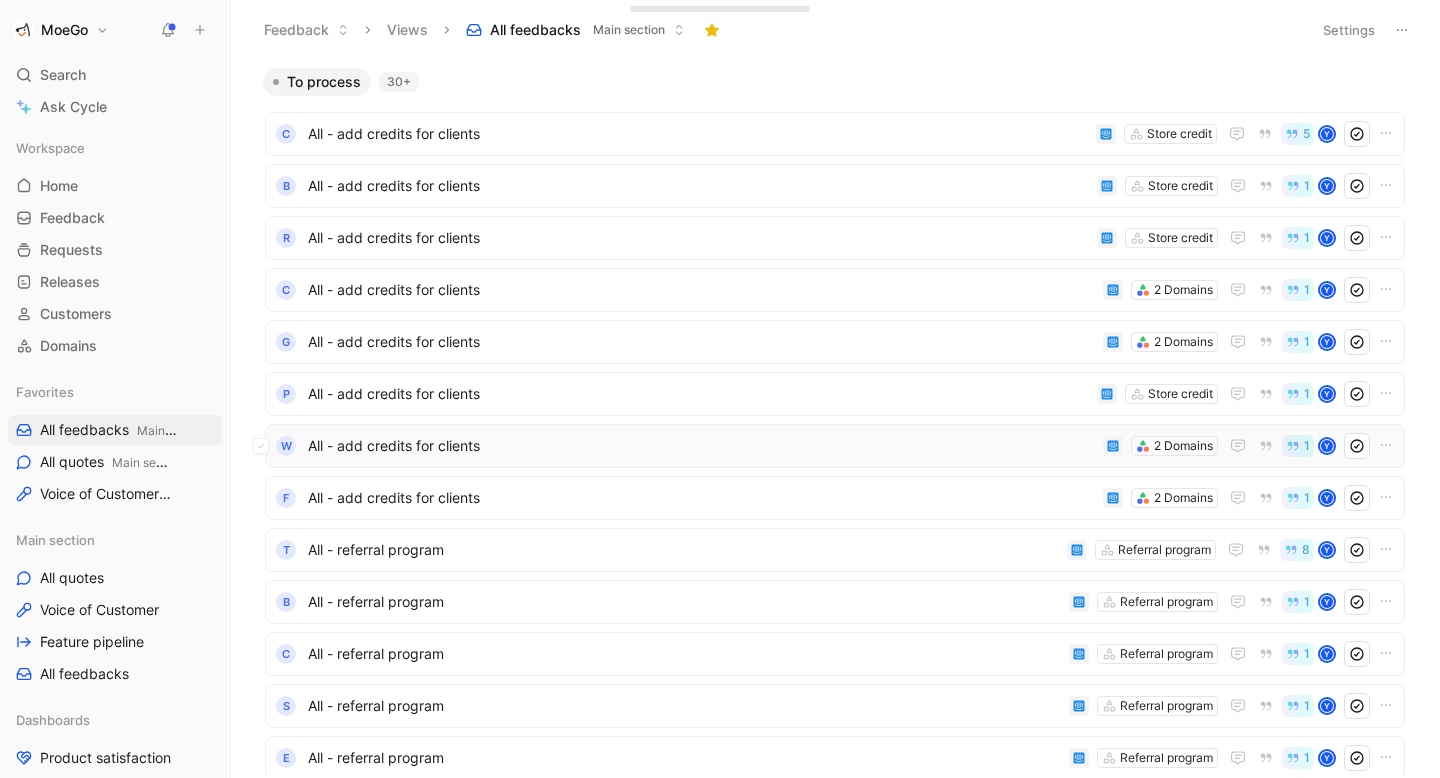 click on "All - add credits for clients" at bounding box center [701, 446] 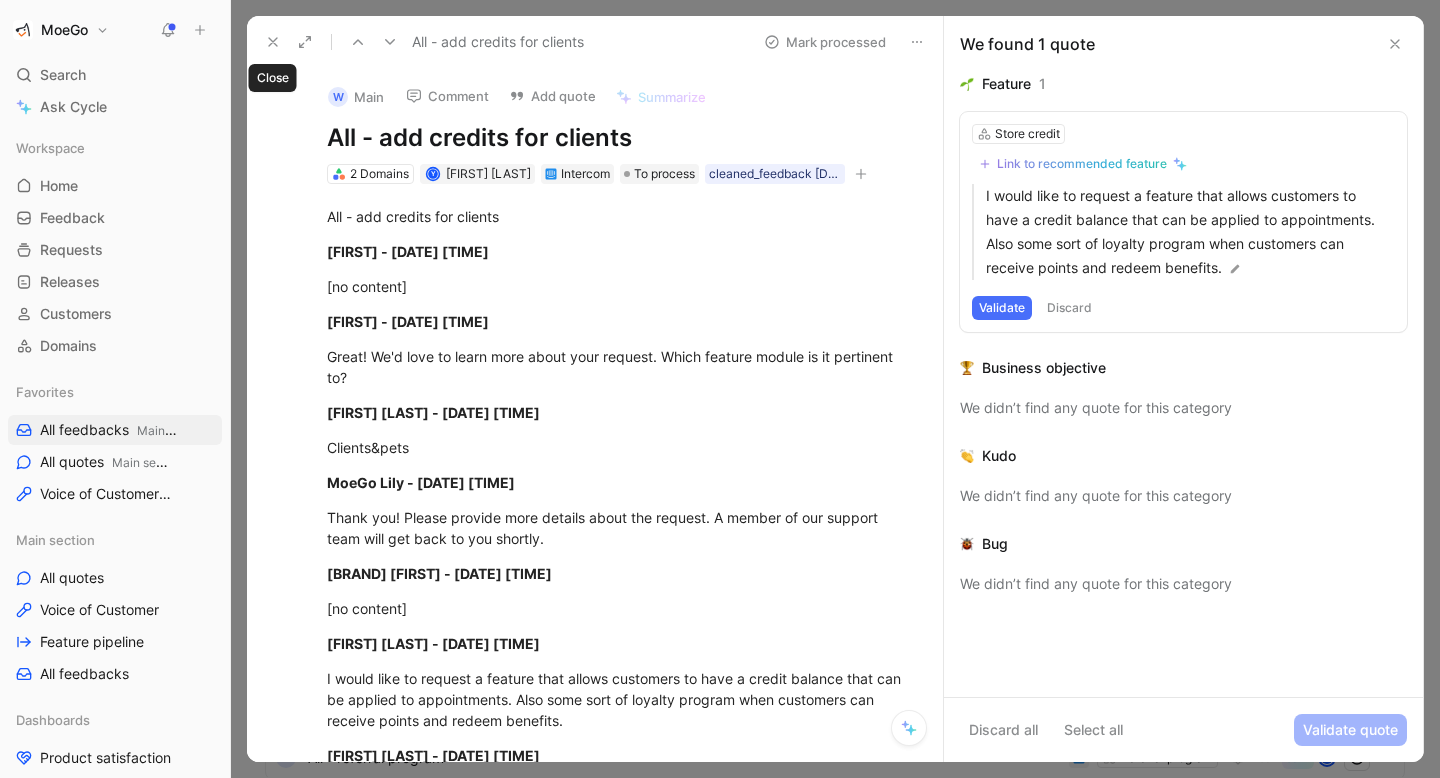 click at bounding box center [273, 42] 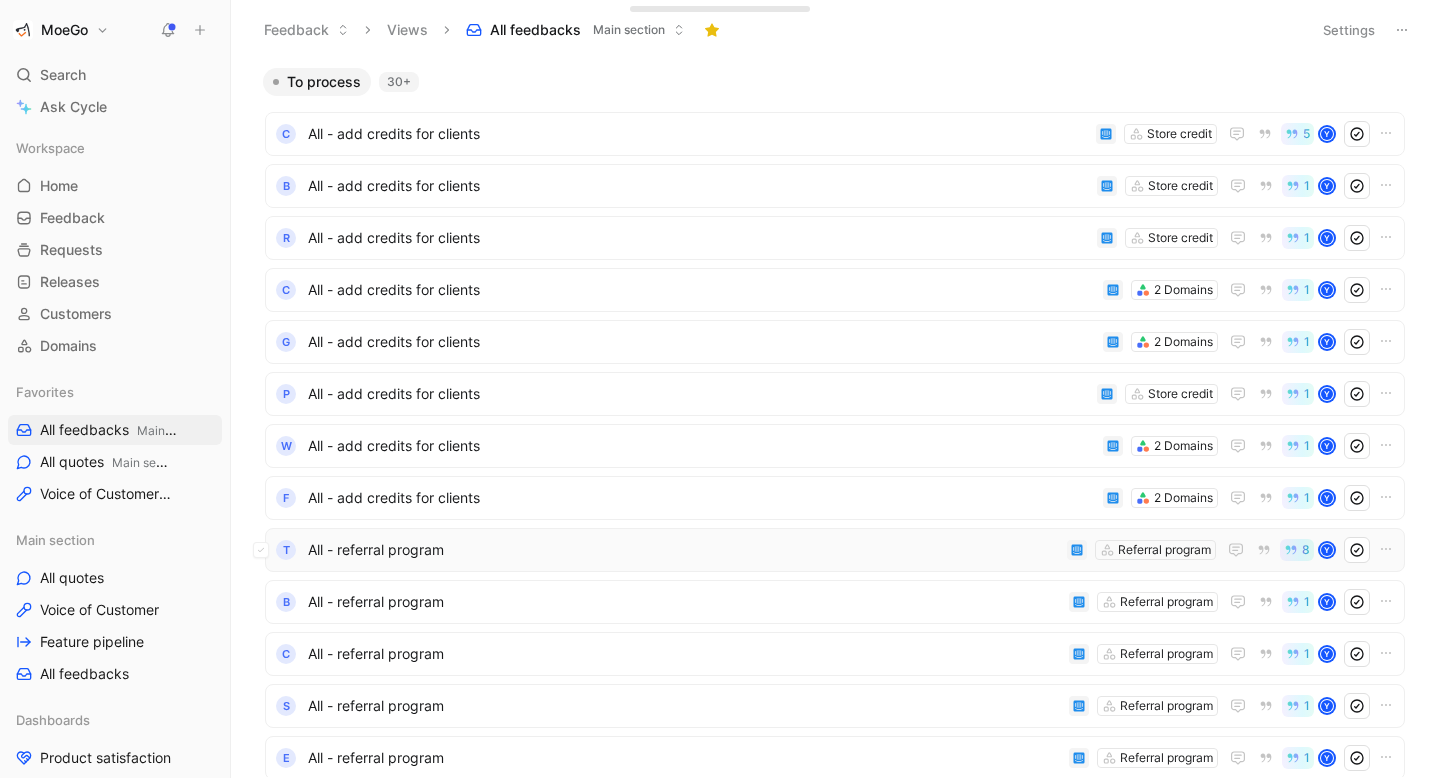 click on "T All - referral program Referral program [NUMBER] Y" at bounding box center (835, 550) 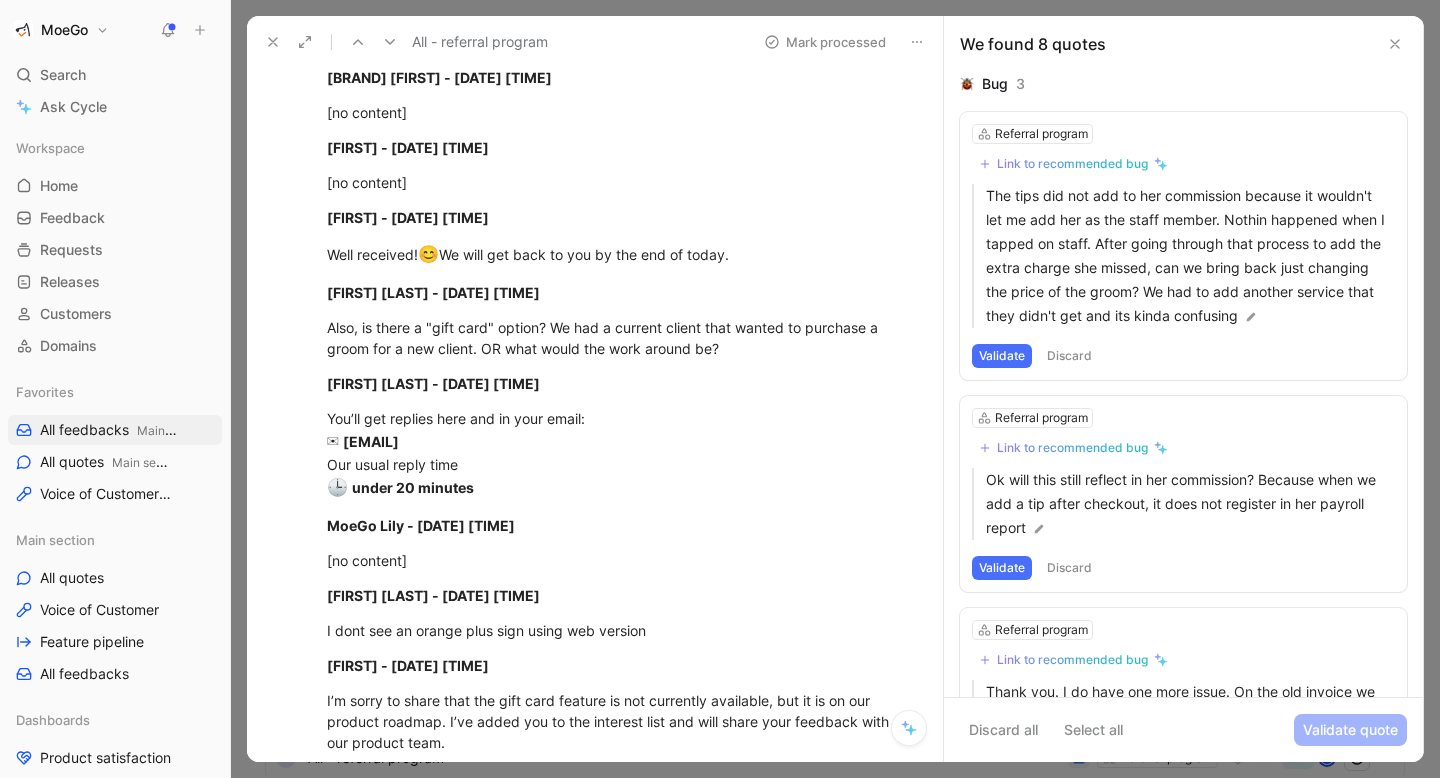 scroll, scrollTop: 0, scrollLeft: 0, axis: both 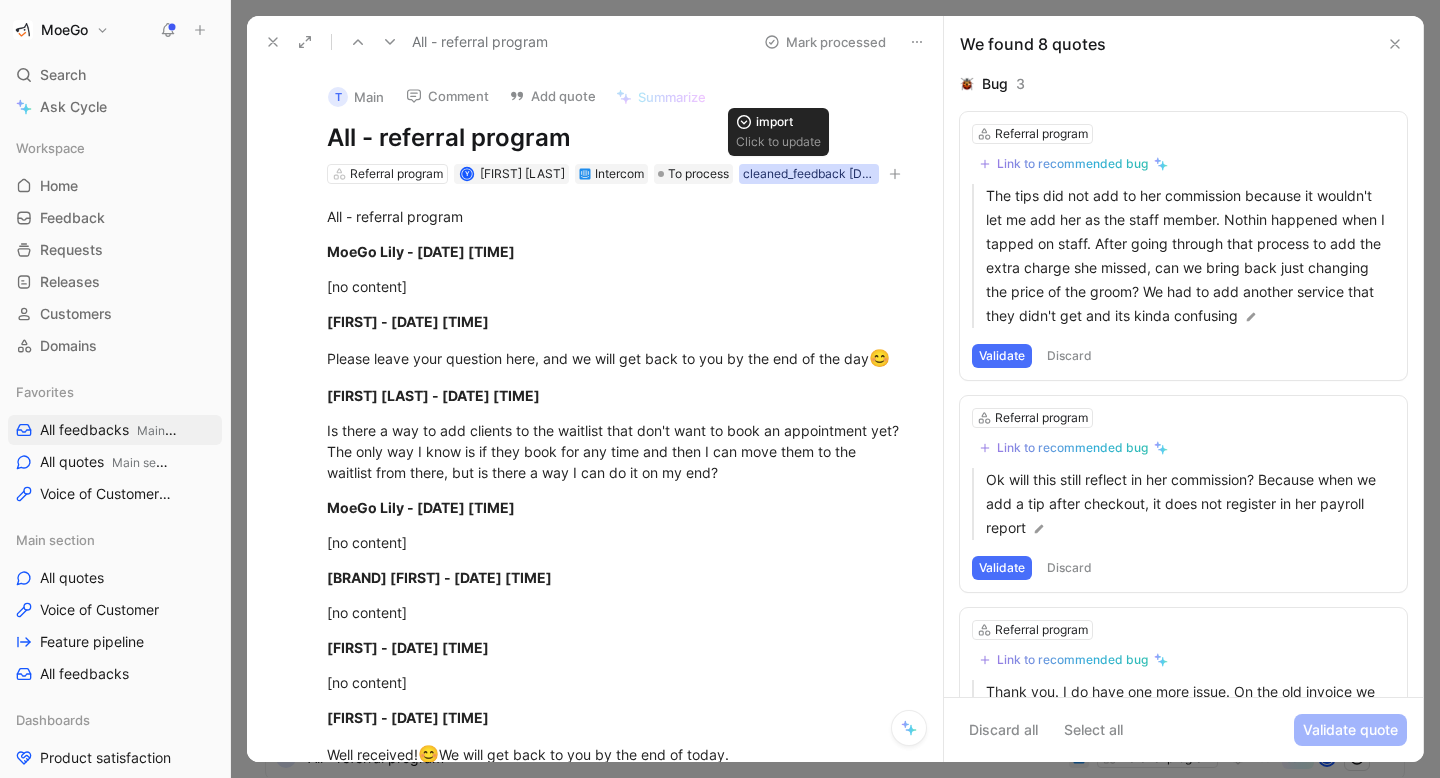 click on "cleaned_feedback [DATE] [TIME]" at bounding box center [809, 174] 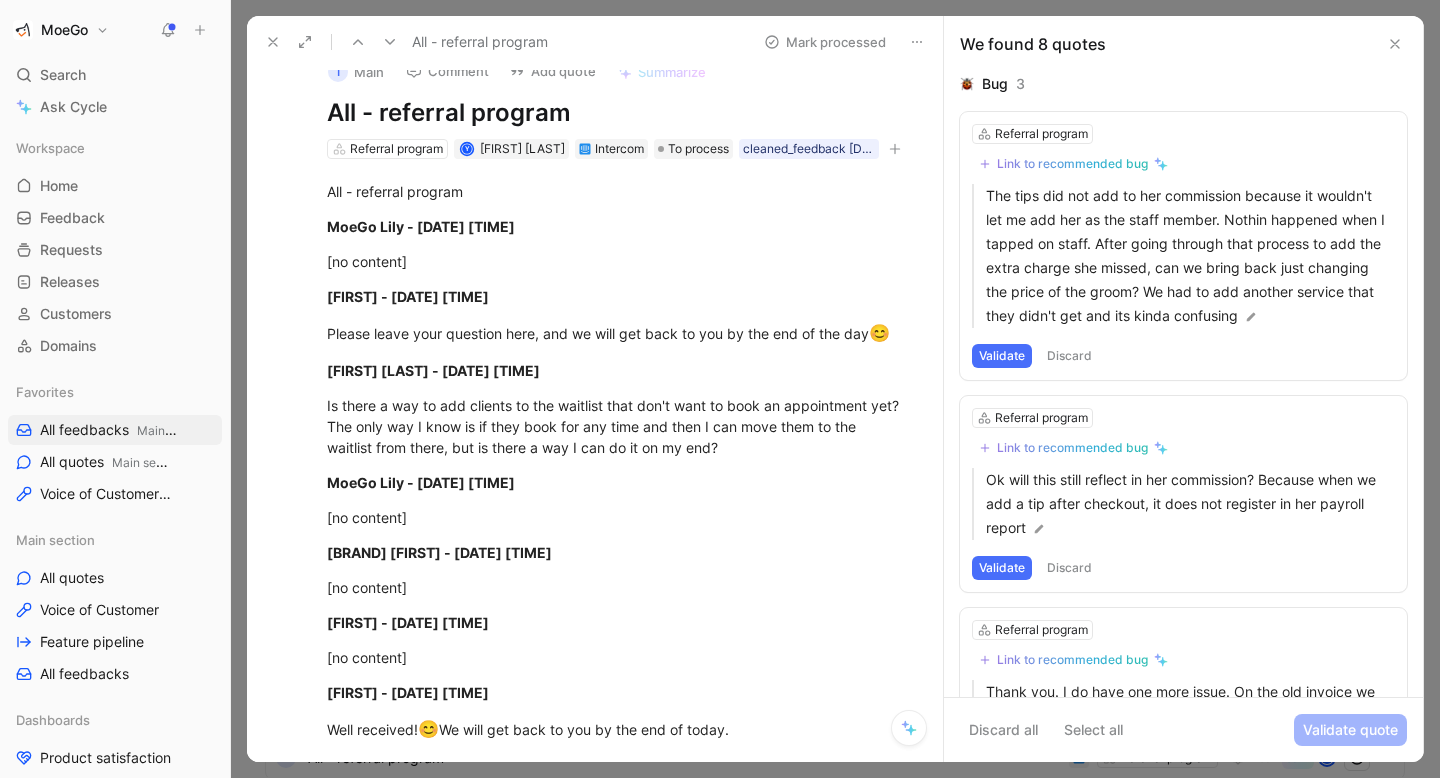 scroll, scrollTop: 0, scrollLeft: 0, axis: both 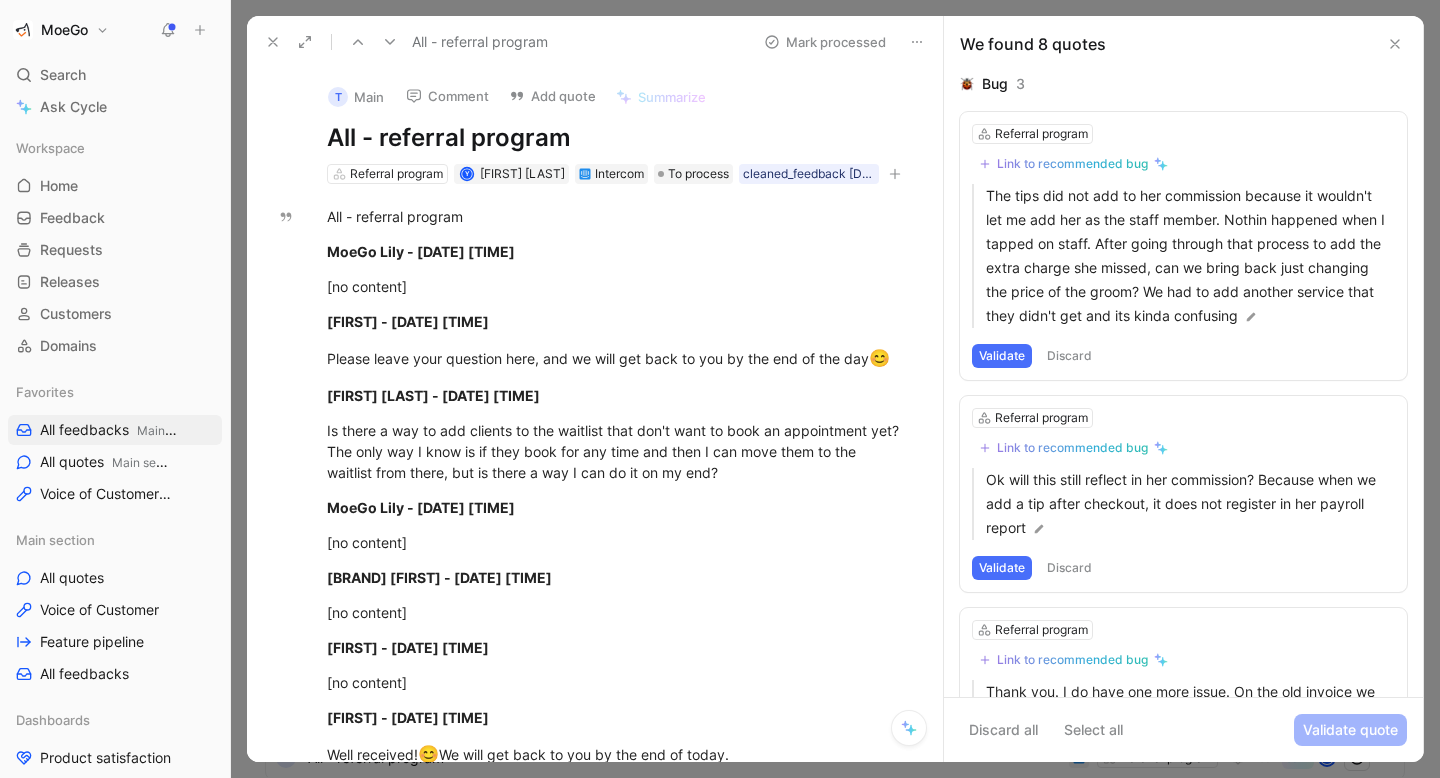 click 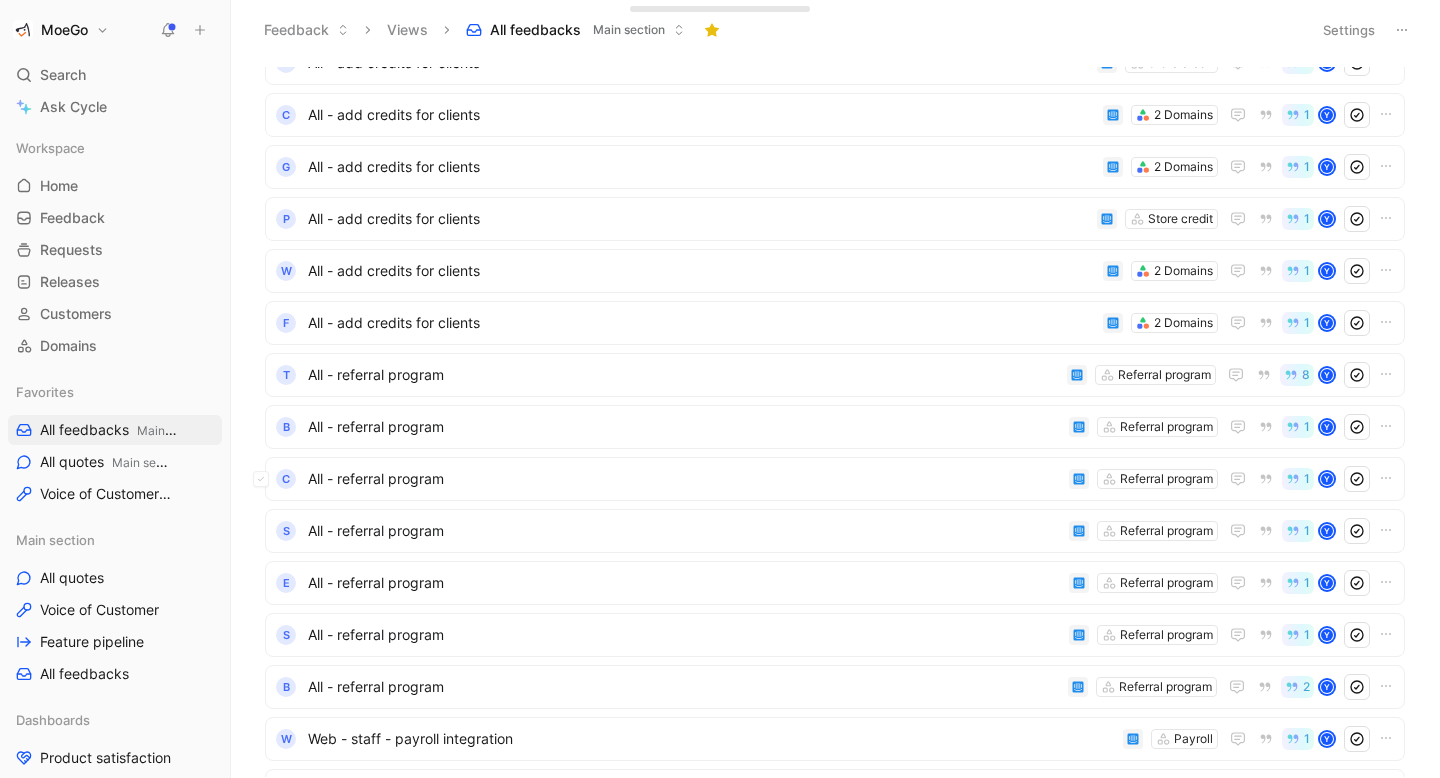scroll, scrollTop: 185, scrollLeft: 0, axis: vertical 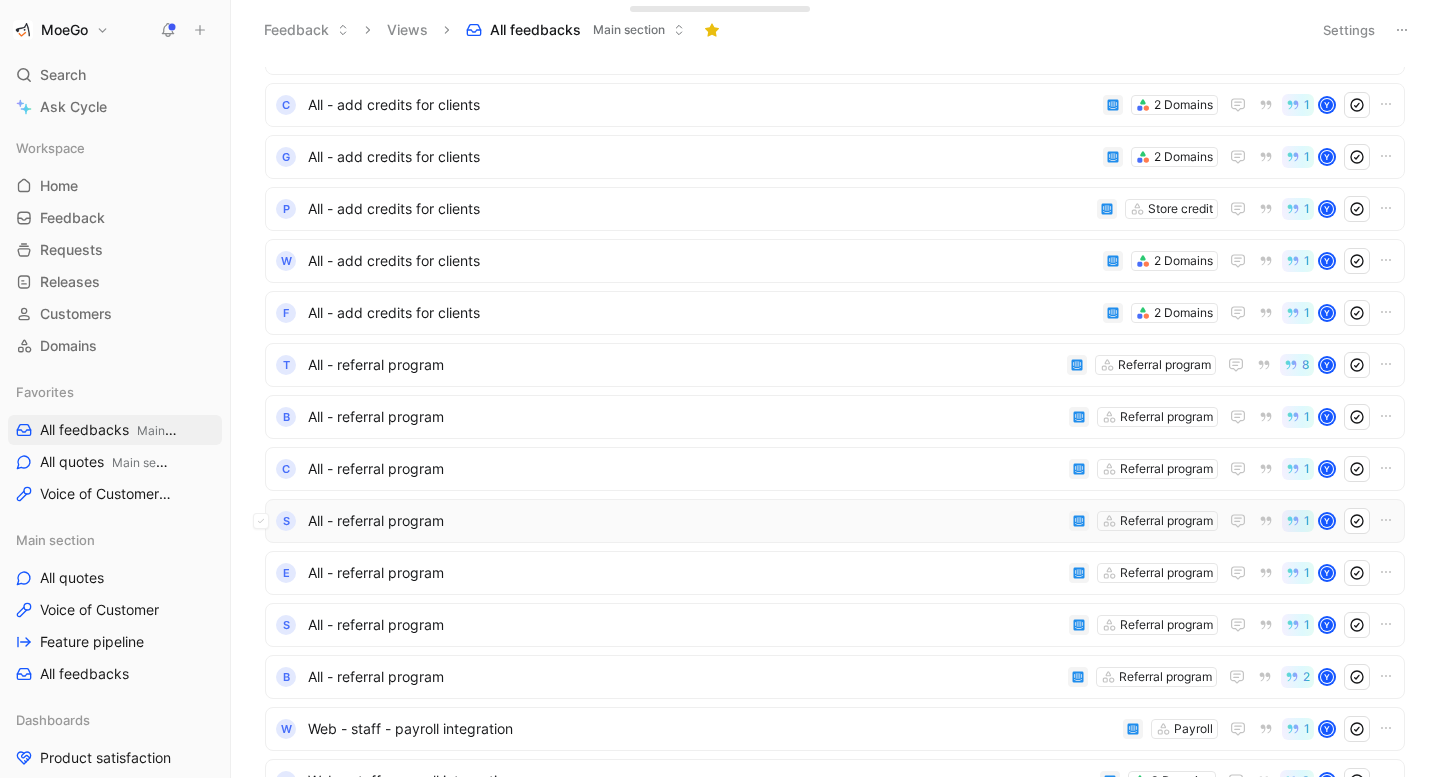 click on "S All - referral program Referral program 1 Y" at bounding box center [835, 521] 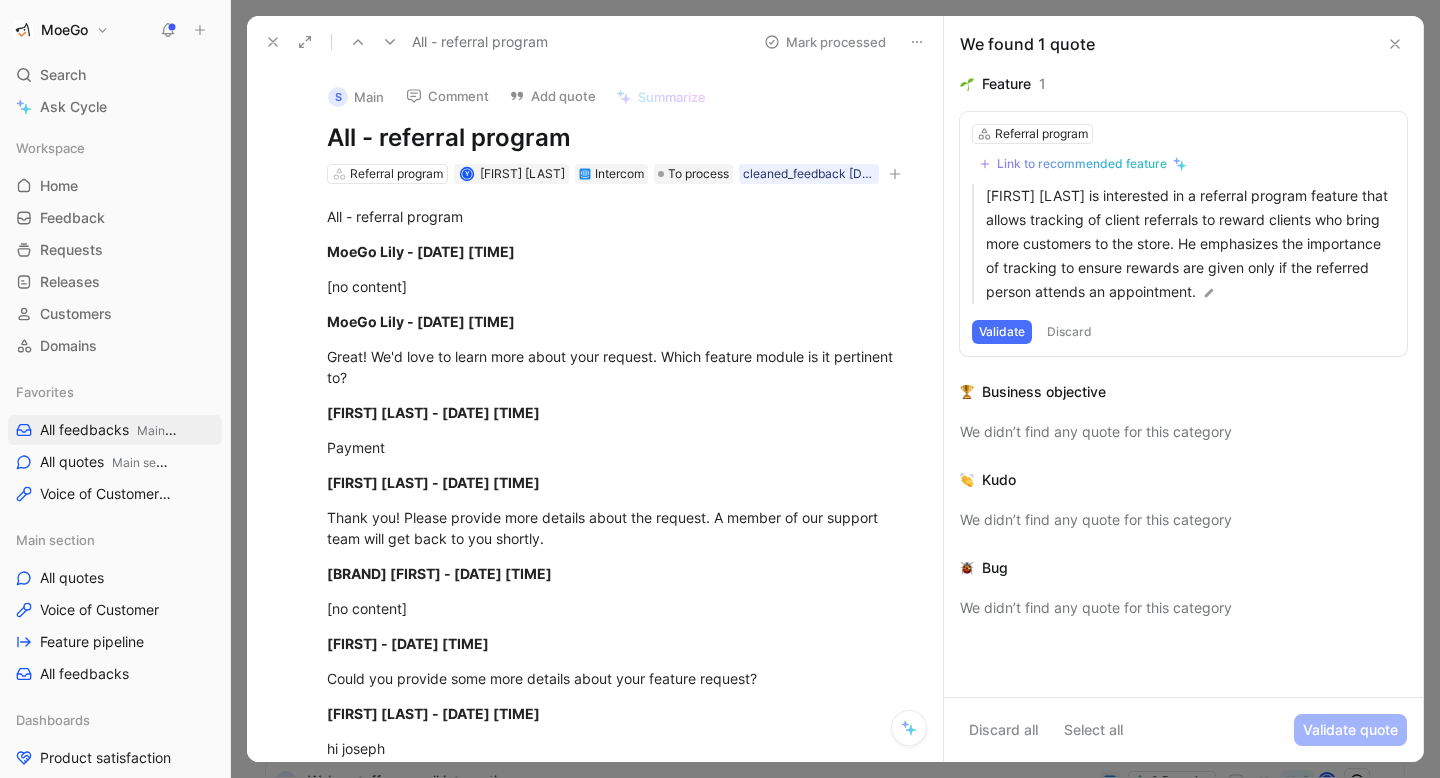 click on "S Main" at bounding box center [356, 97] 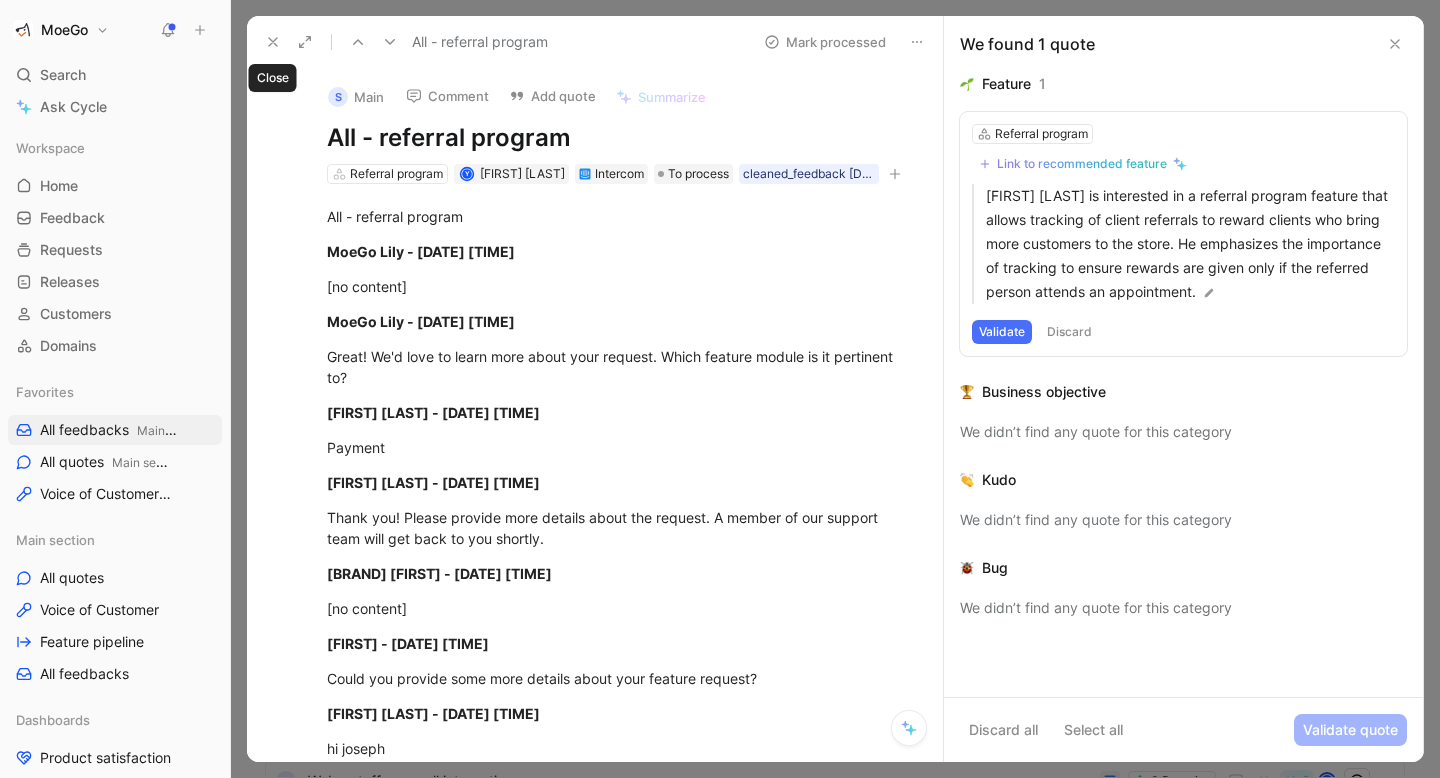 click 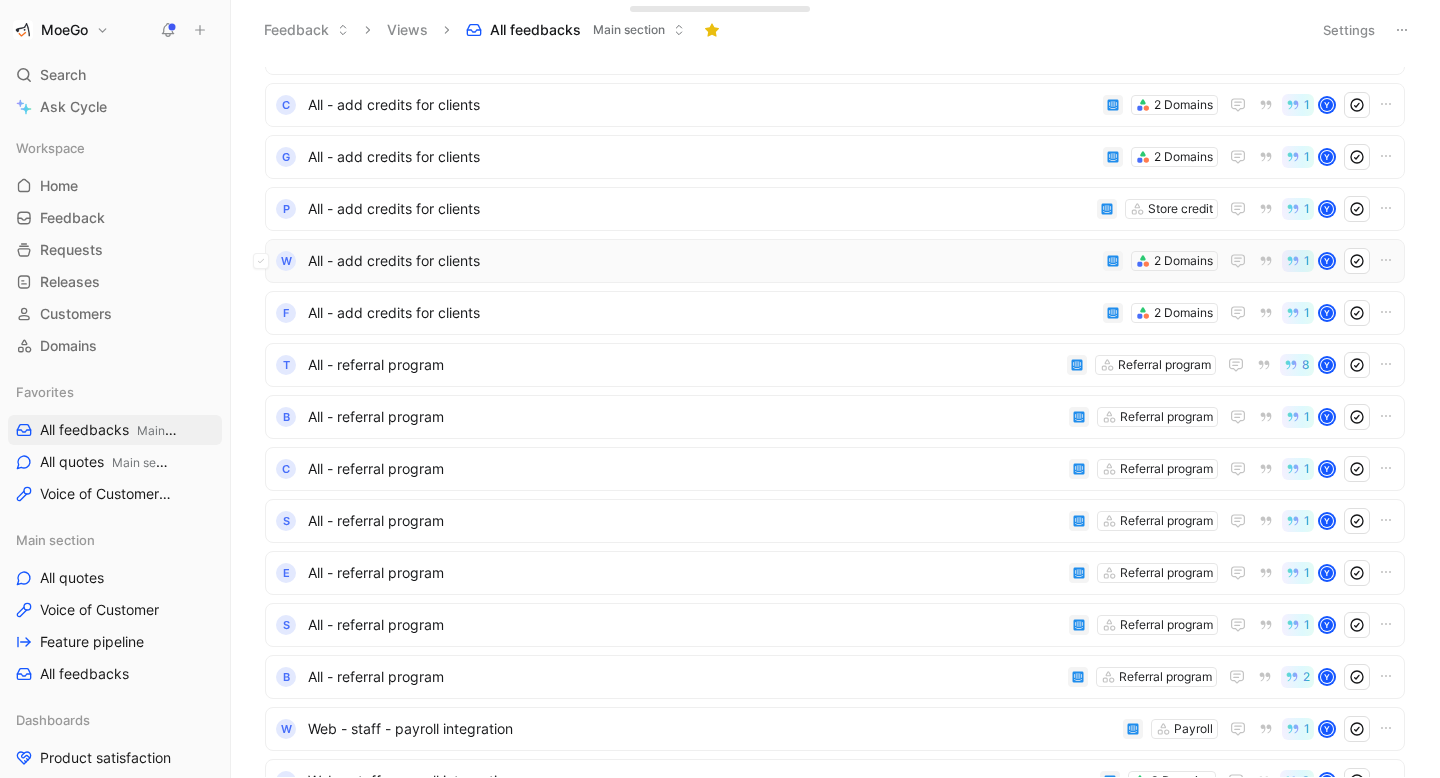 click on "All - add credits for clients" at bounding box center [701, 261] 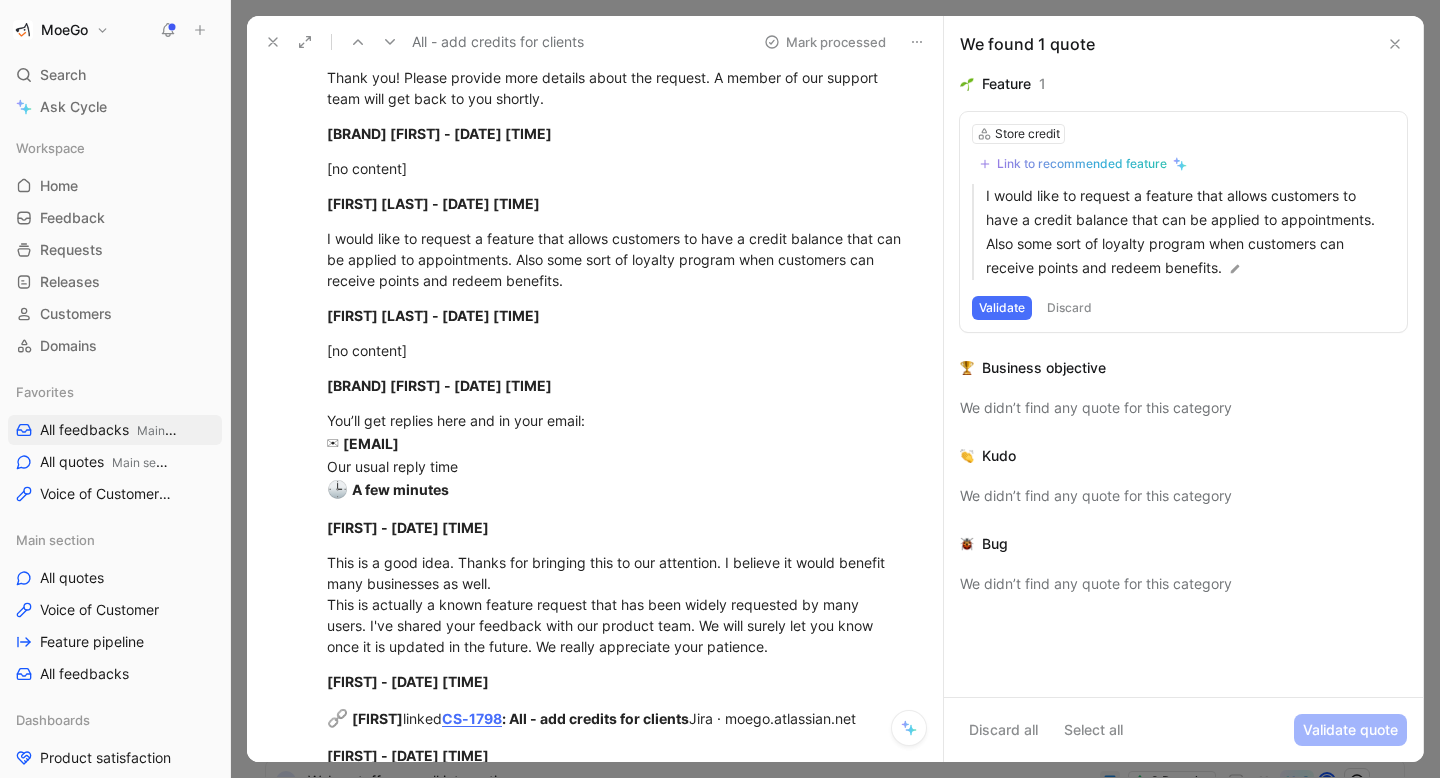 scroll, scrollTop: 446, scrollLeft: 0, axis: vertical 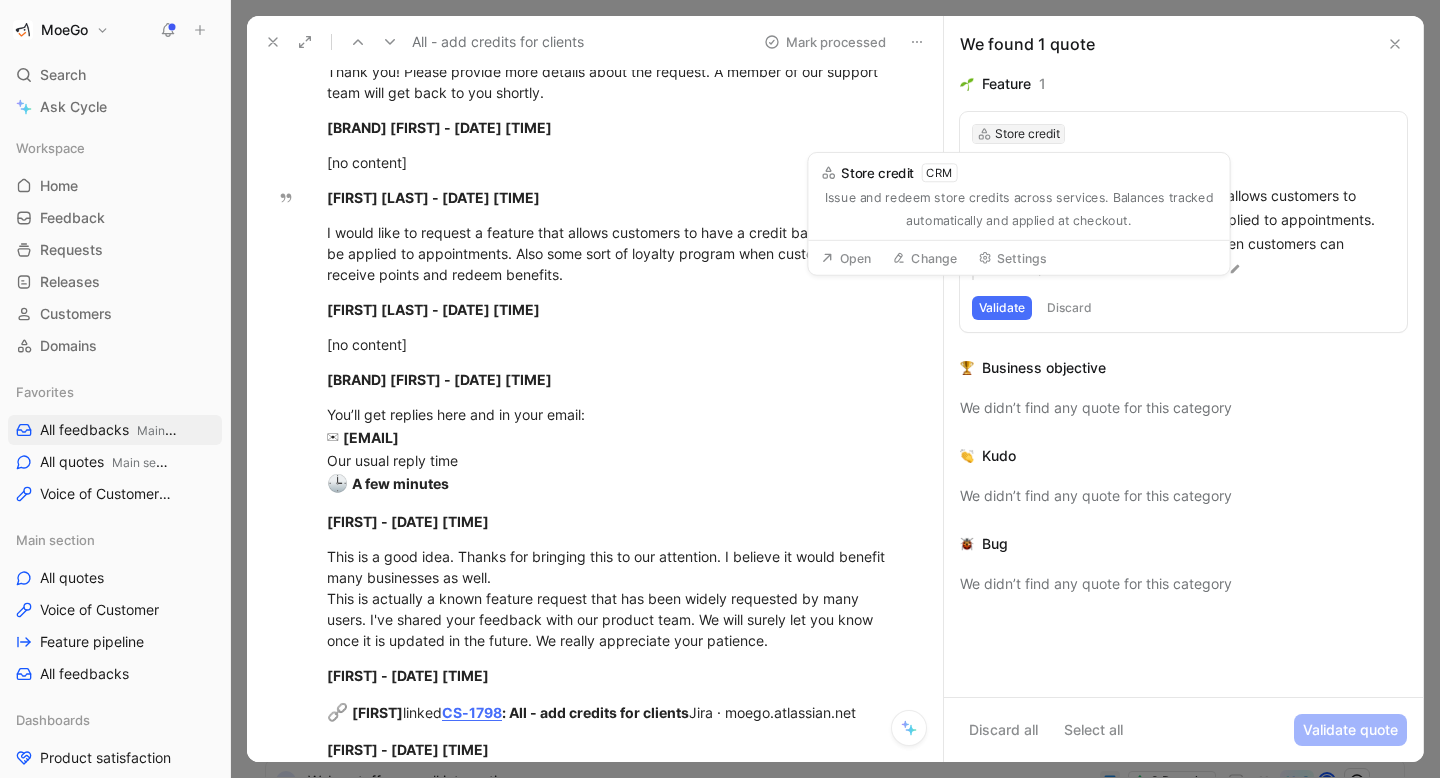 click on "Store credit" at bounding box center [1027, 134] 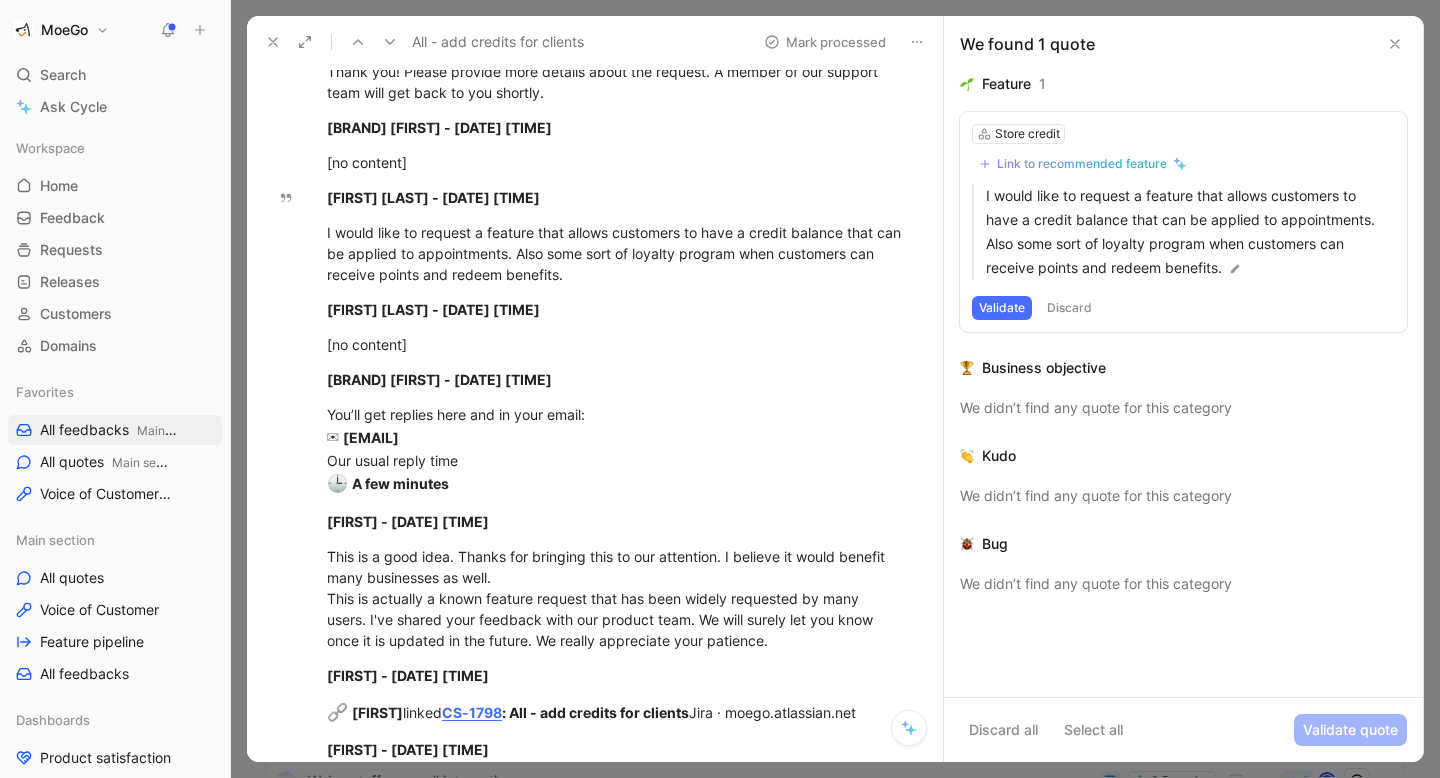 click at bounding box center [273, 42] 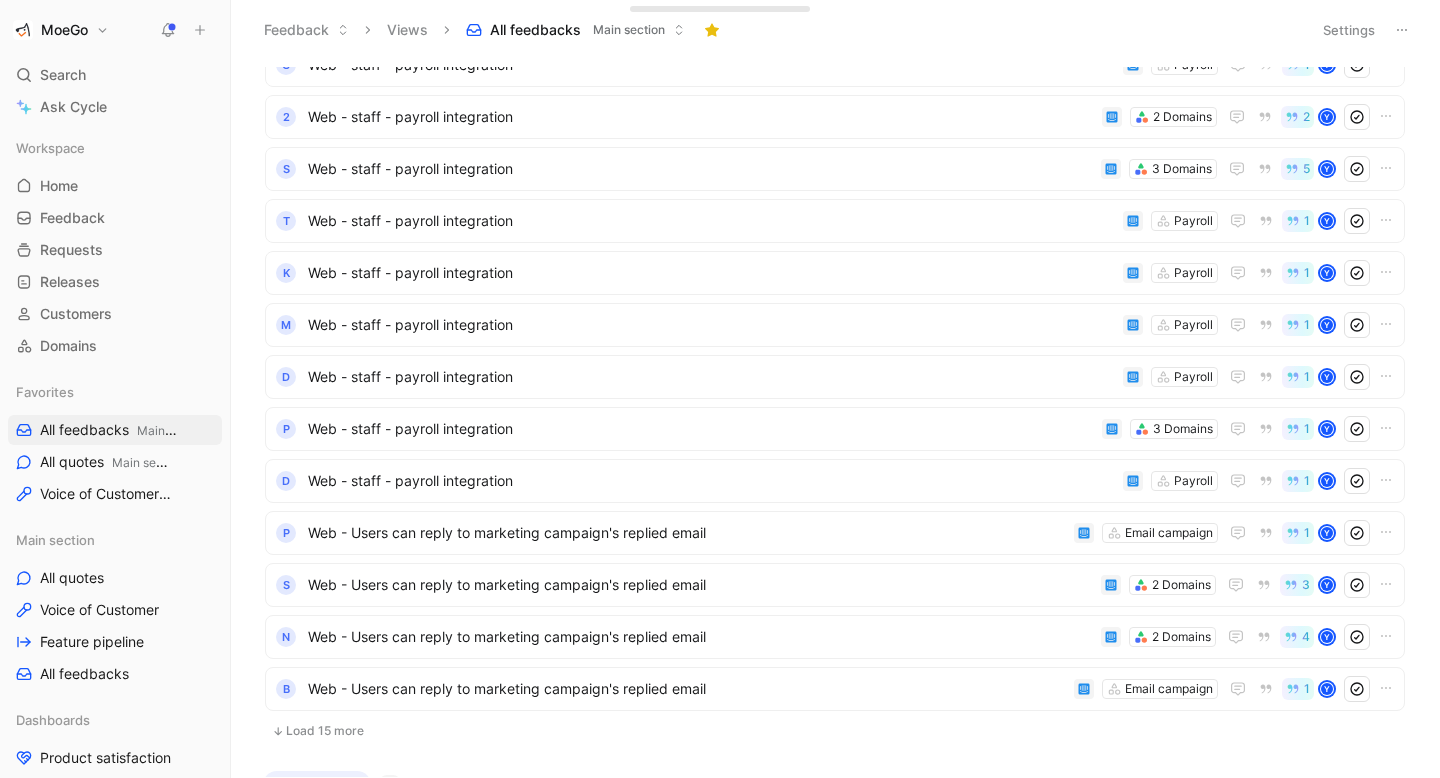 scroll, scrollTop: 955, scrollLeft: 0, axis: vertical 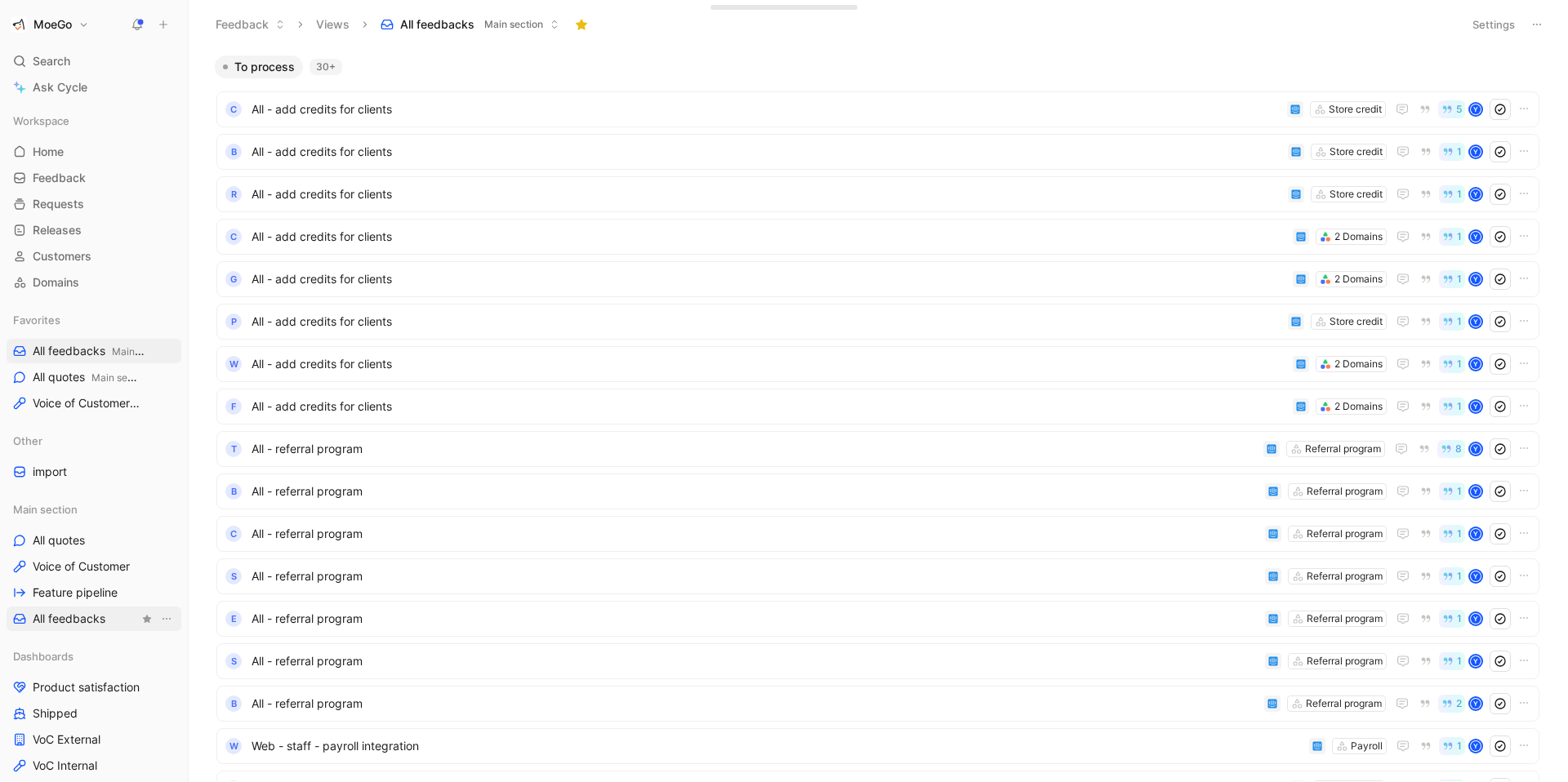 click on "All feedbacks" at bounding box center [69, 619] 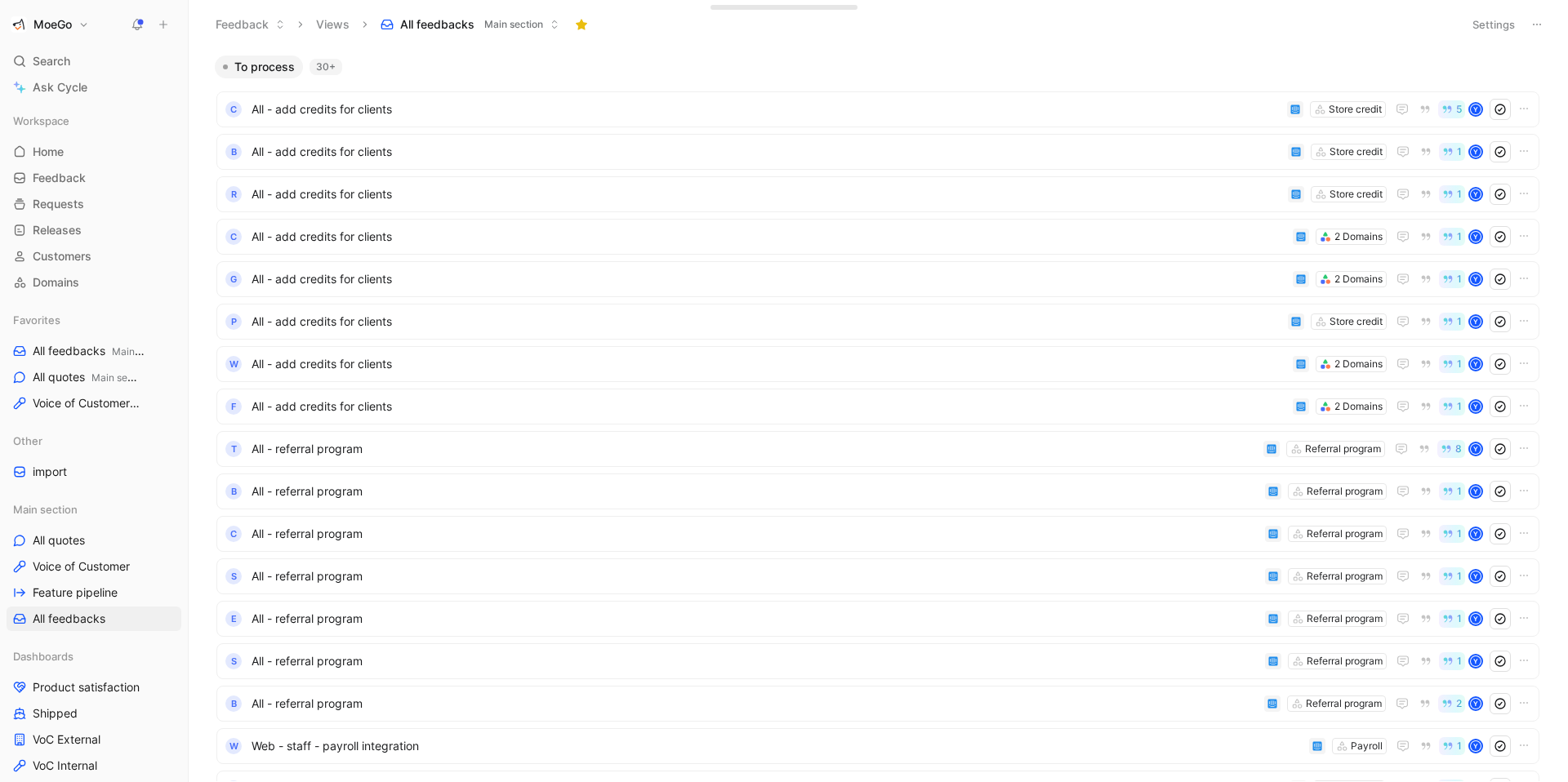 click on "MoeGo" at bounding box center (52, 24) 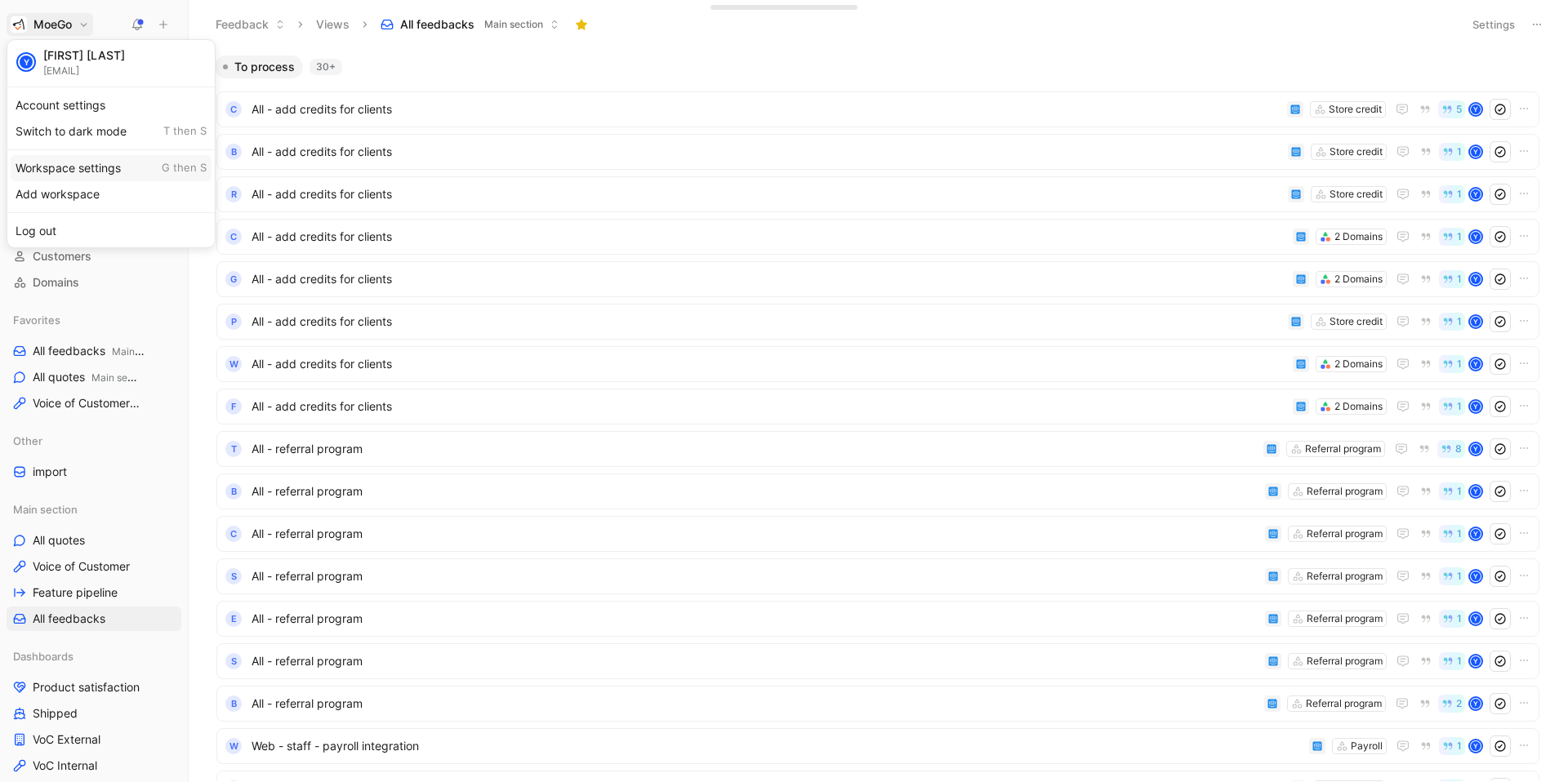 click on "Workspace settings G then S" at bounding box center (111, 168) 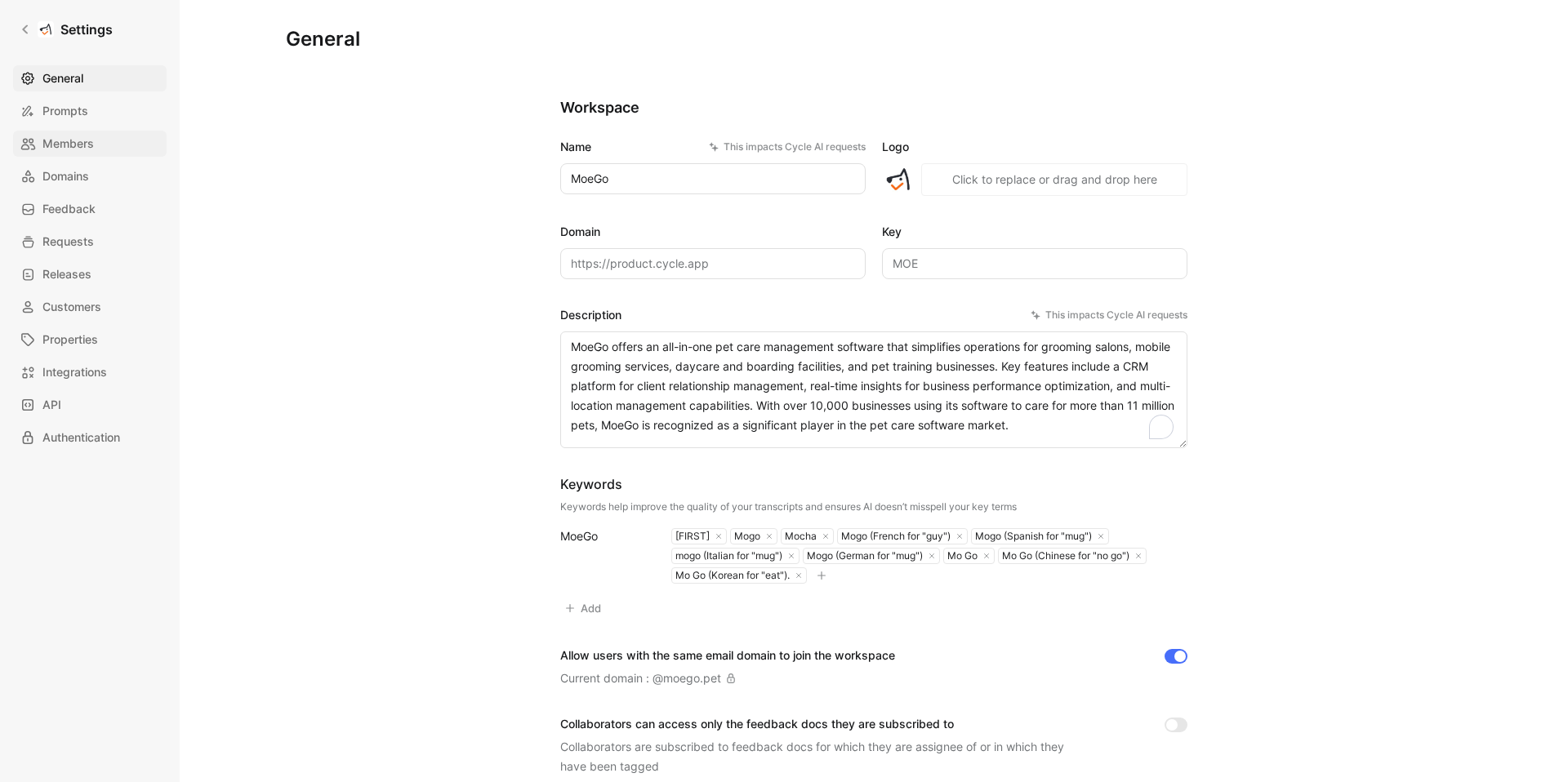 click on "Members" at bounding box center [68, 144] 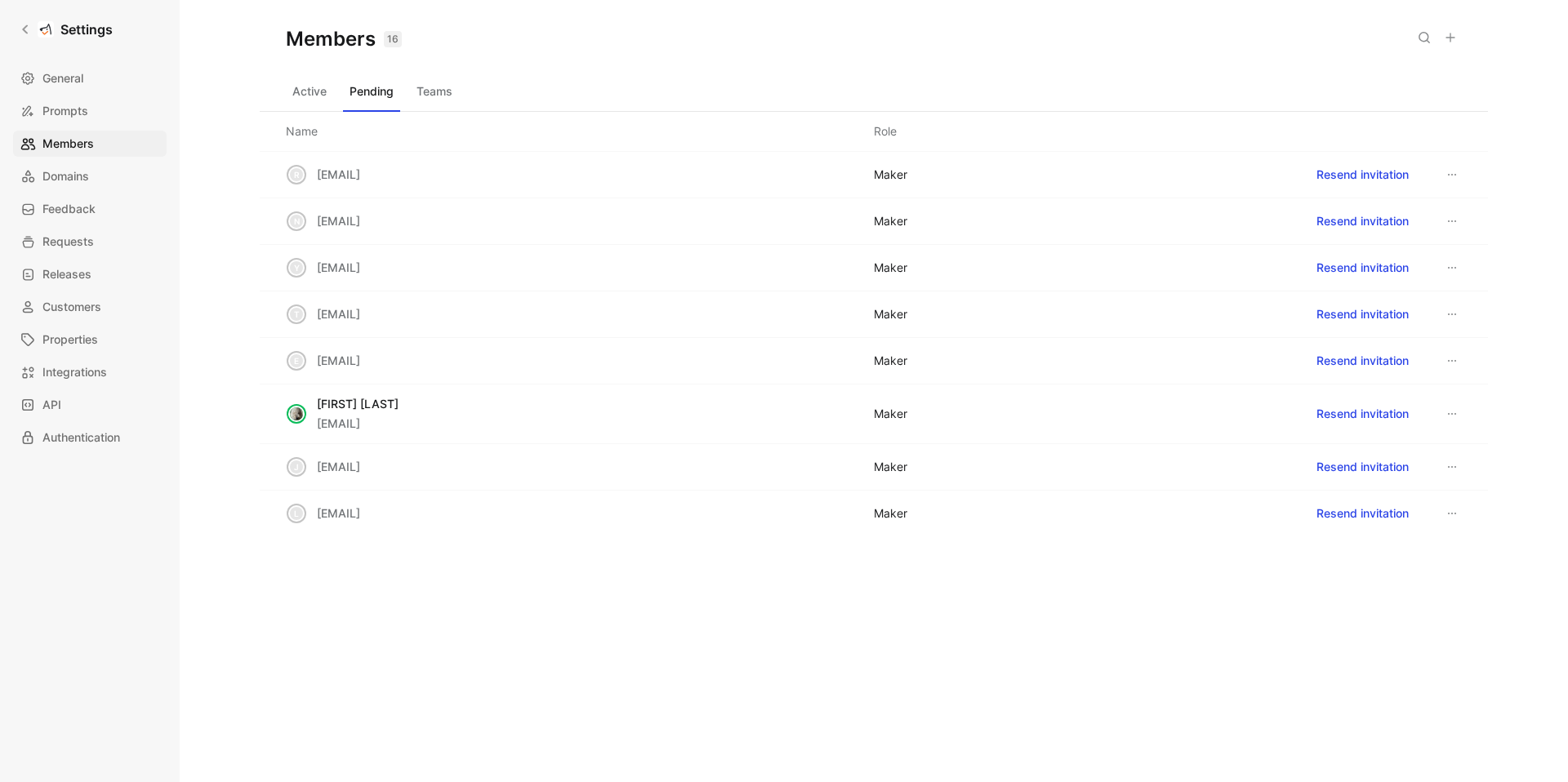 click on "Active" at bounding box center (310, 91) 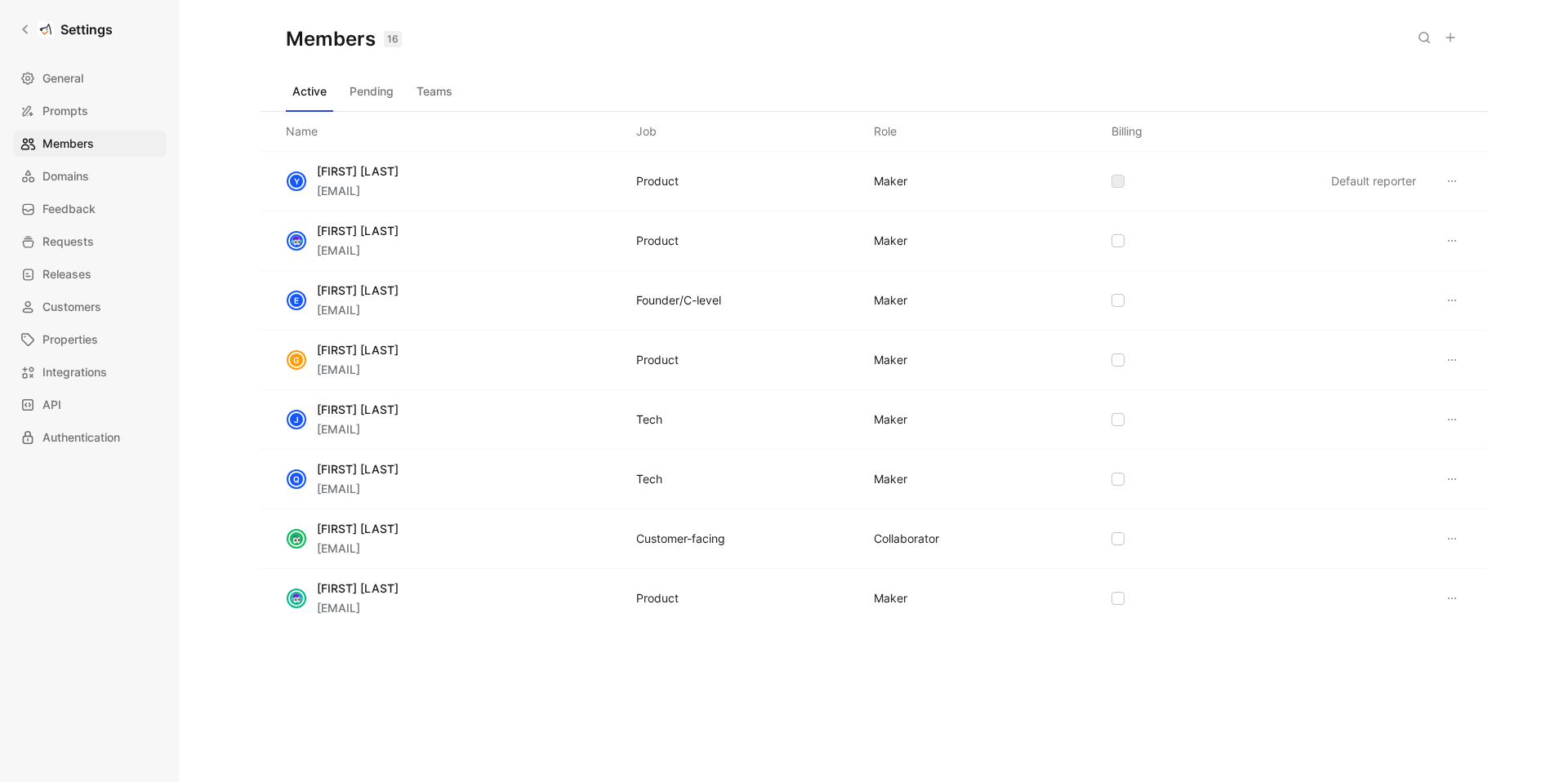 click on "Pending" at bounding box center (372, 91) 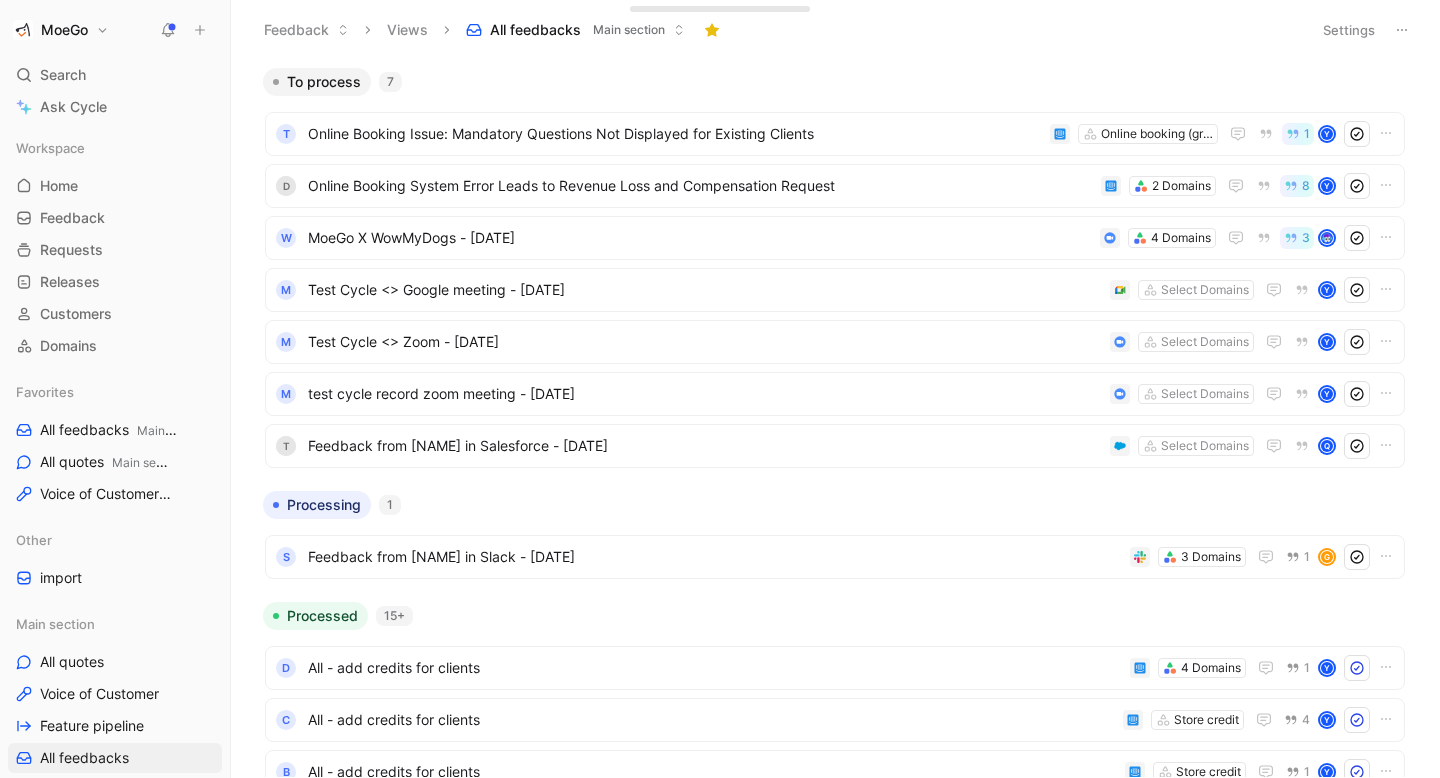 scroll, scrollTop: 0, scrollLeft: 0, axis: both 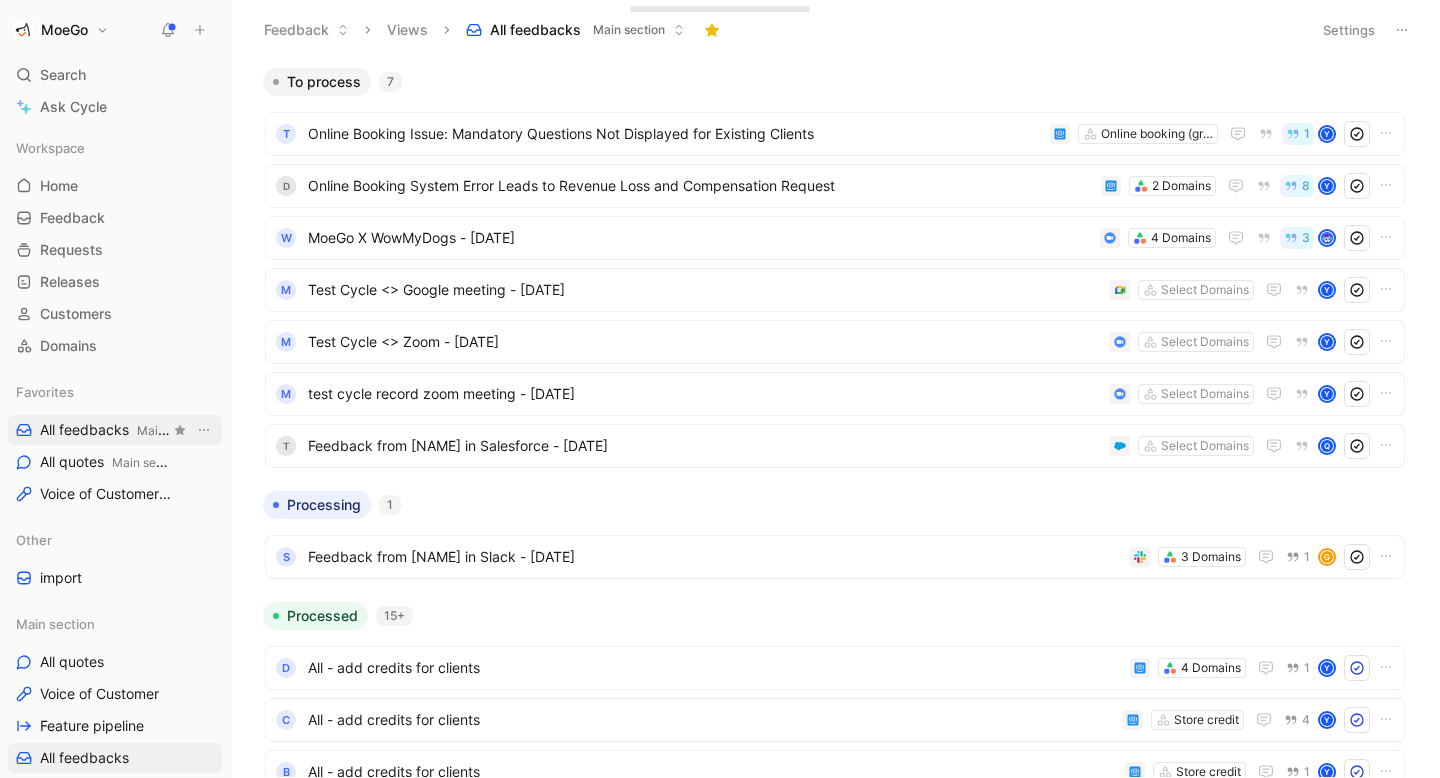 click on "All feedbacks Main section" at bounding box center (105, 430) 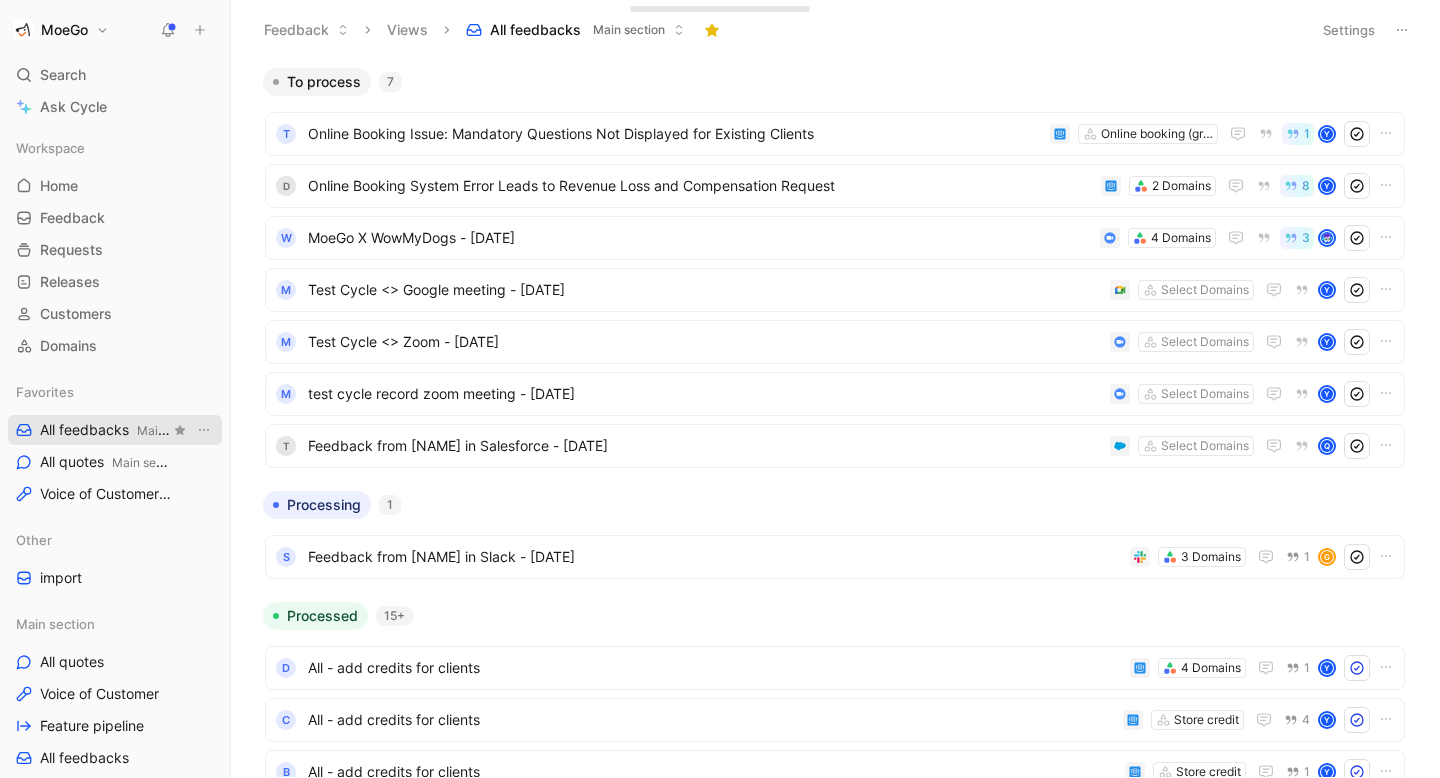 click on "All feedbacks Main section" at bounding box center (105, 430) 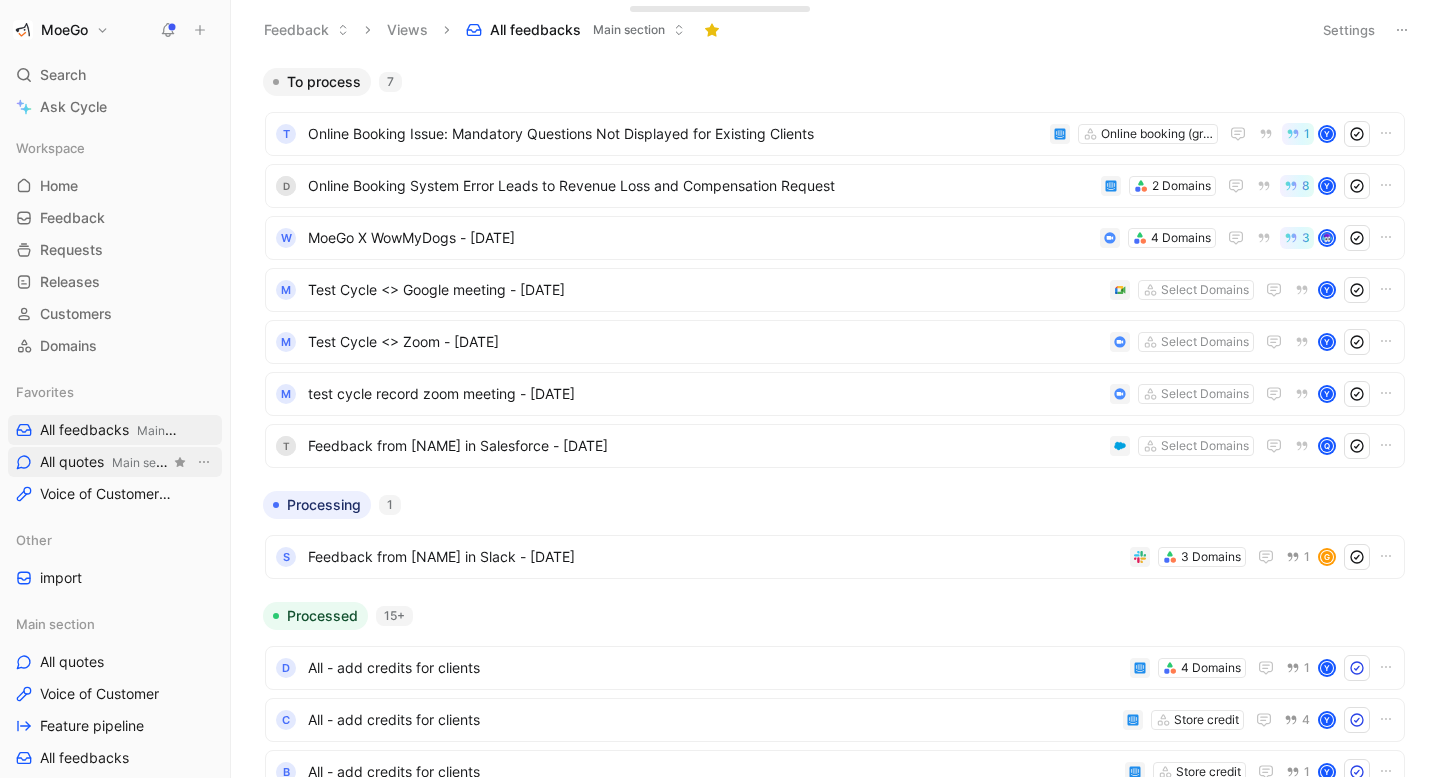 click on "All quotes Main section" at bounding box center (105, 462) 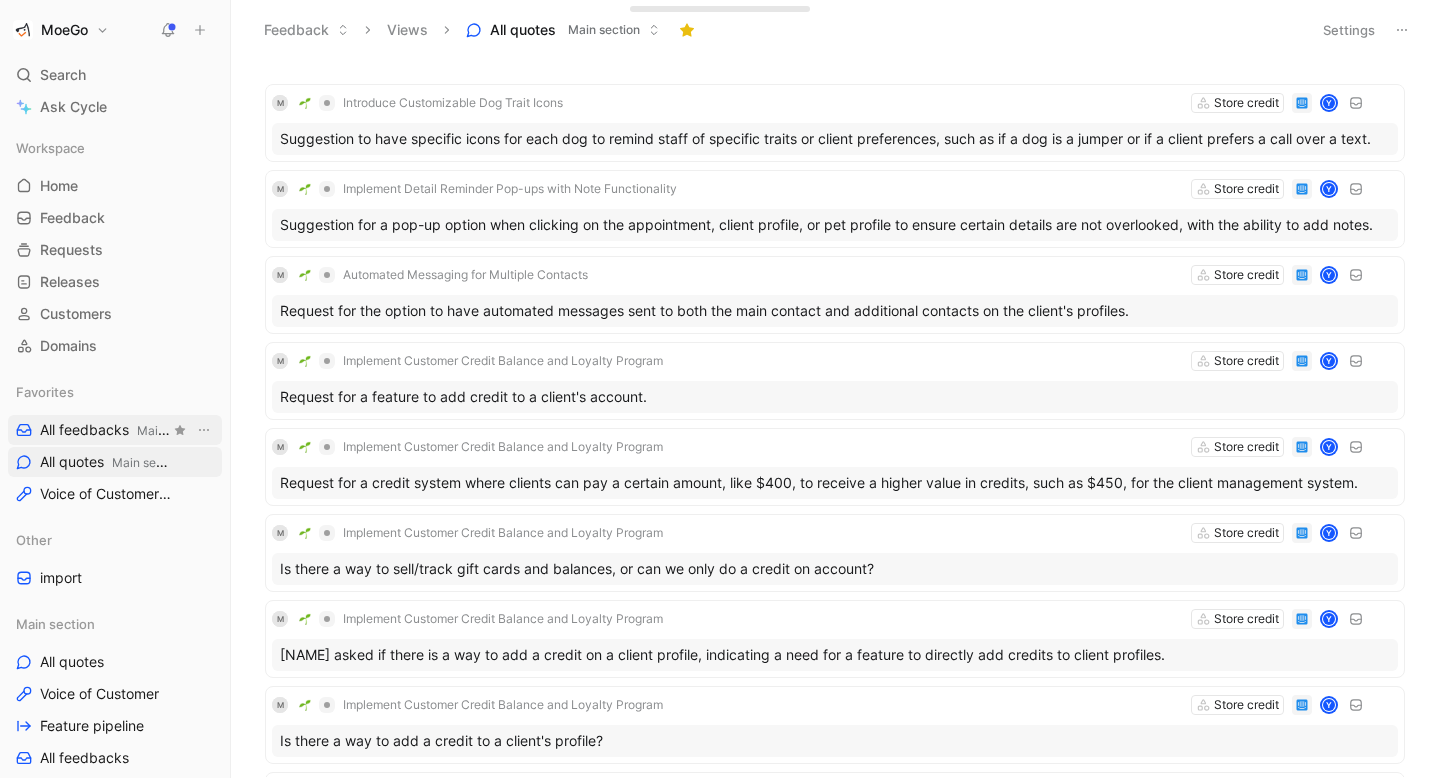 click on "All feedbacks Main section" at bounding box center [105, 430] 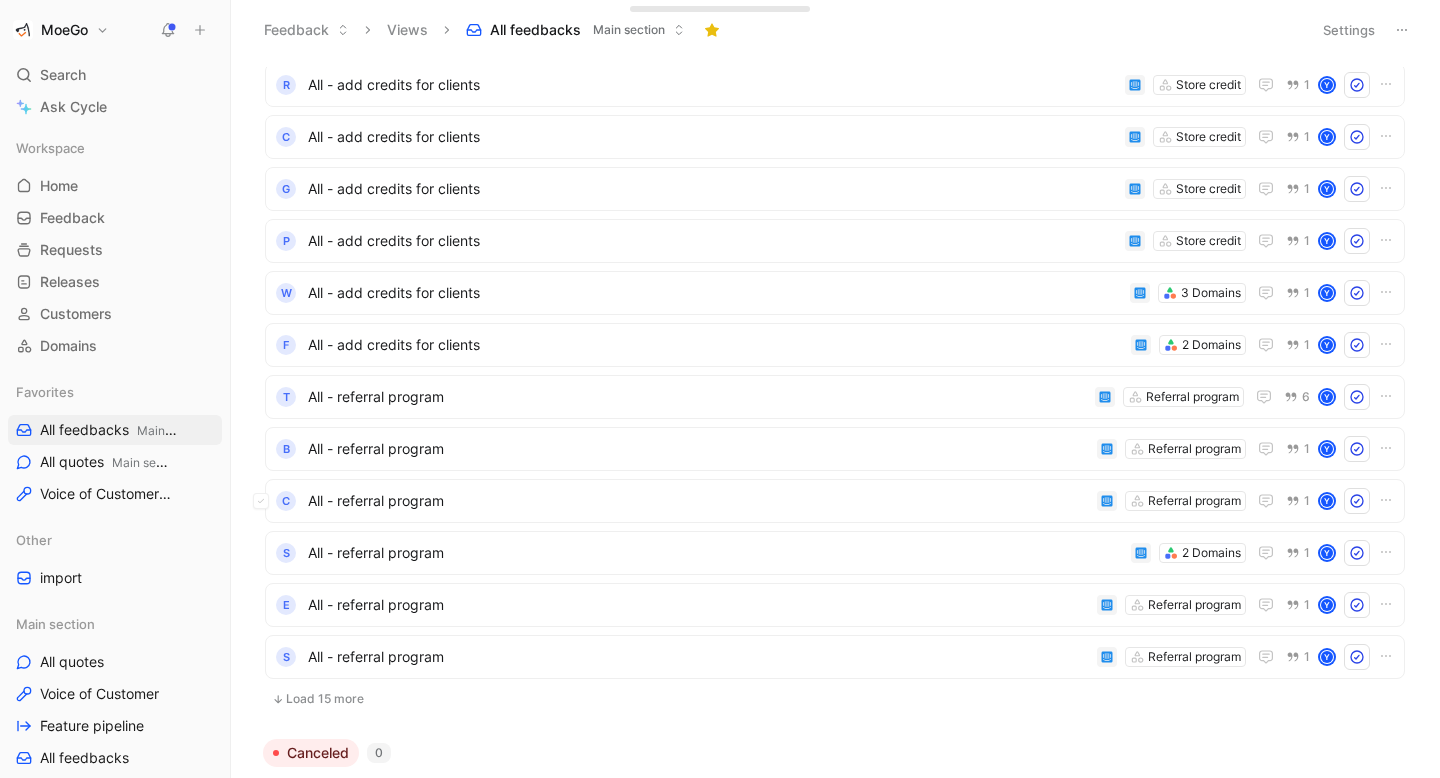 scroll, scrollTop: 845, scrollLeft: 0, axis: vertical 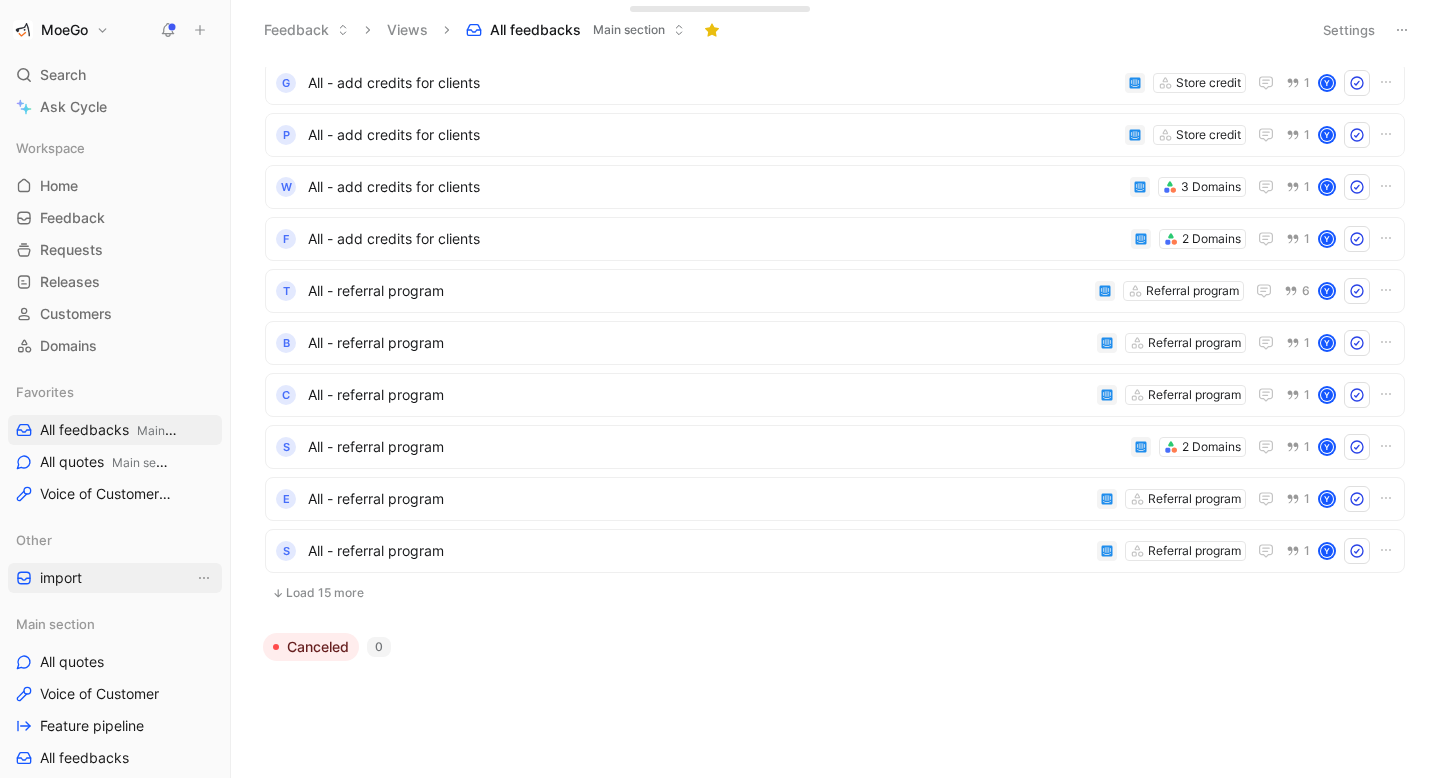 click on "import" at bounding box center (115, 578) 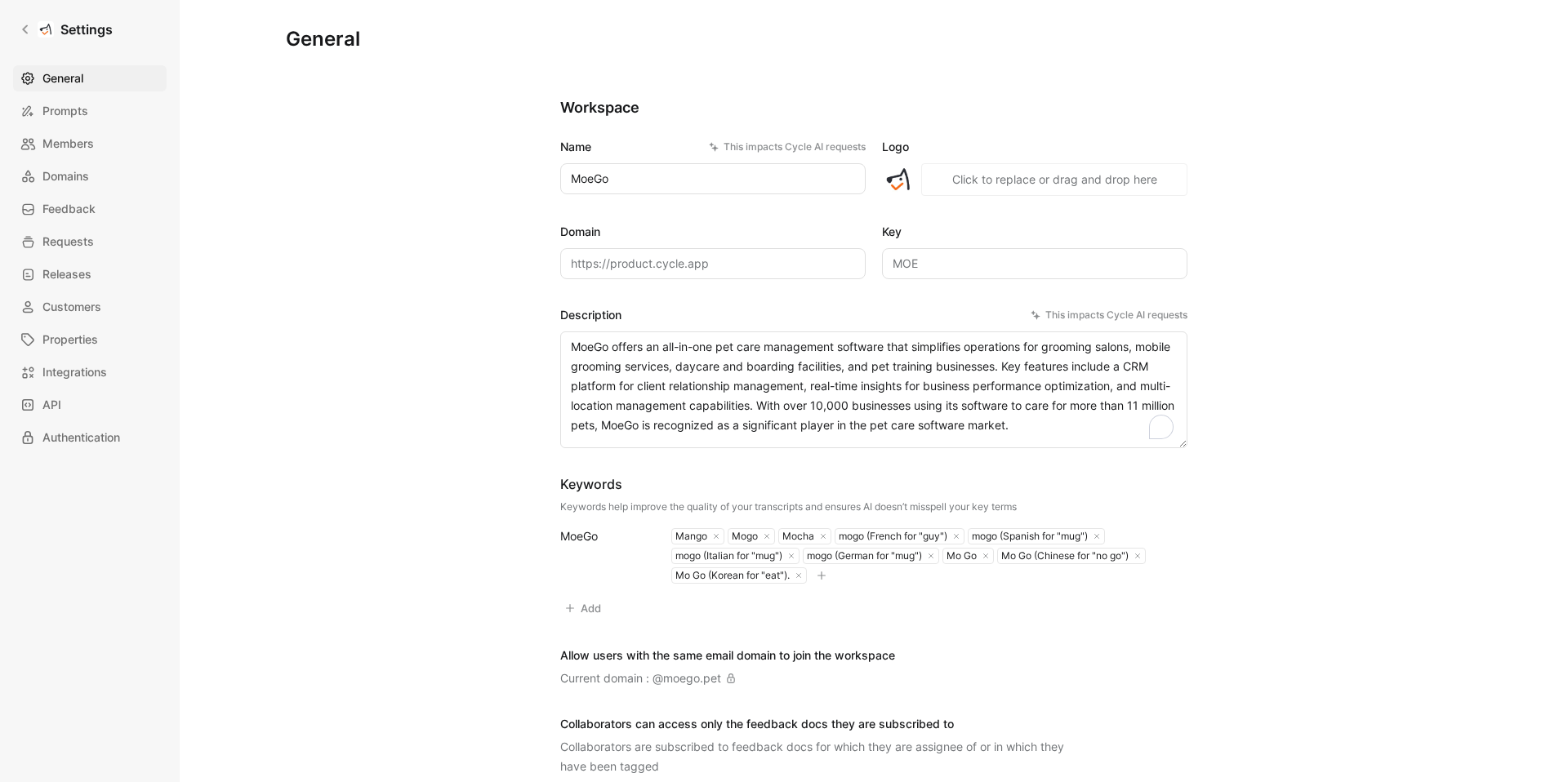 scroll, scrollTop: 0, scrollLeft: 0, axis: both 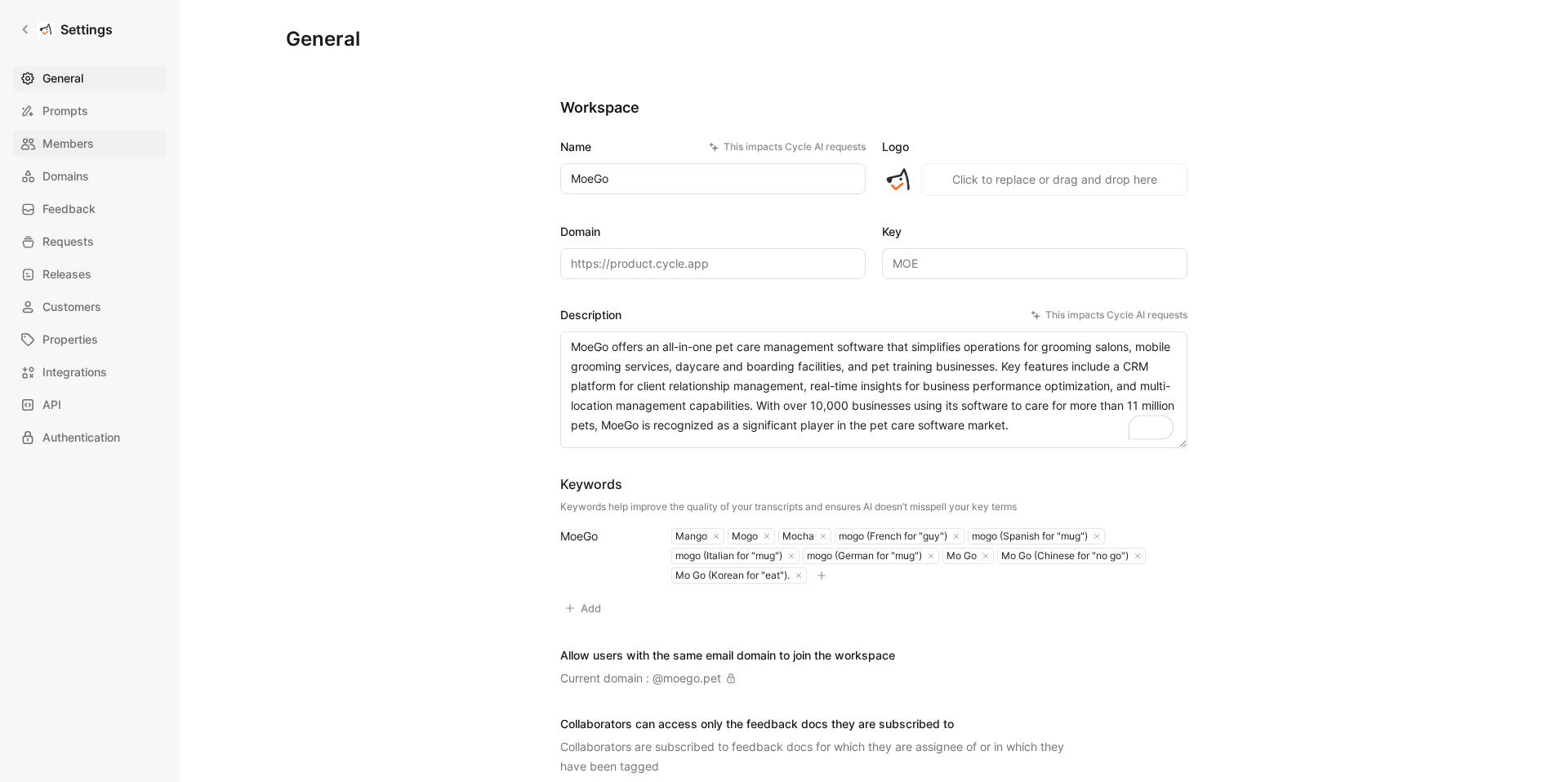 click on "Members" at bounding box center (68, 144) 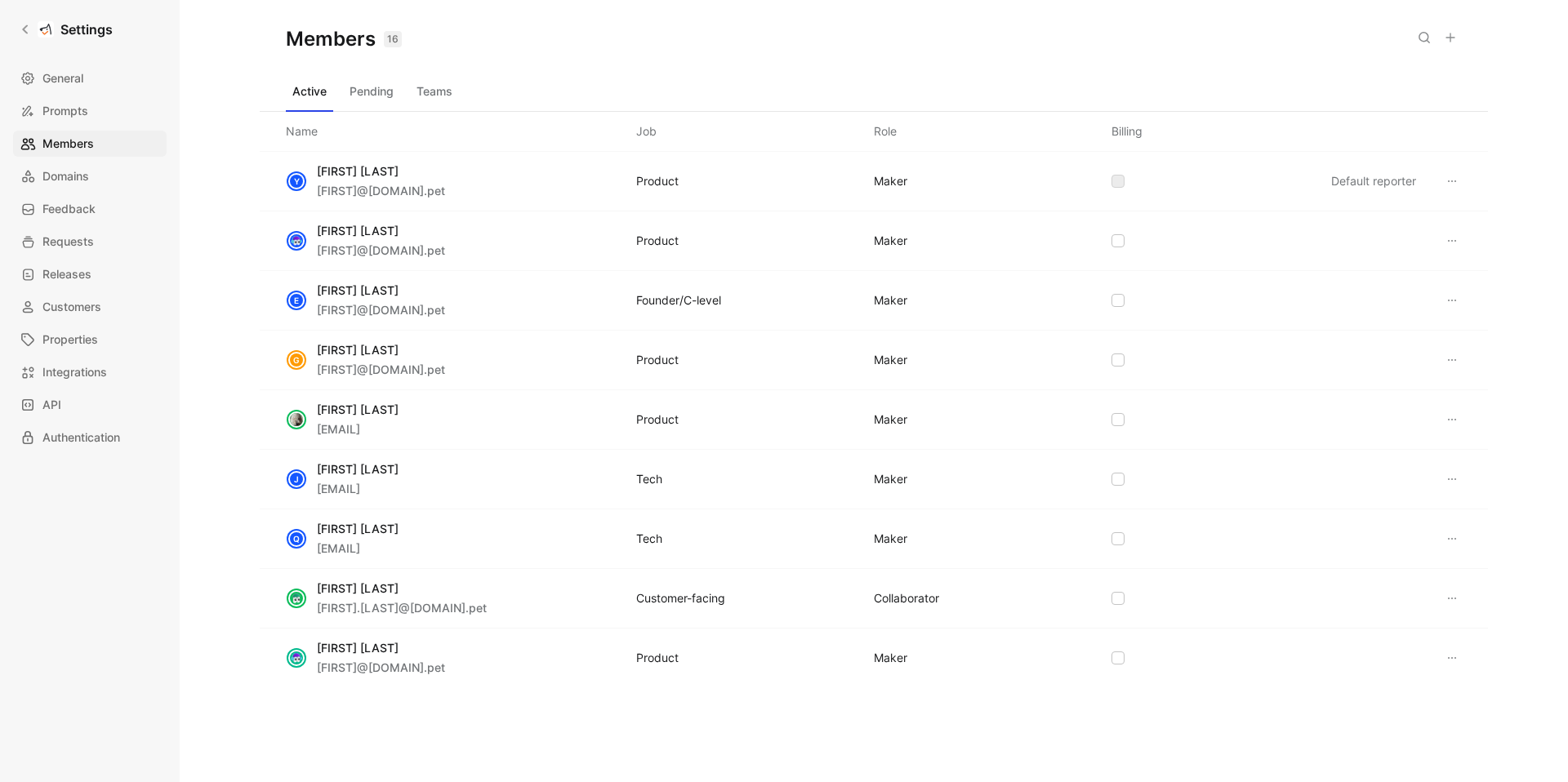 click 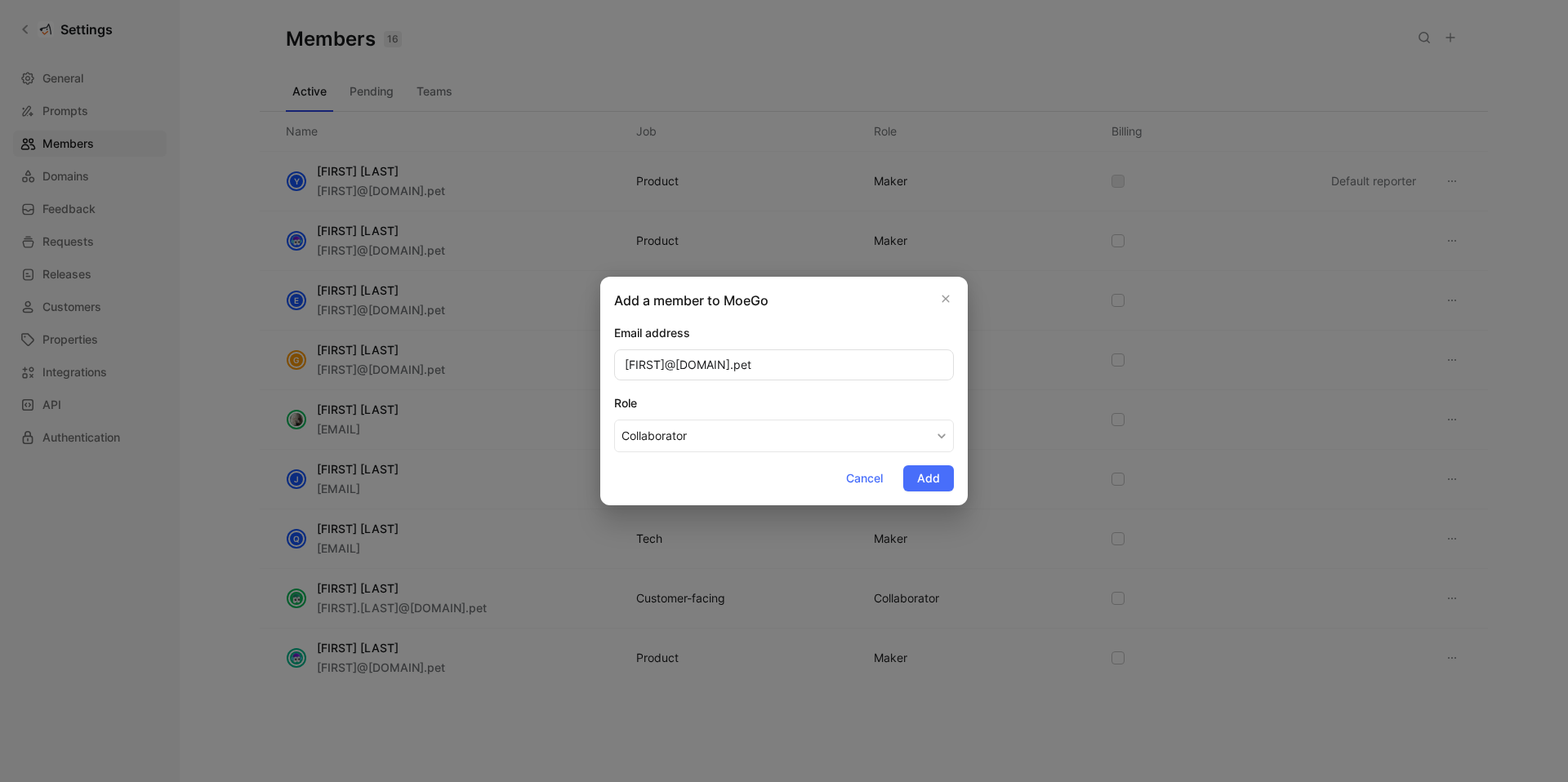 type on "romany@moego.pet" 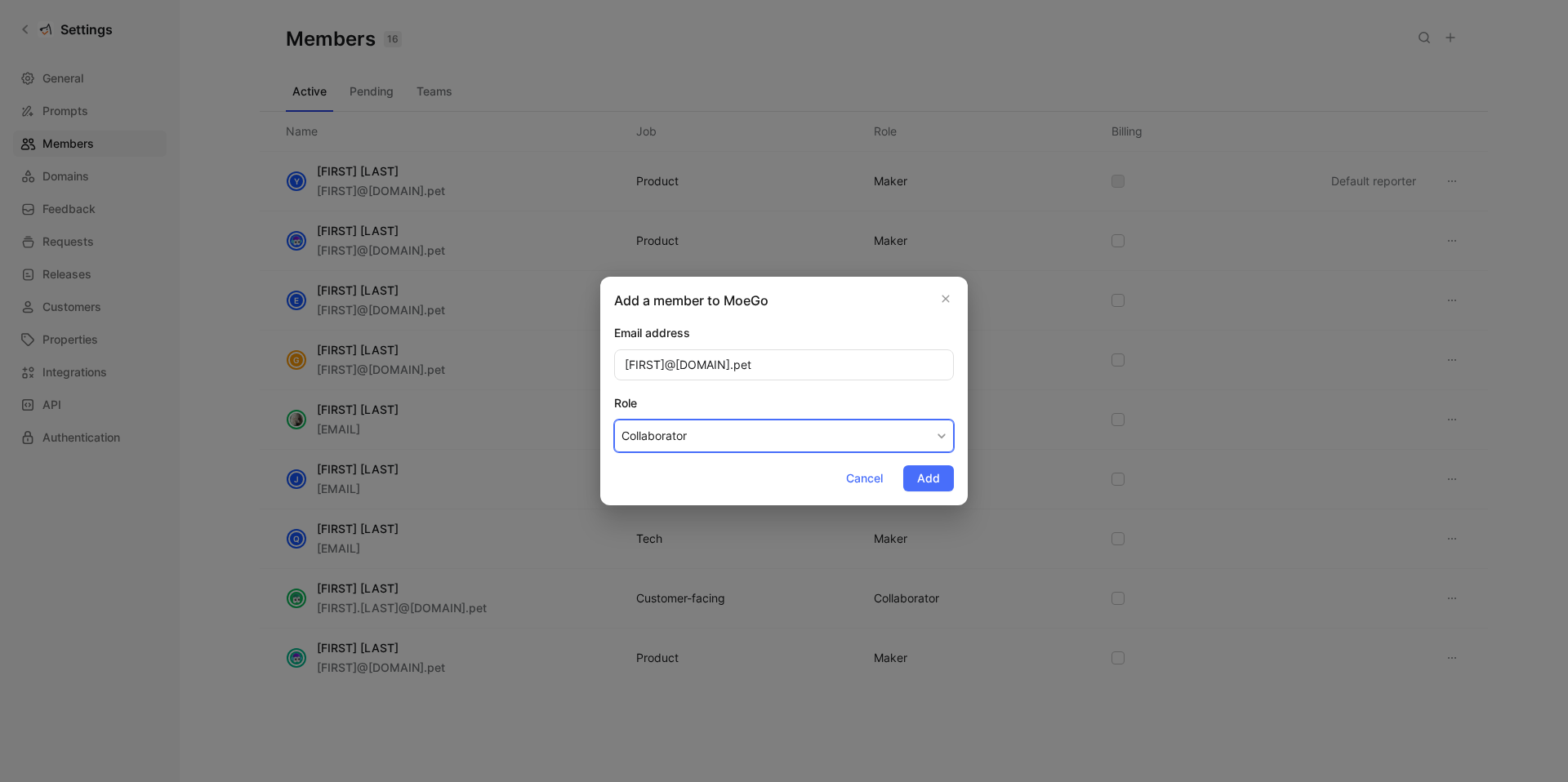 click on "Collaborator" at bounding box center [784, 436] 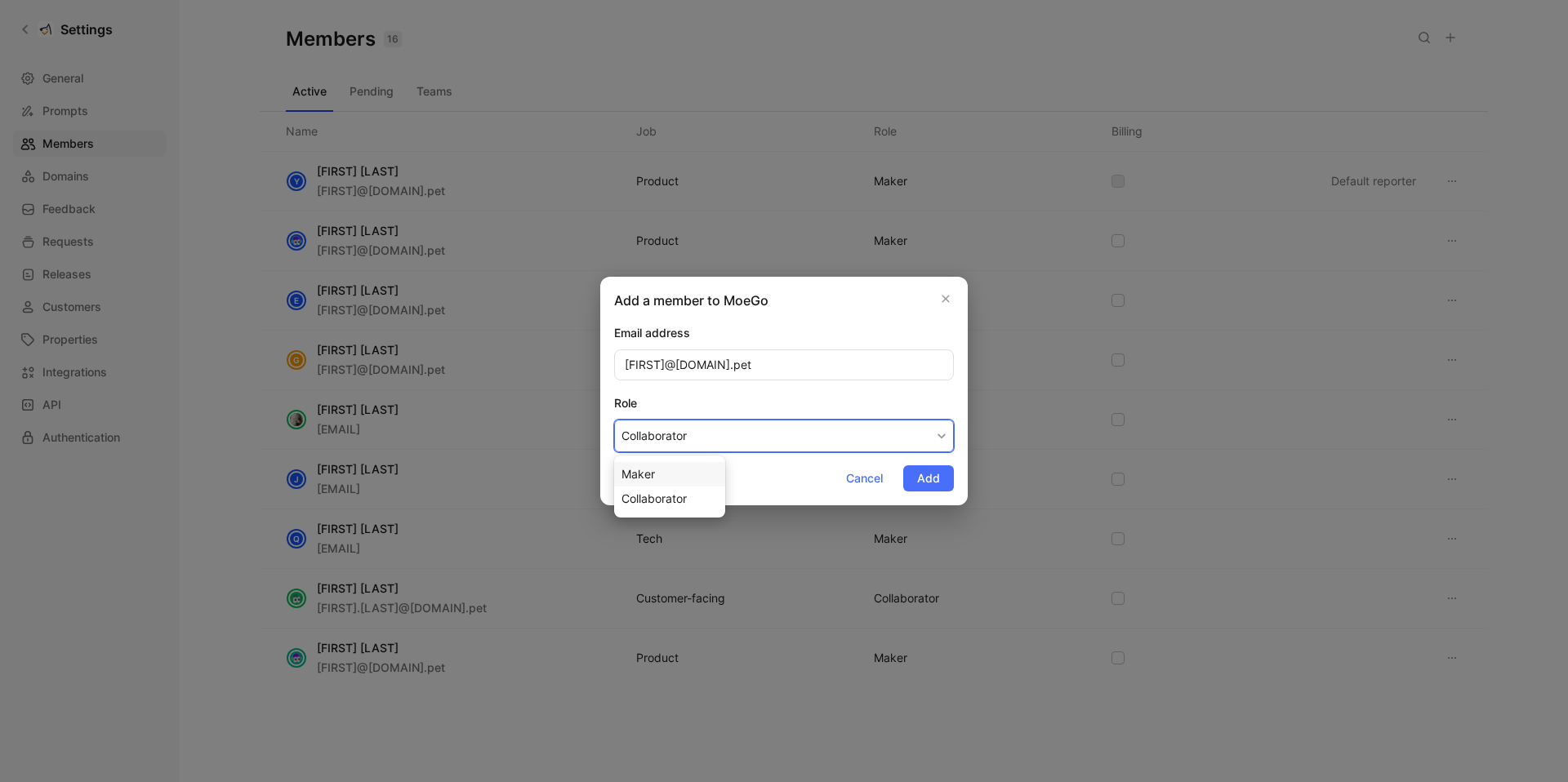 click on "Maker" at bounding box center (670, 474) 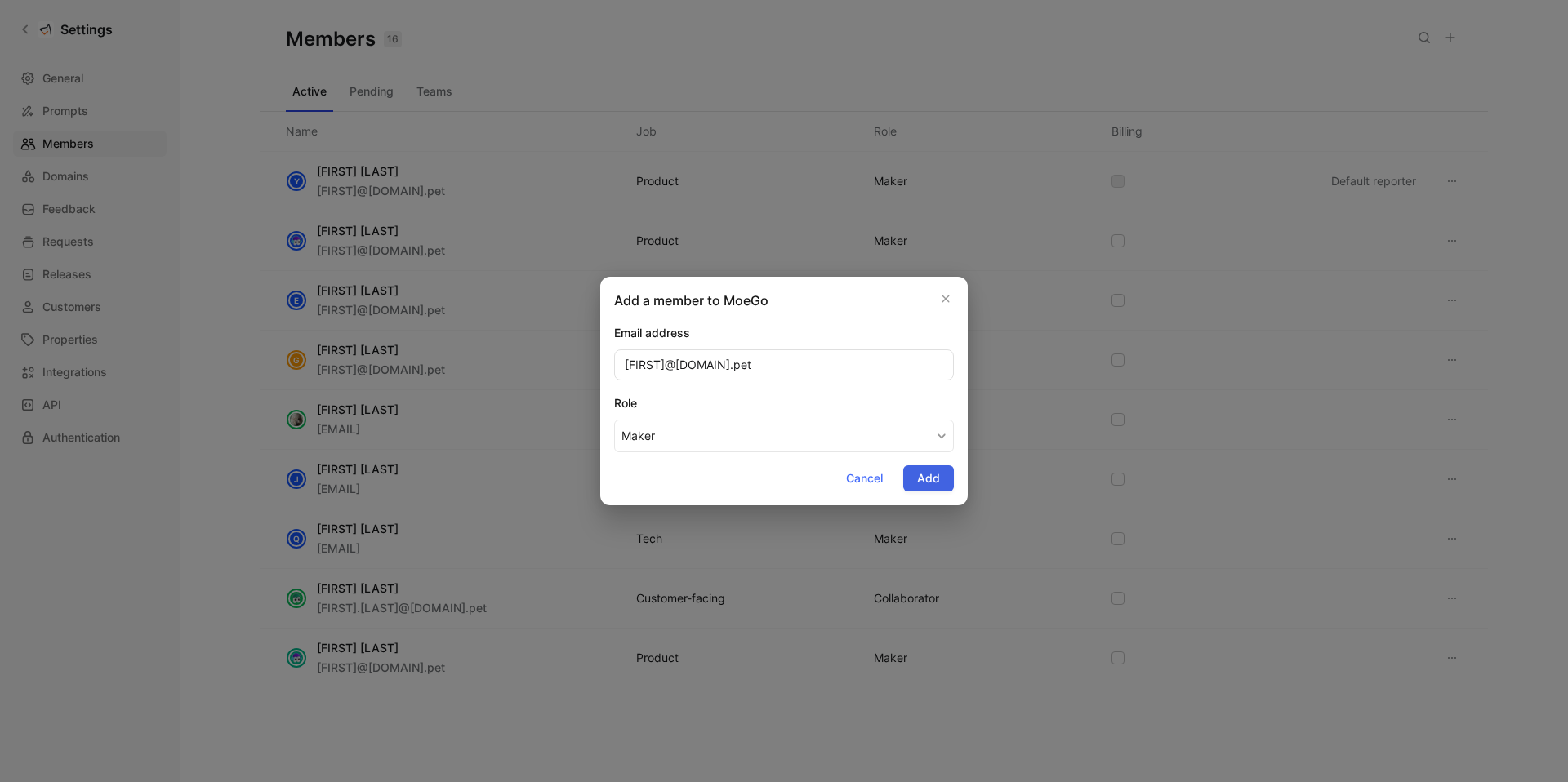 click on "Add" at bounding box center [929, 478] 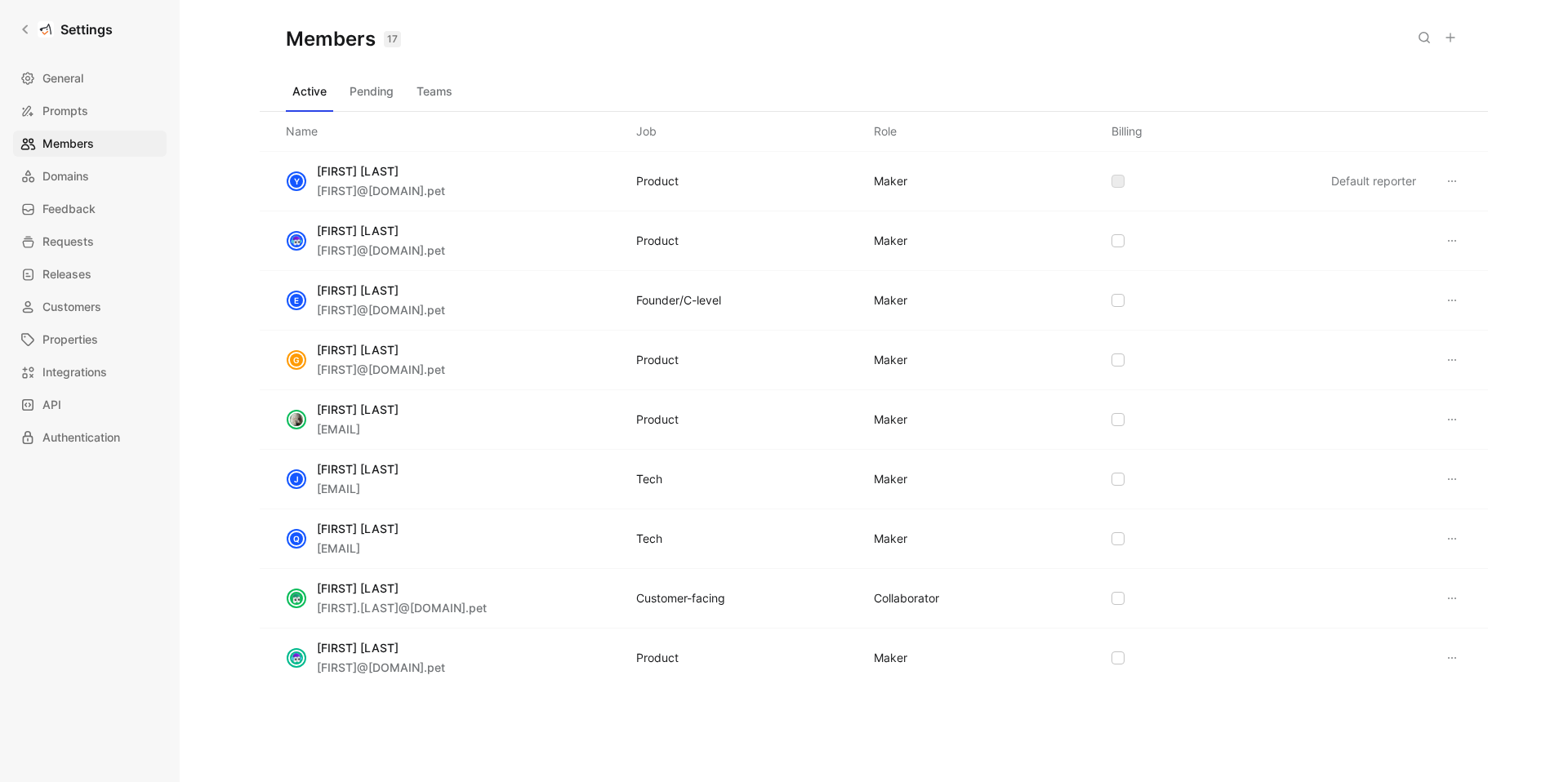 click 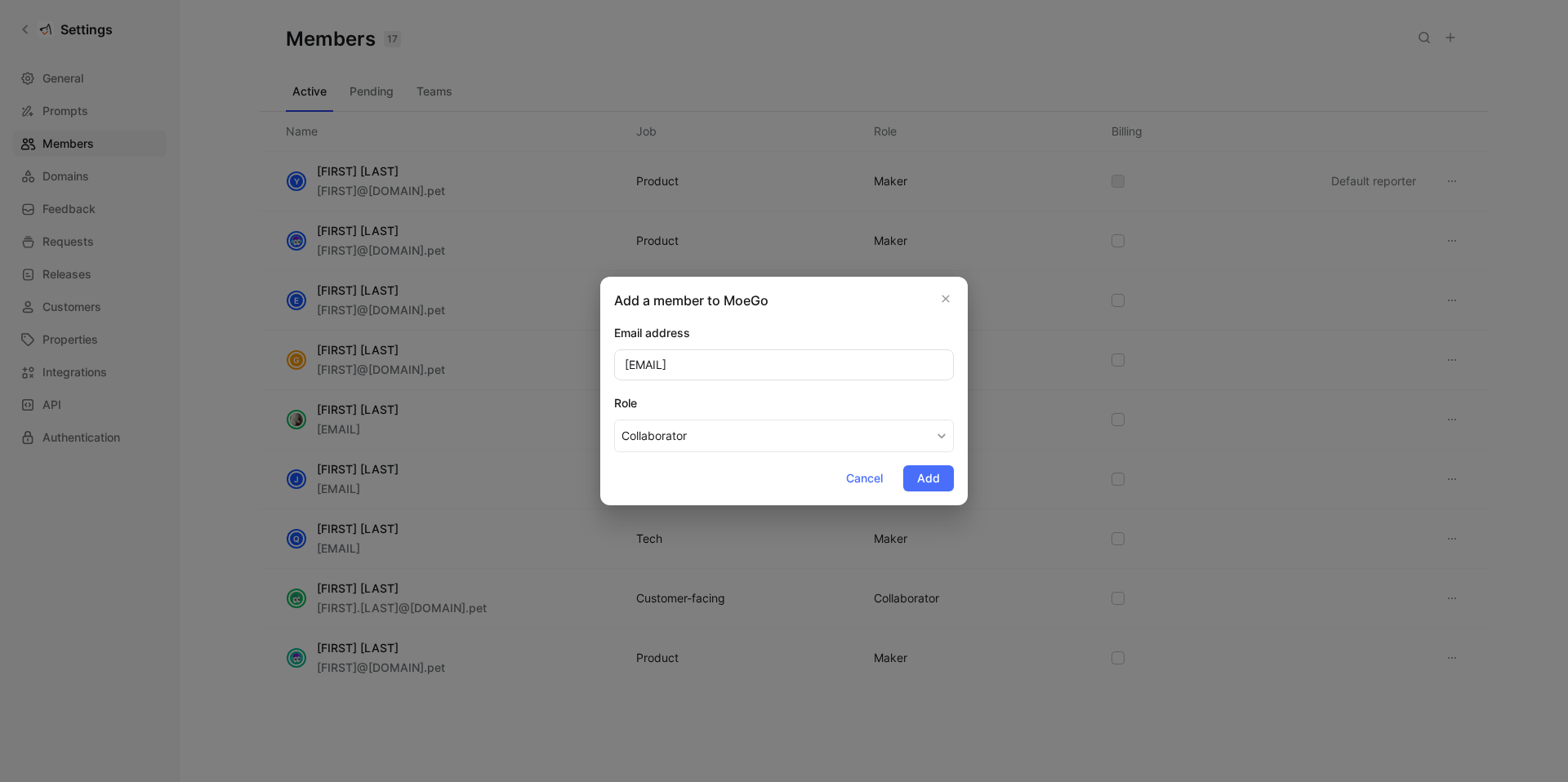 type on "pinxuan@moego.pet" 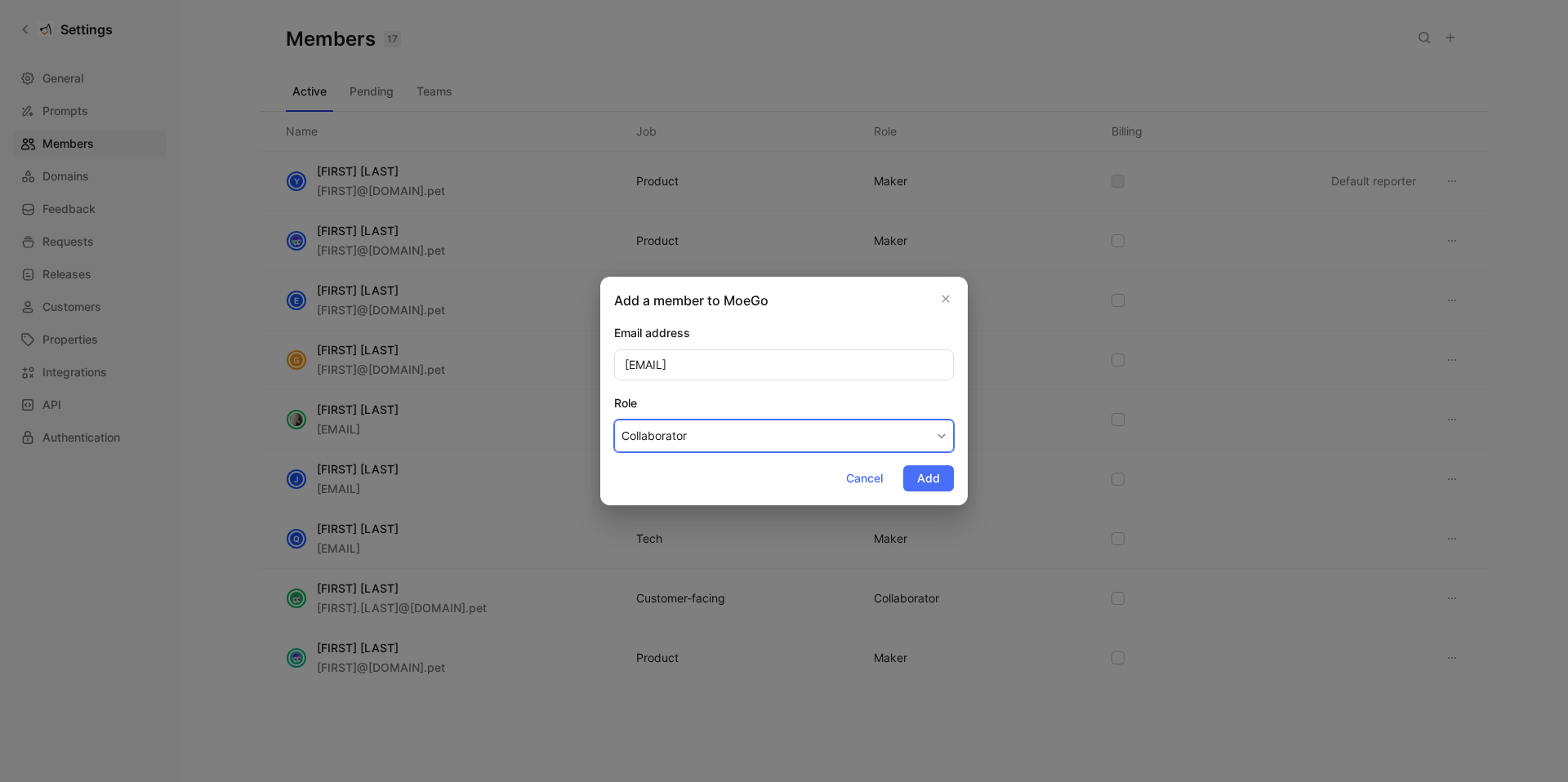 click on "Collaborator" at bounding box center [784, 436] 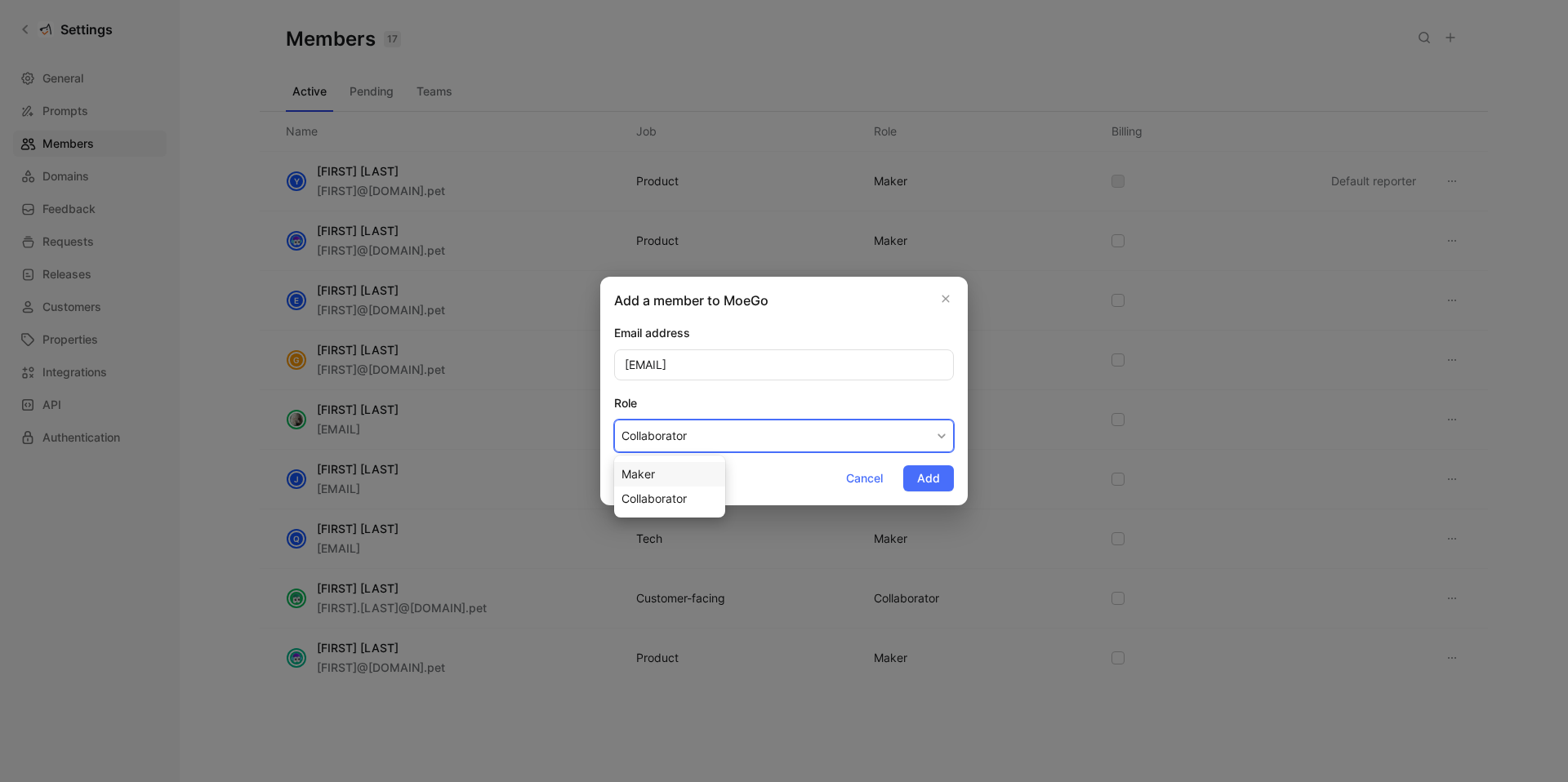 click on "Maker" at bounding box center (670, 474) 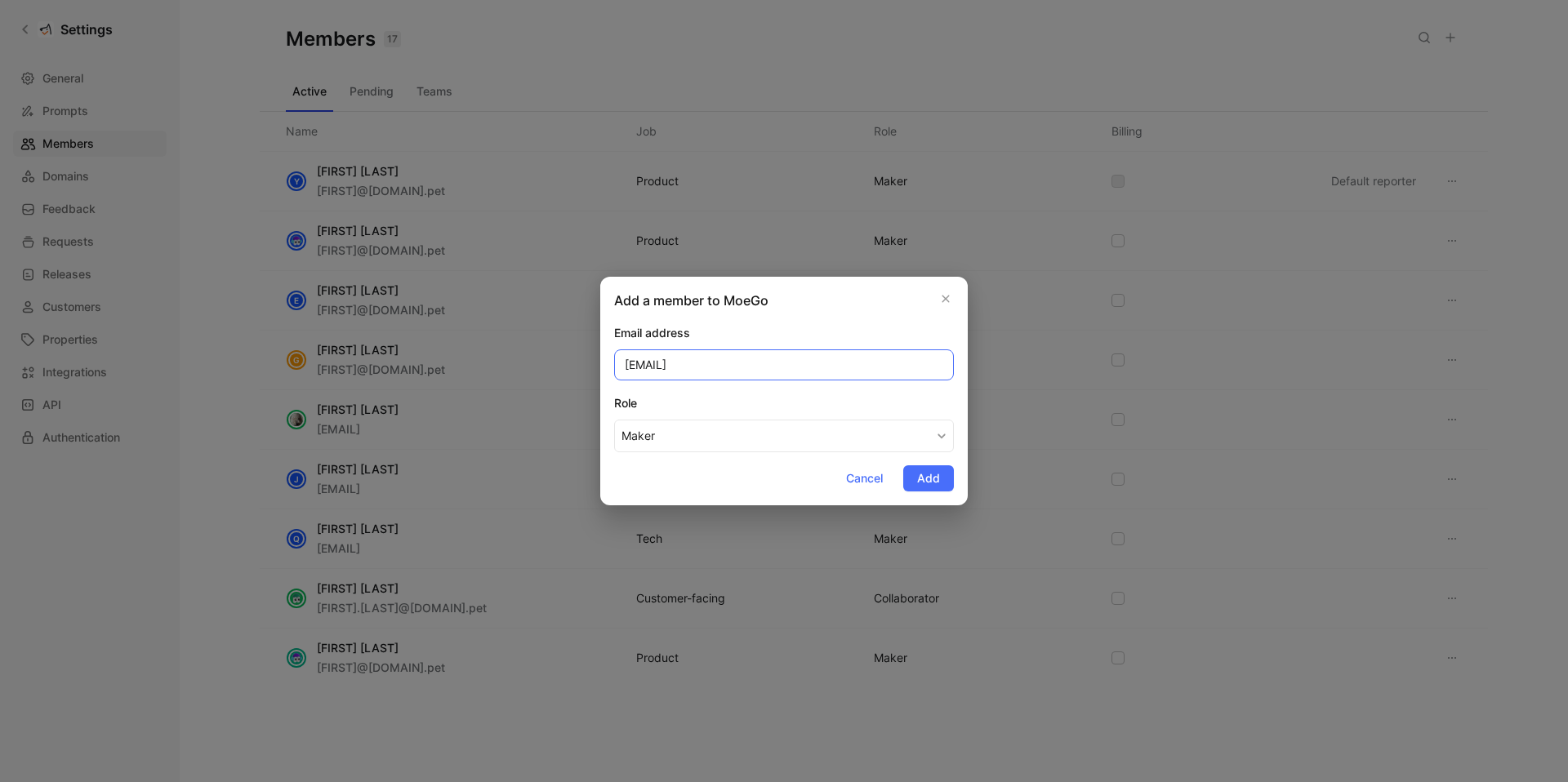 click on "pinxuan@moego.pet" at bounding box center (784, 365) 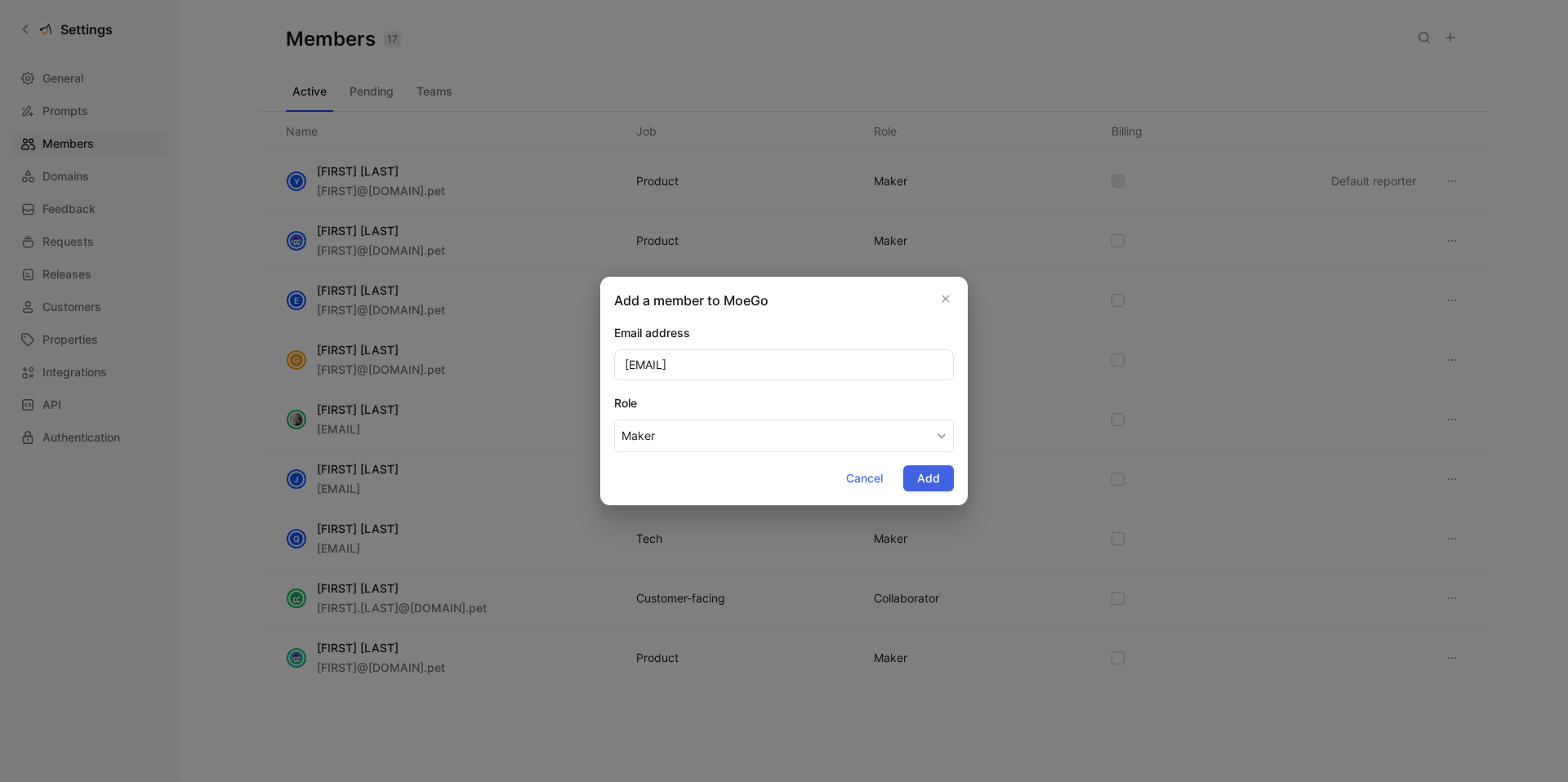 click on "Add" at bounding box center (929, 478) 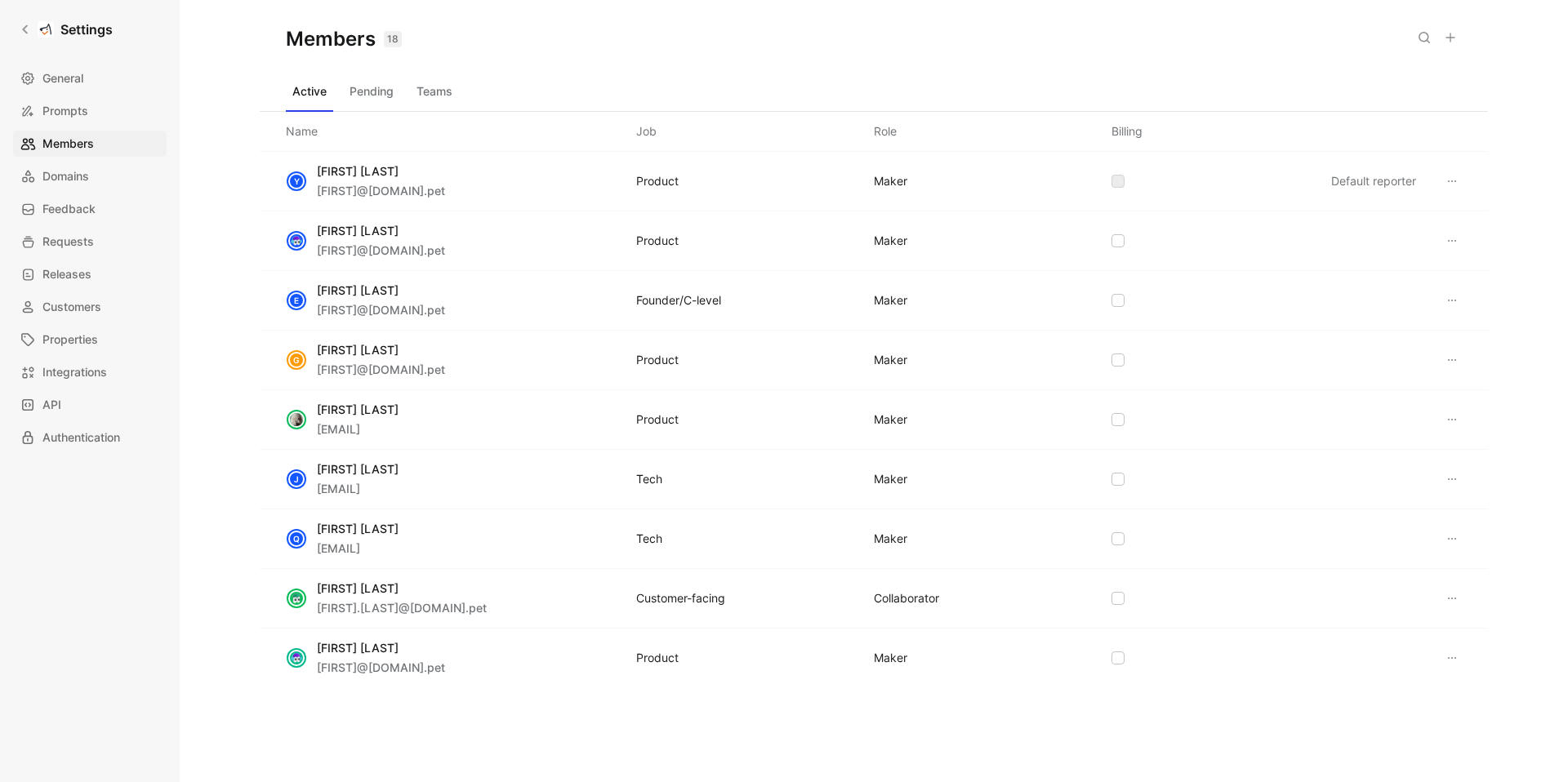 click on "Y Yi Sheng sheng@moego.pet Product MAKER Default reporter" at bounding box center (874, 181) 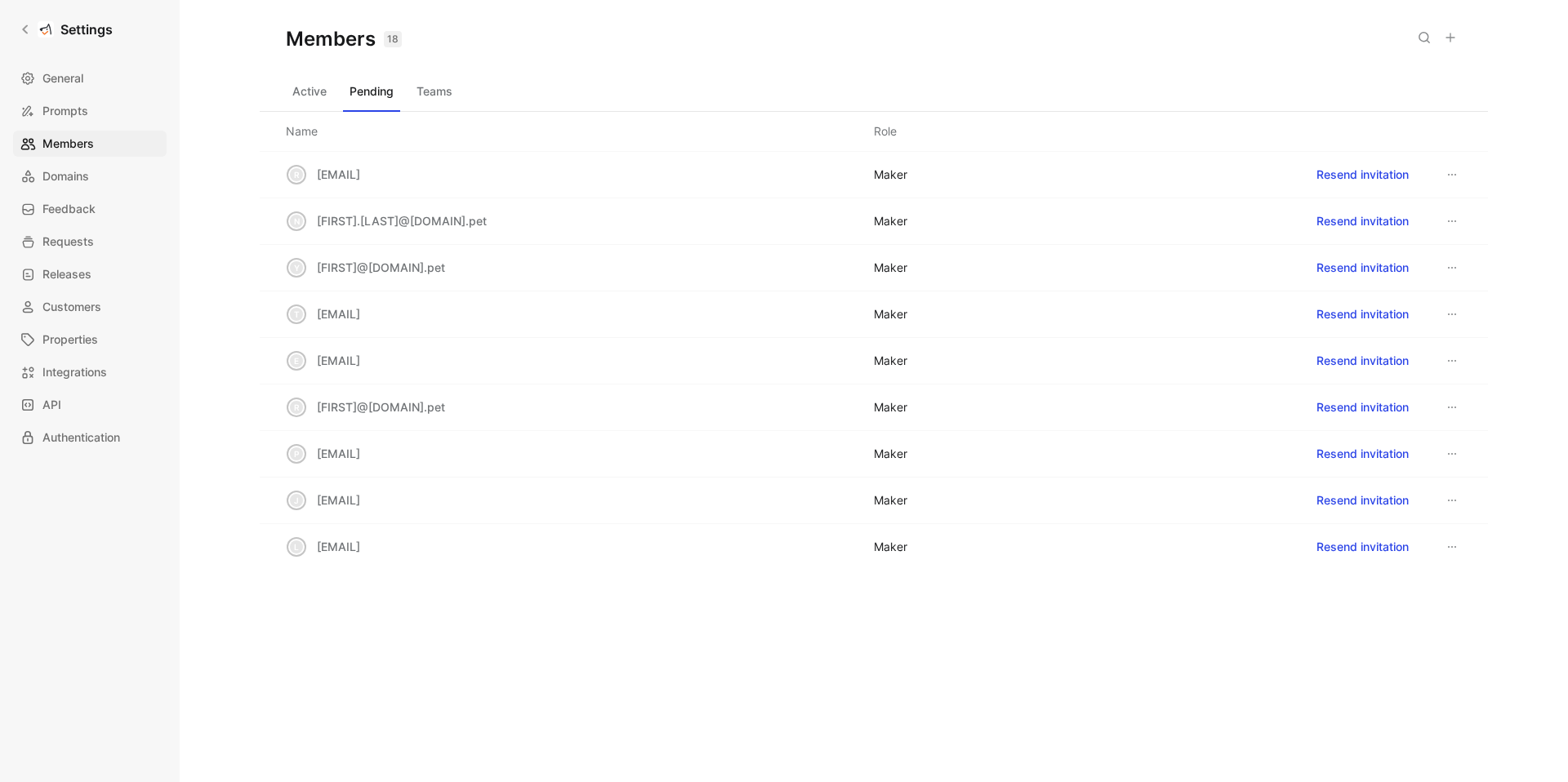 click on "Teams" at bounding box center [434, 91] 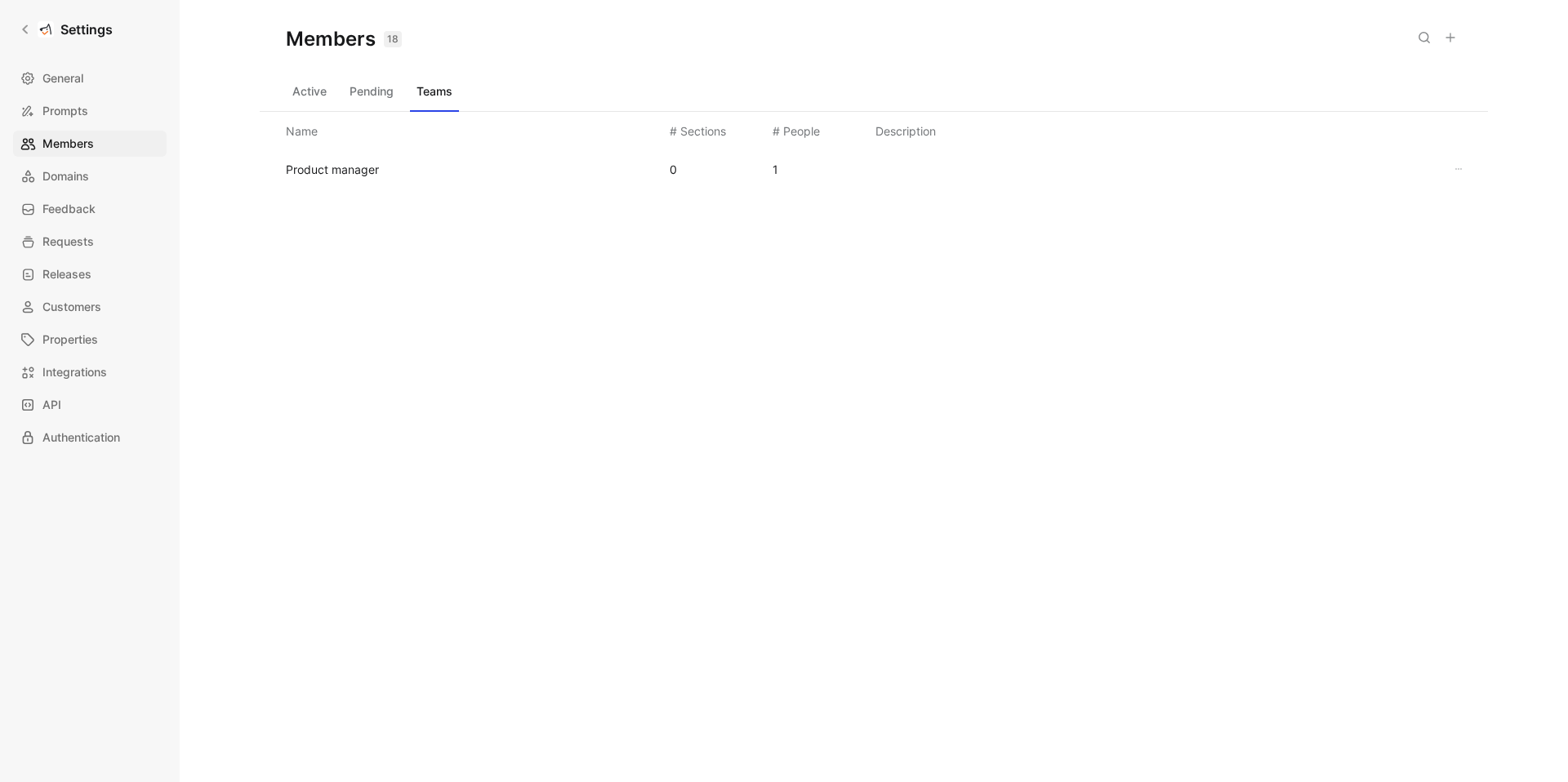 click on "Product manager" at bounding box center (332, 169) 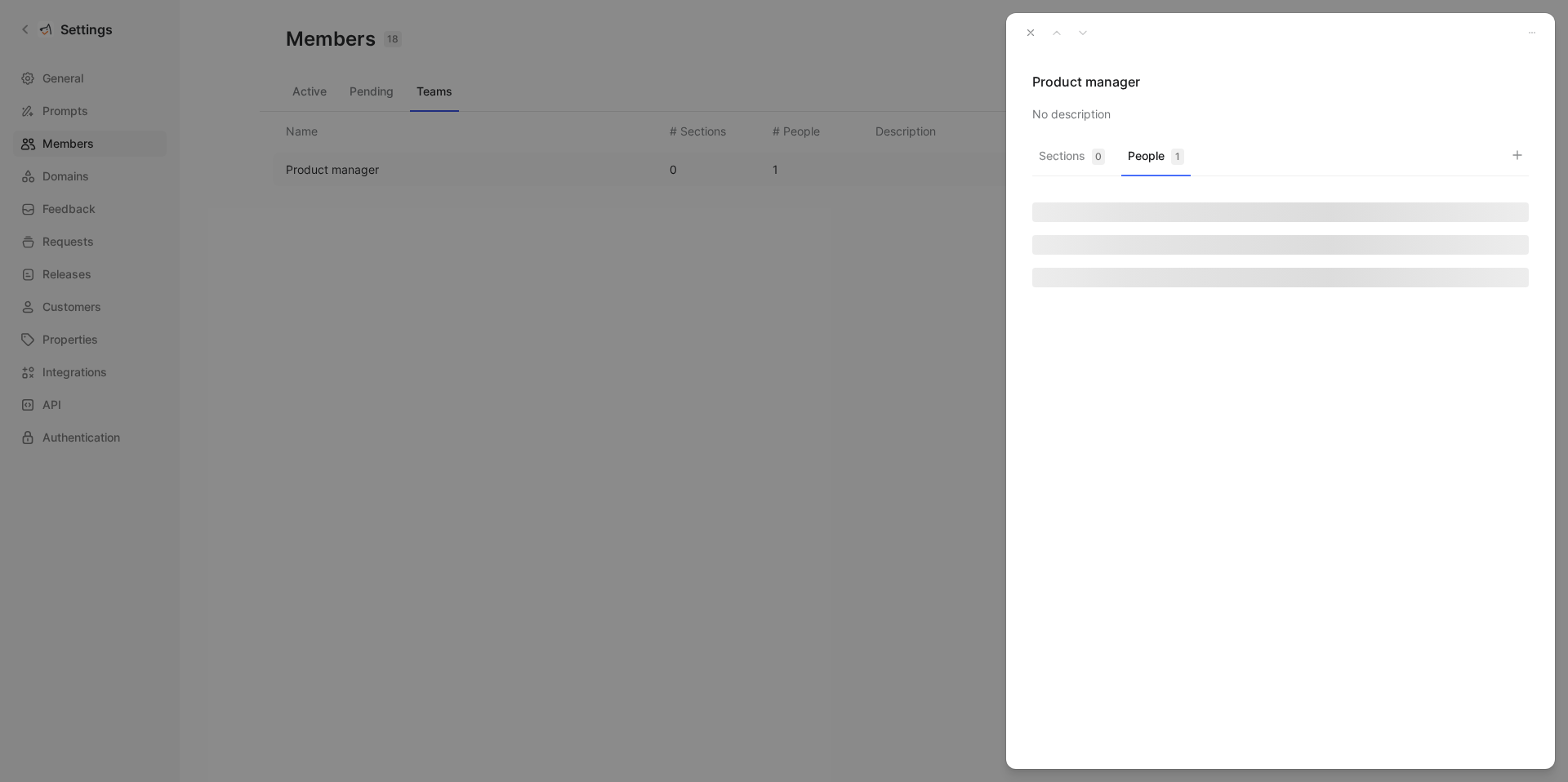 click on "People 1" at bounding box center [1156, 160] 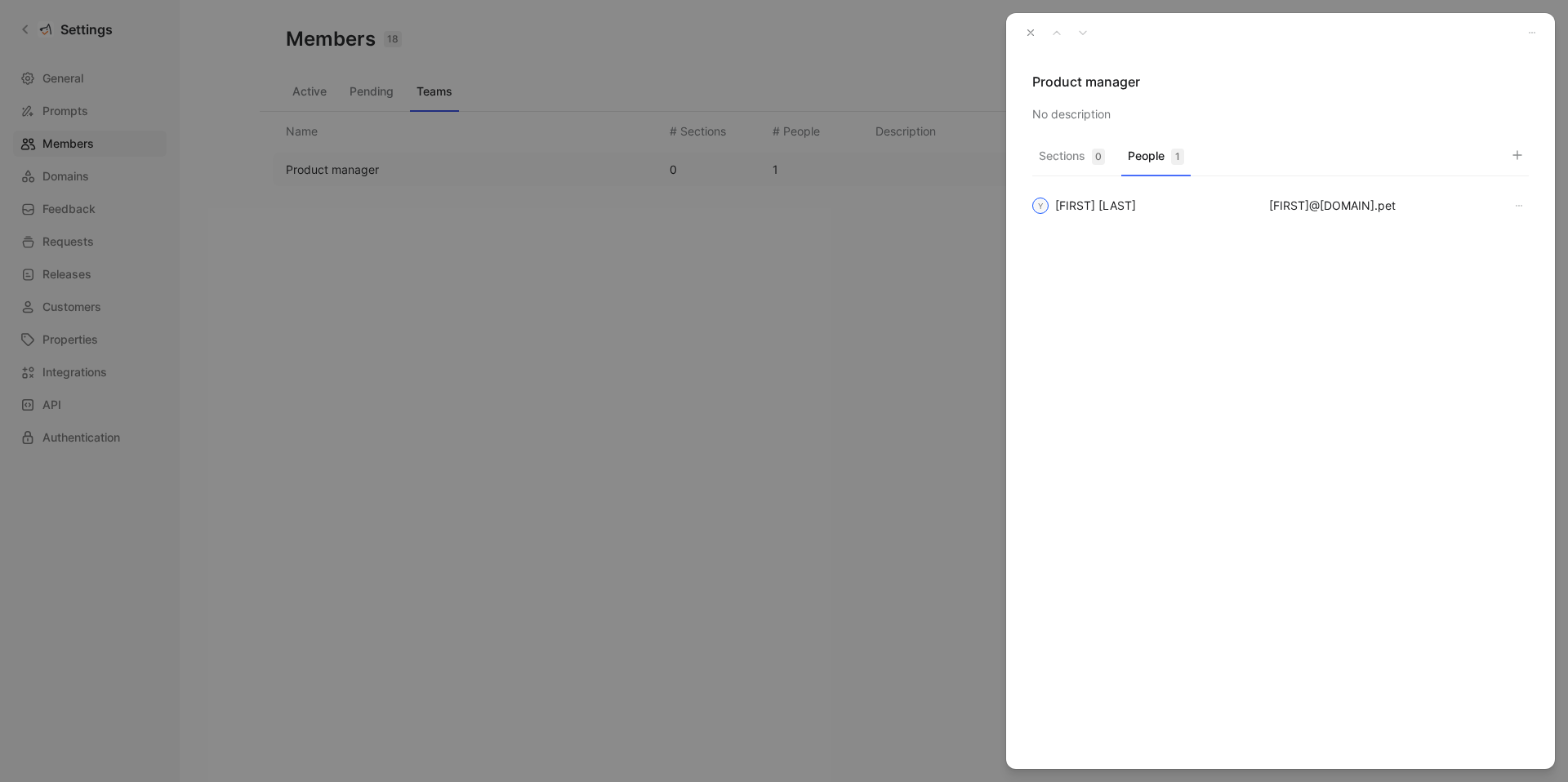 click at bounding box center (1517, 155) 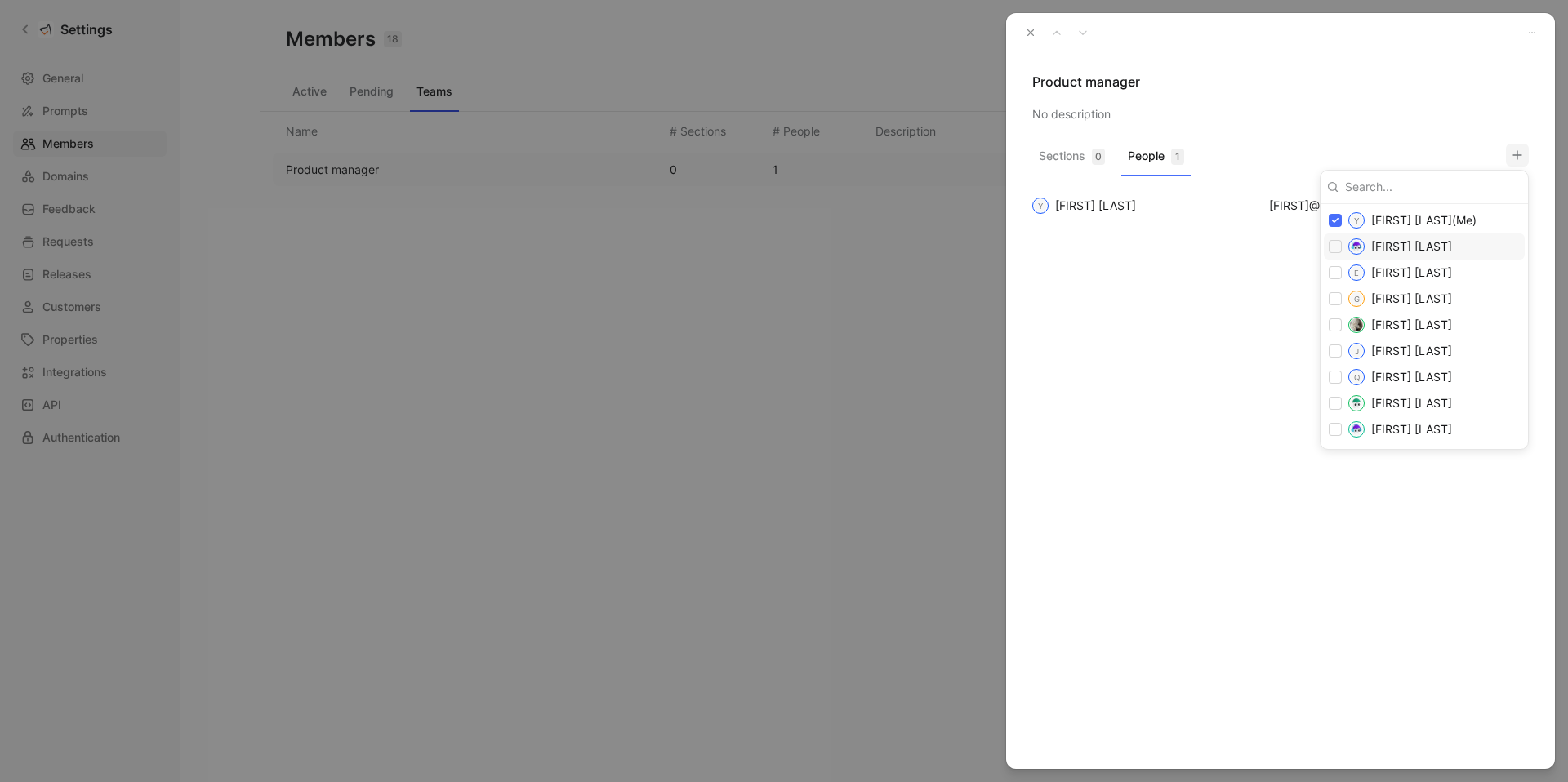 click on "[FIRST] [LAST]" at bounding box center [1411, 246] 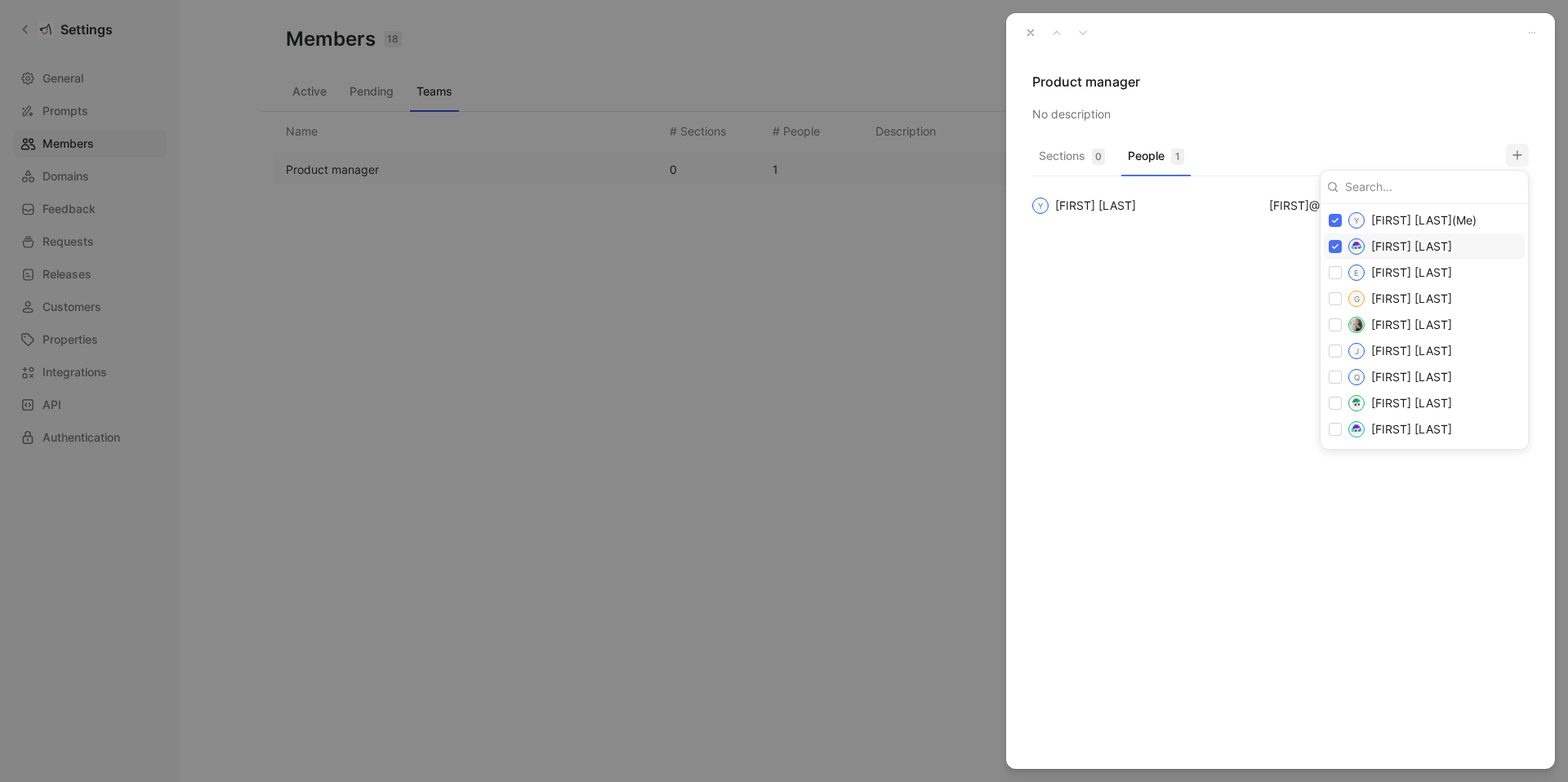 checkbox on "true" 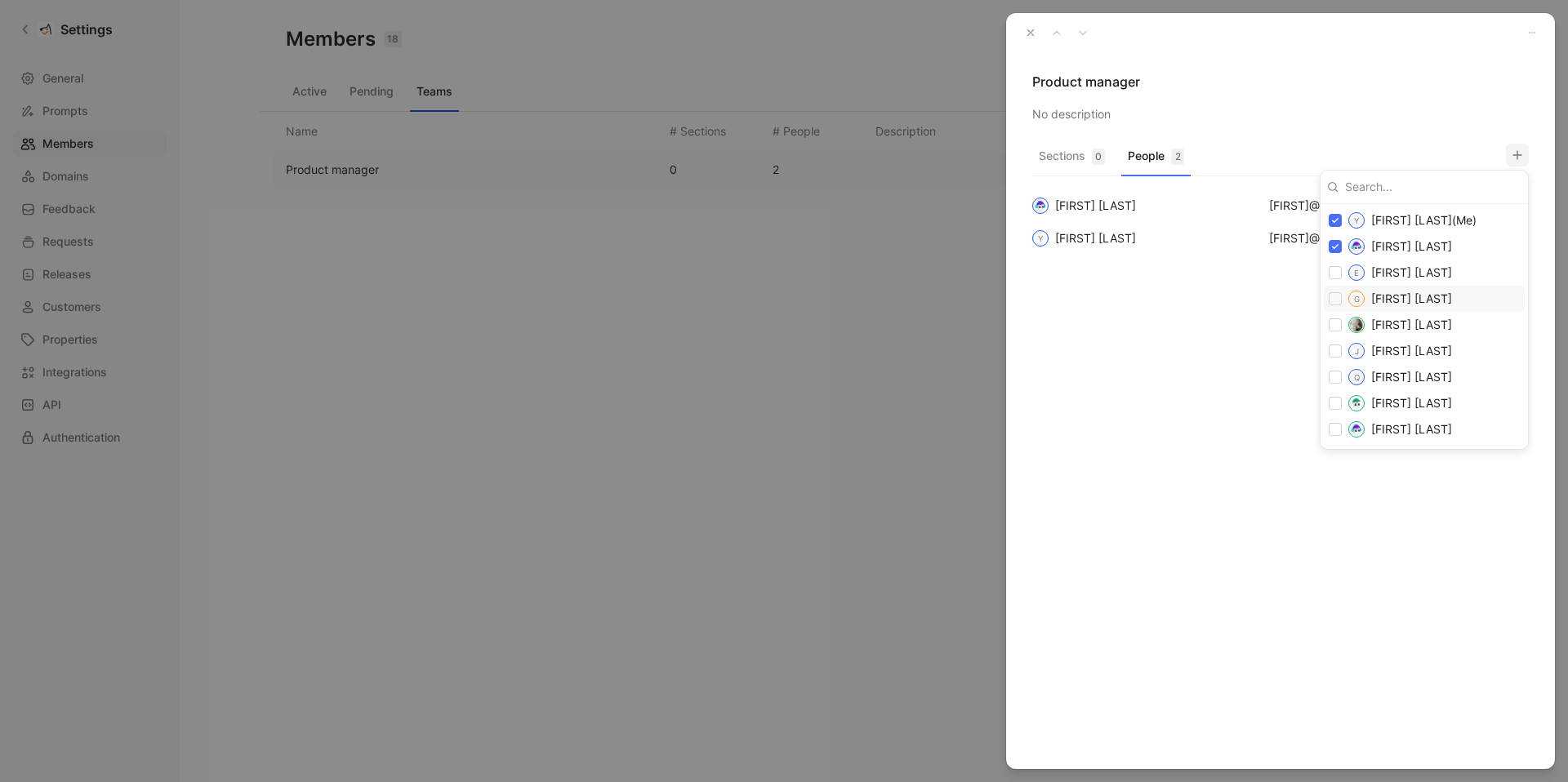 click on "[FIRST] [LAST]" at bounding box center (1411, 298) 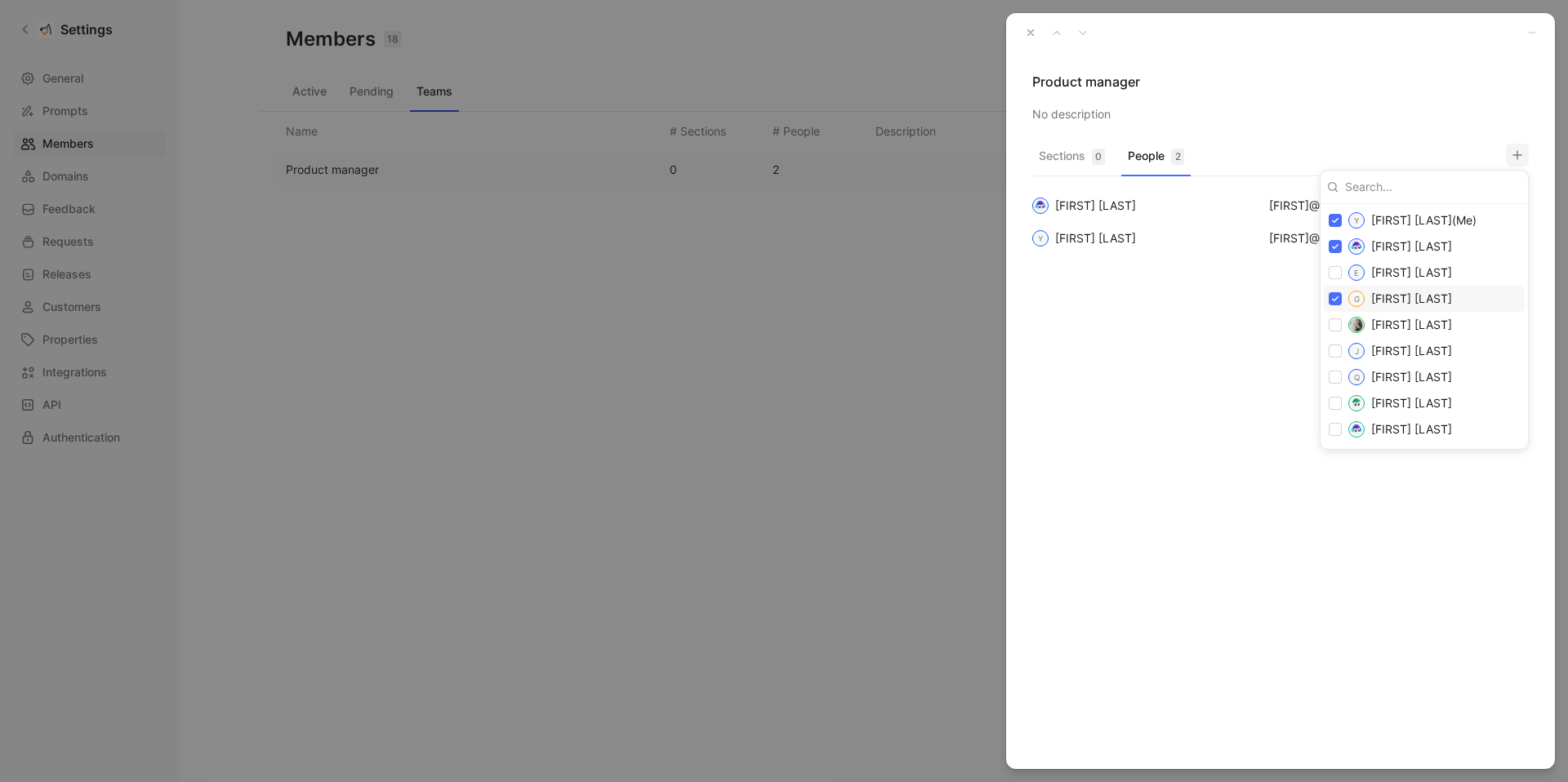 checkbox on "true" 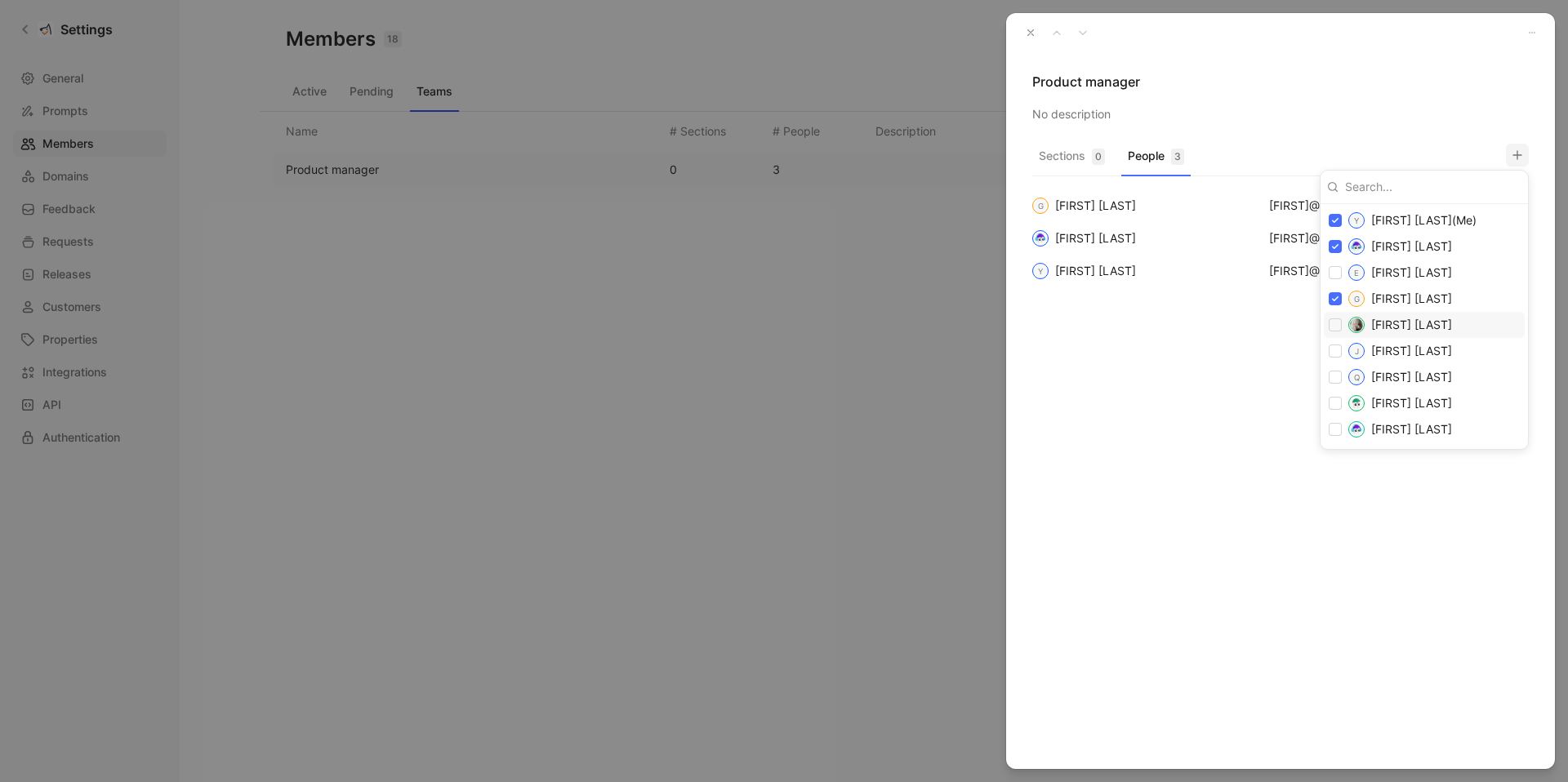 click on "[FIRST] [LAST]" at bounding box center [1411, 324] 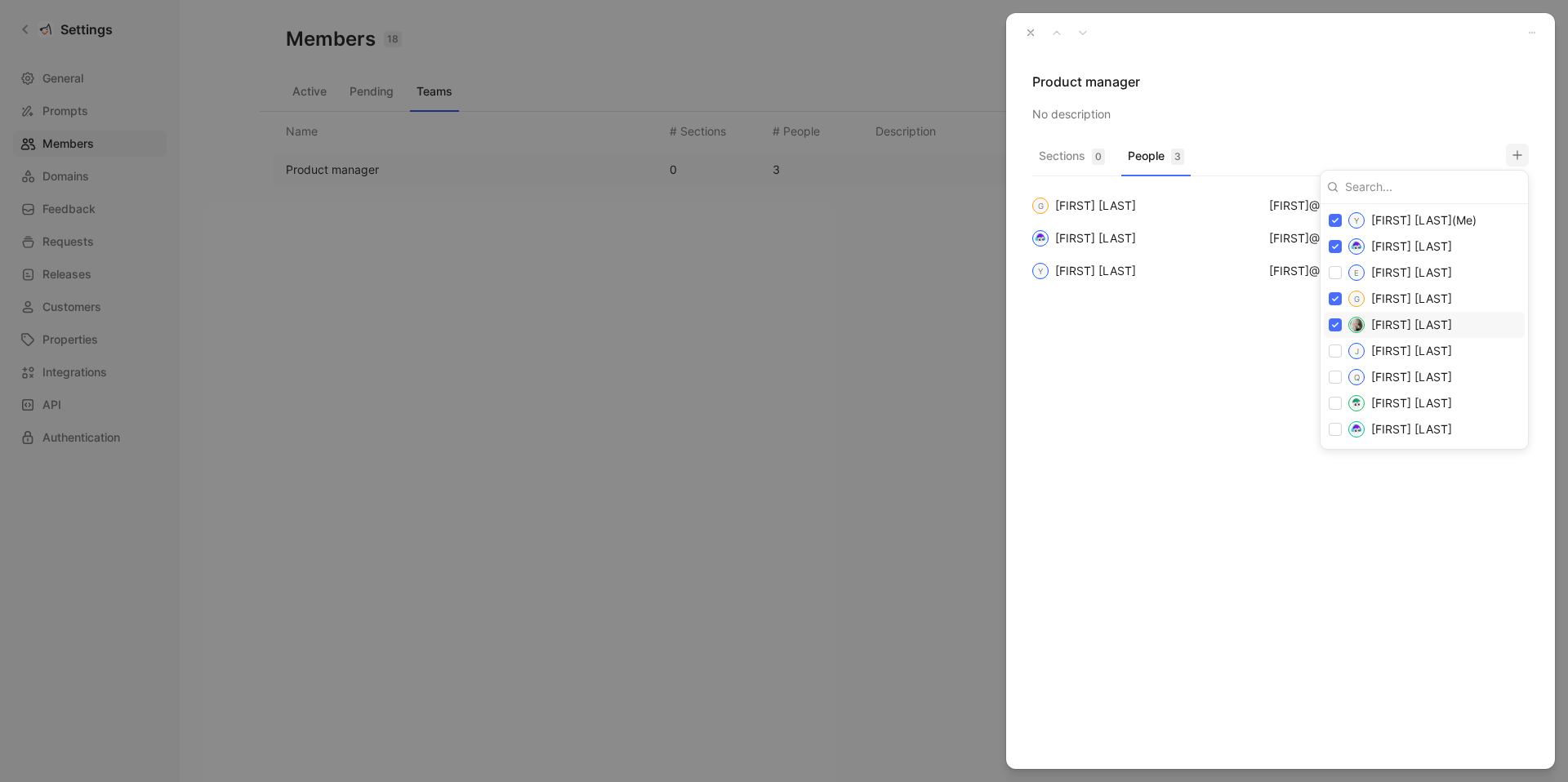 checkbox on "true" 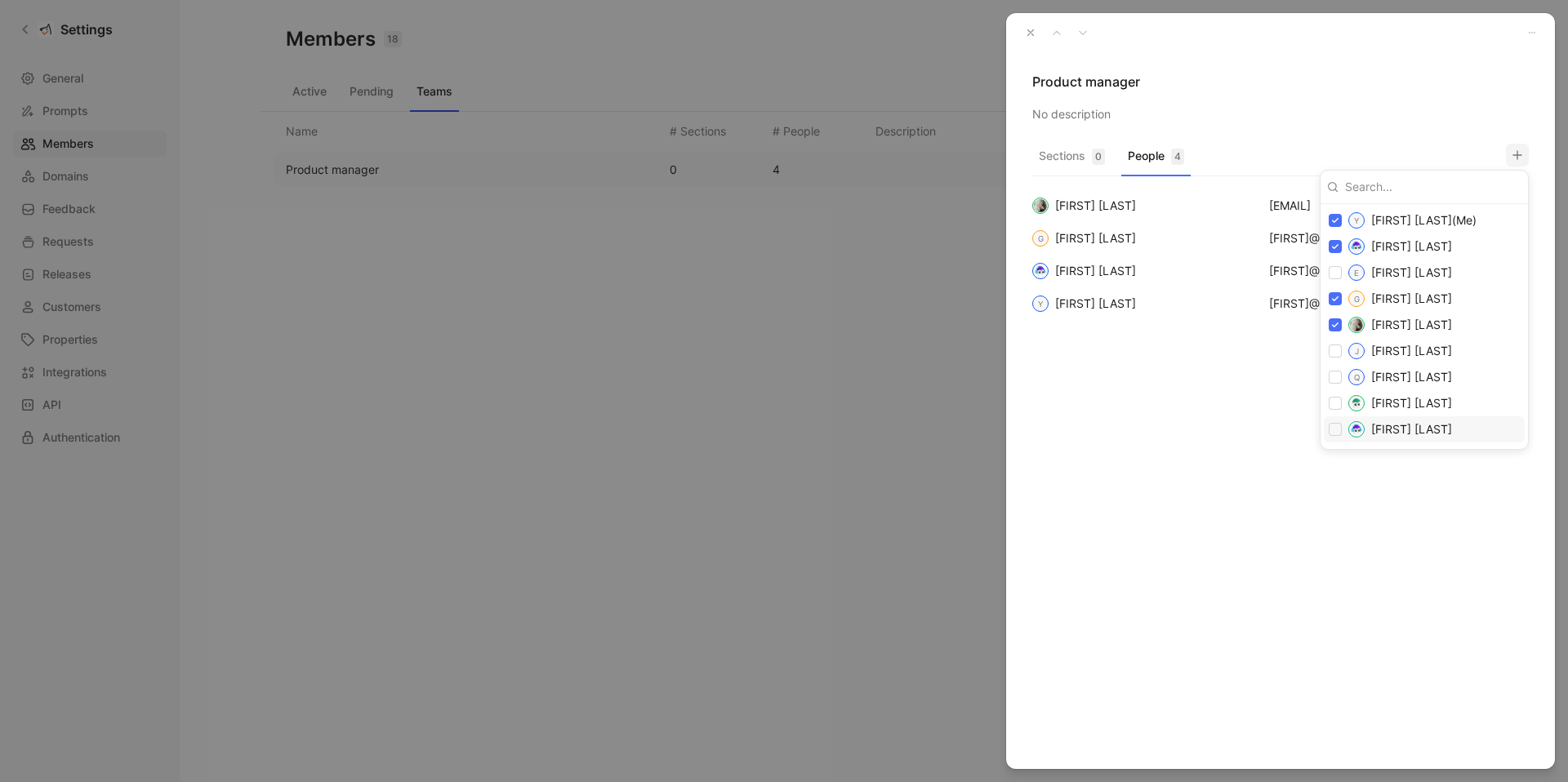 click on "[FIRST] [LAST]" at bounding box center (1411, 429) 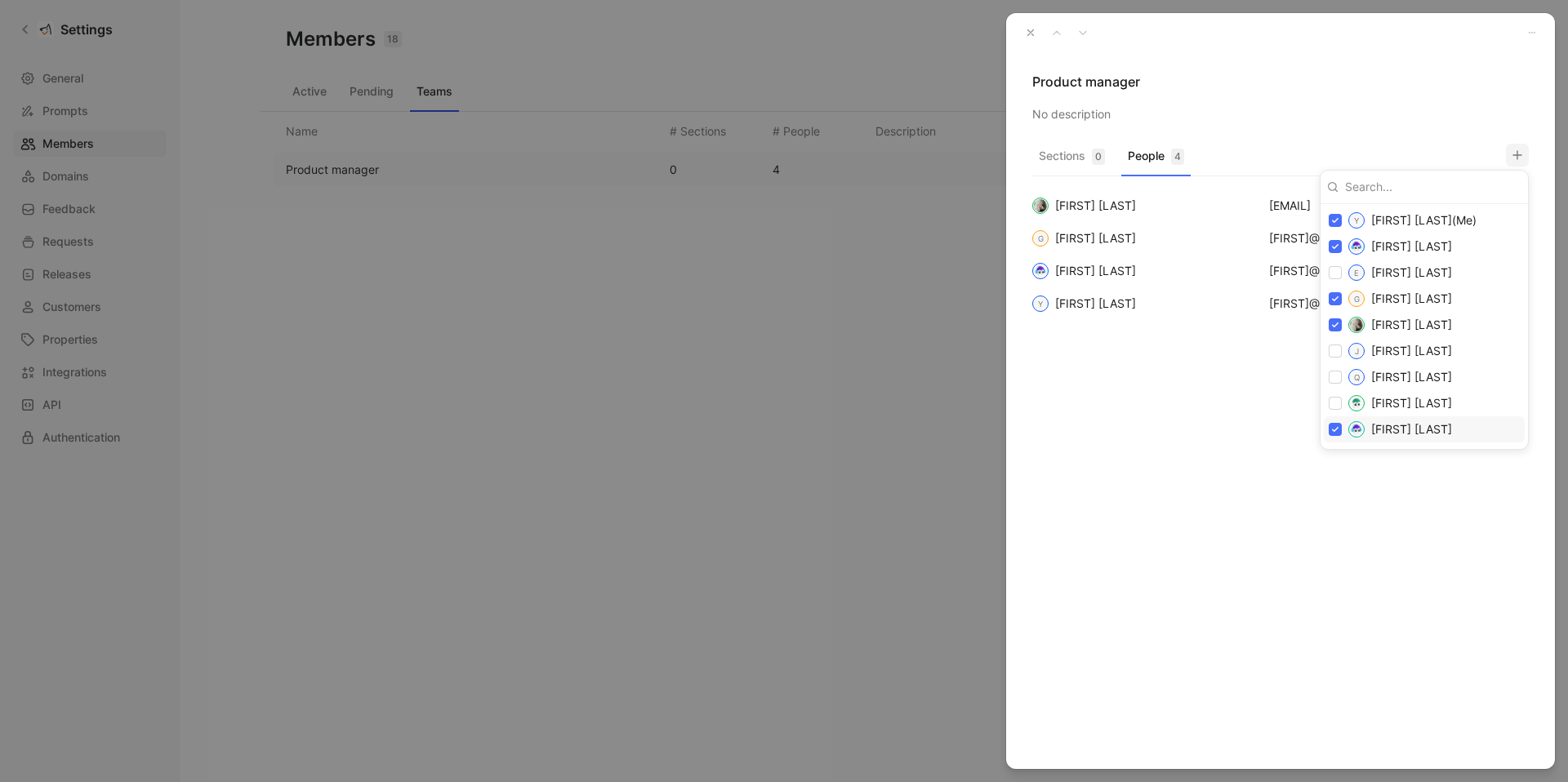 checkbox on "true" 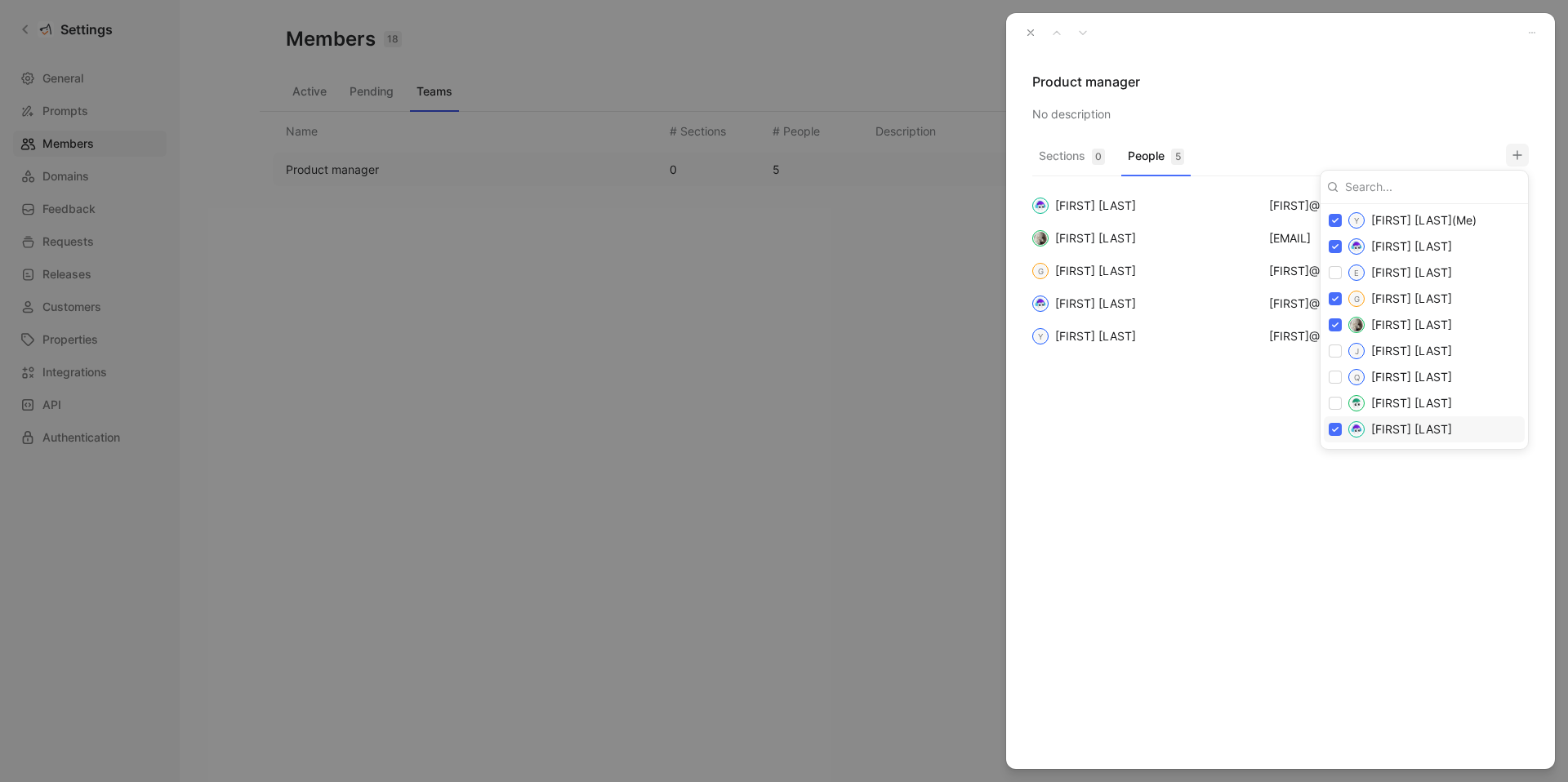 click at bounding box center [784, 391] 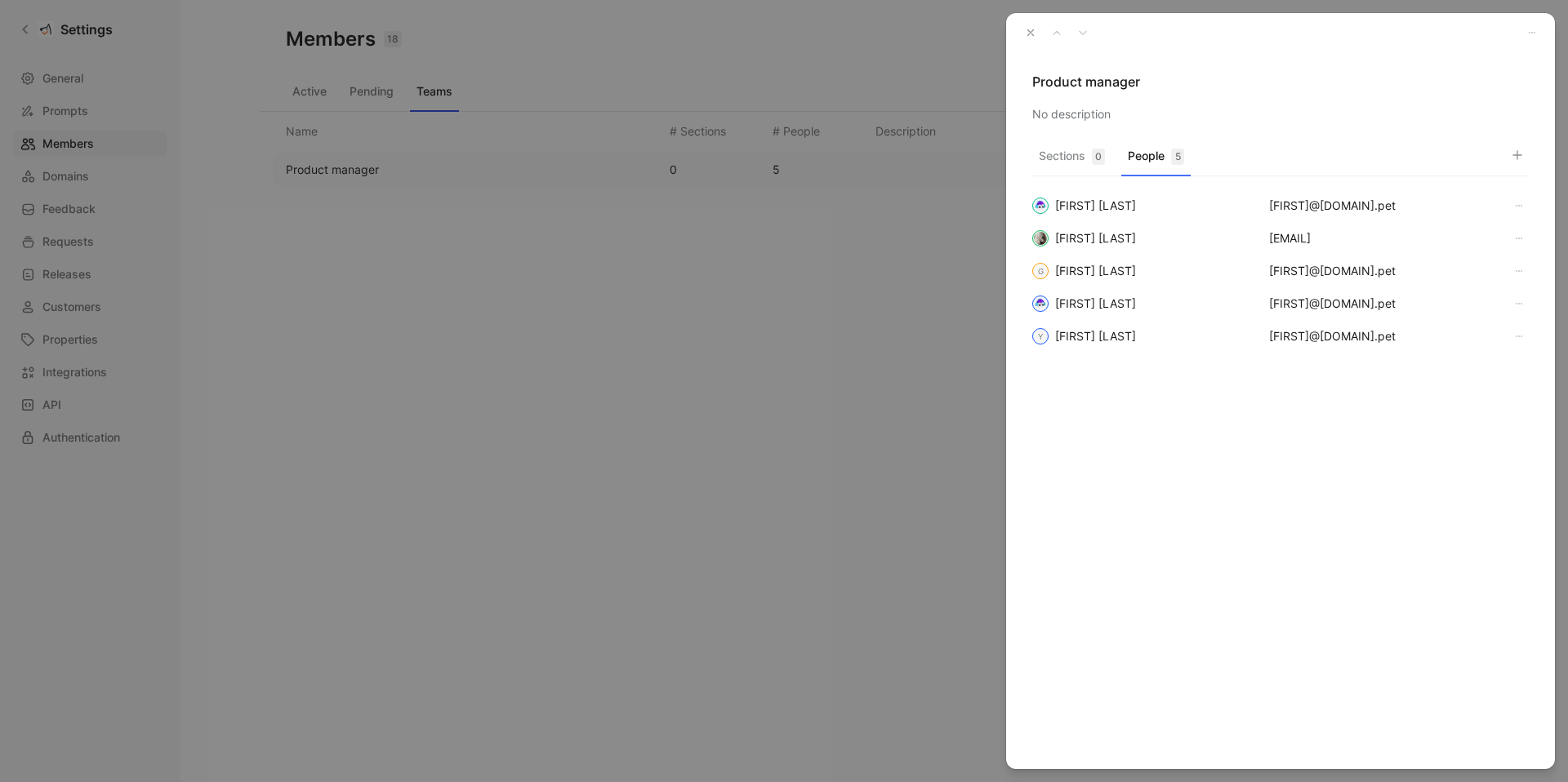 click at bounding box center [1031, 33] 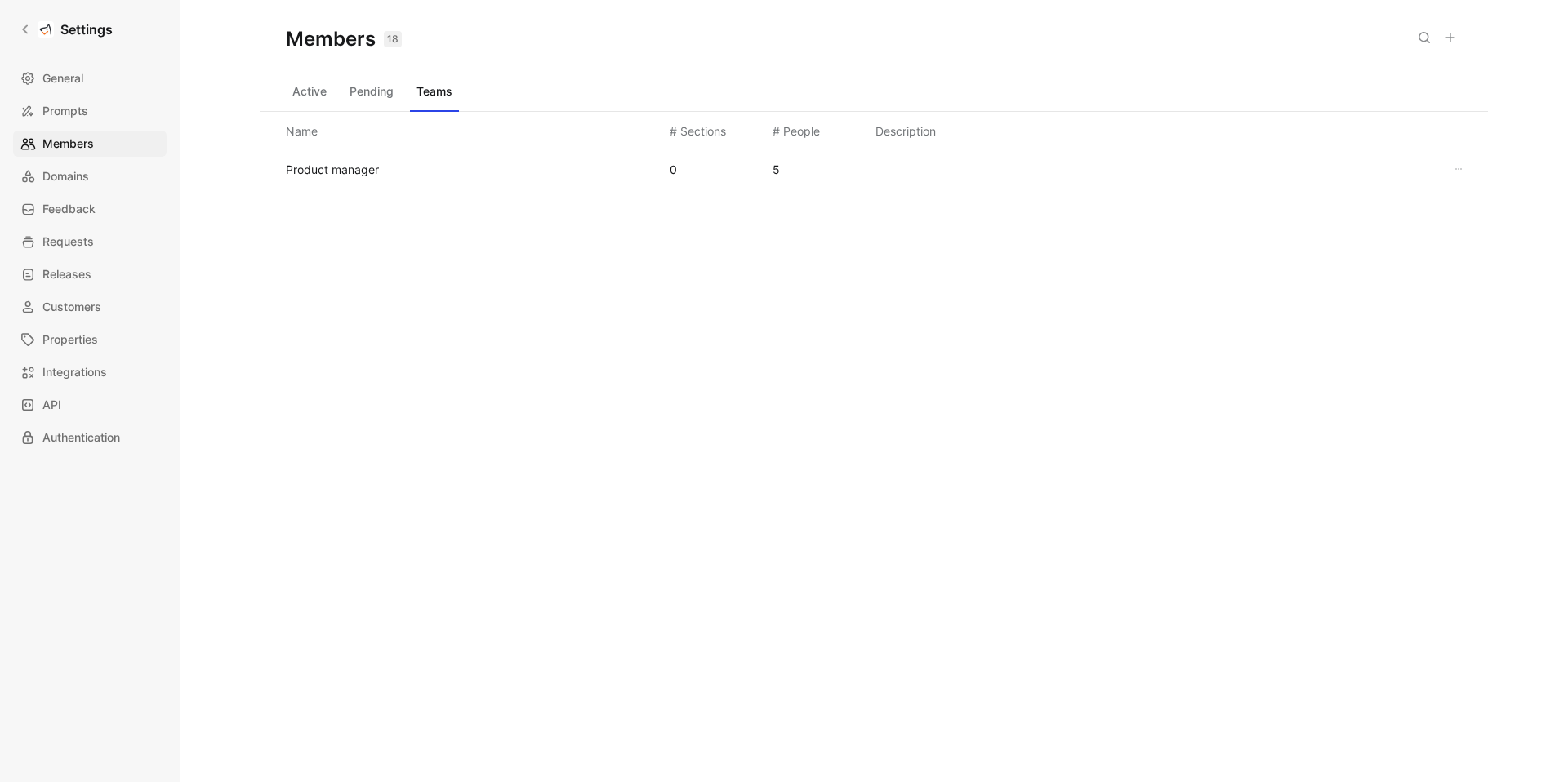 click 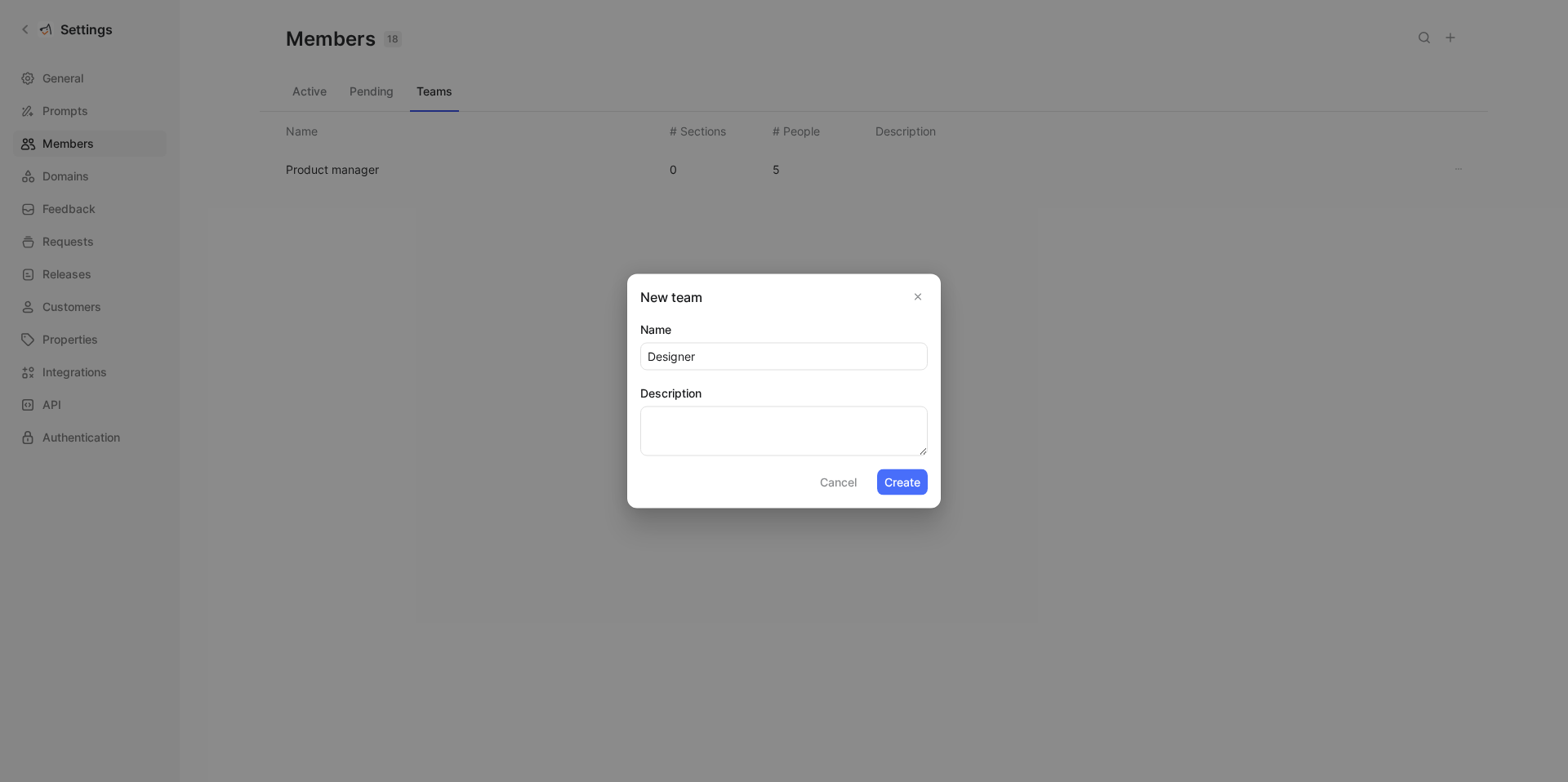 click on "Designer" at bounding box center [784, 357] 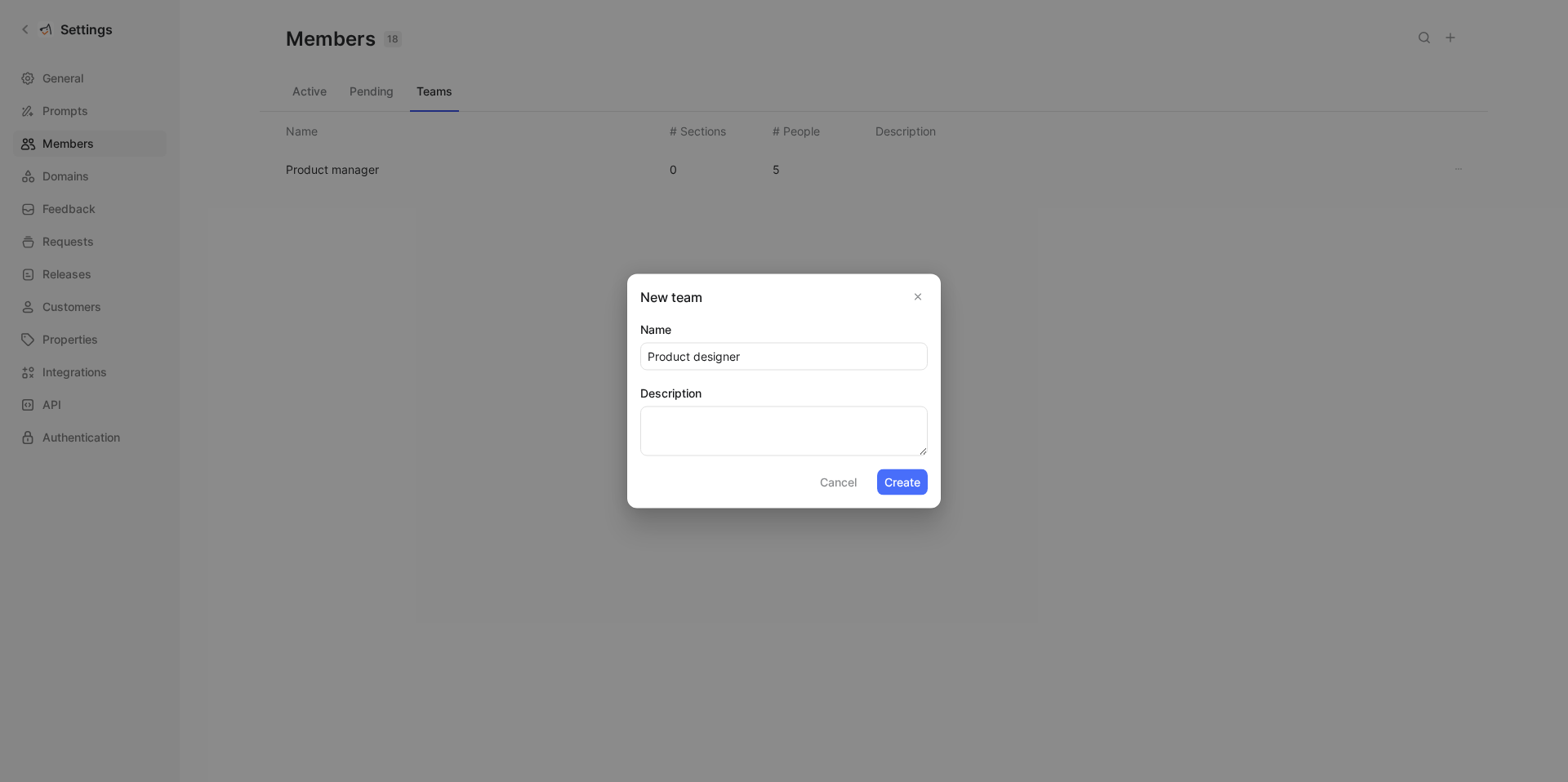 type on "Product designer" 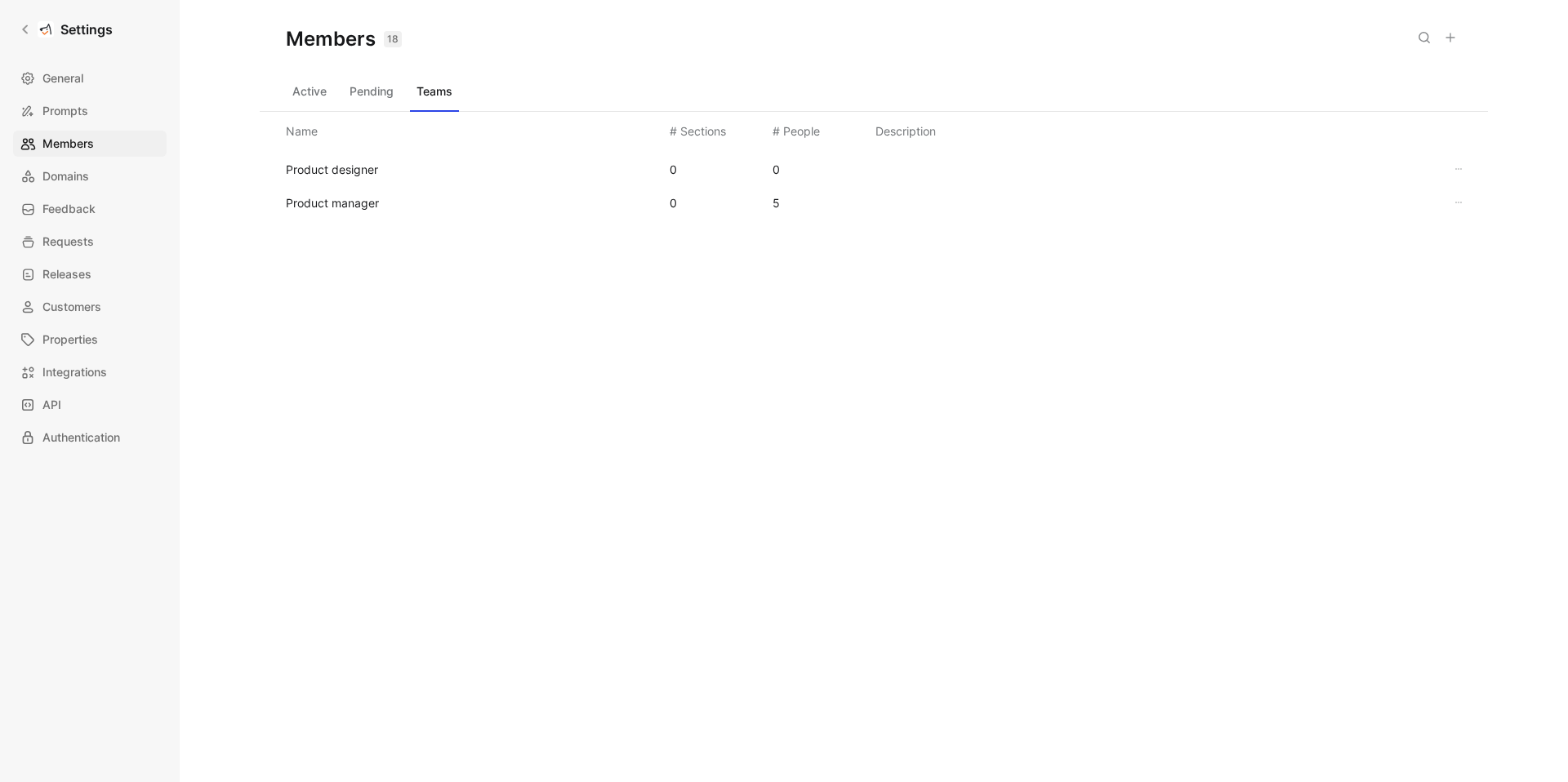 click on "Product designer 0 0" at bounding box center [874, 169] 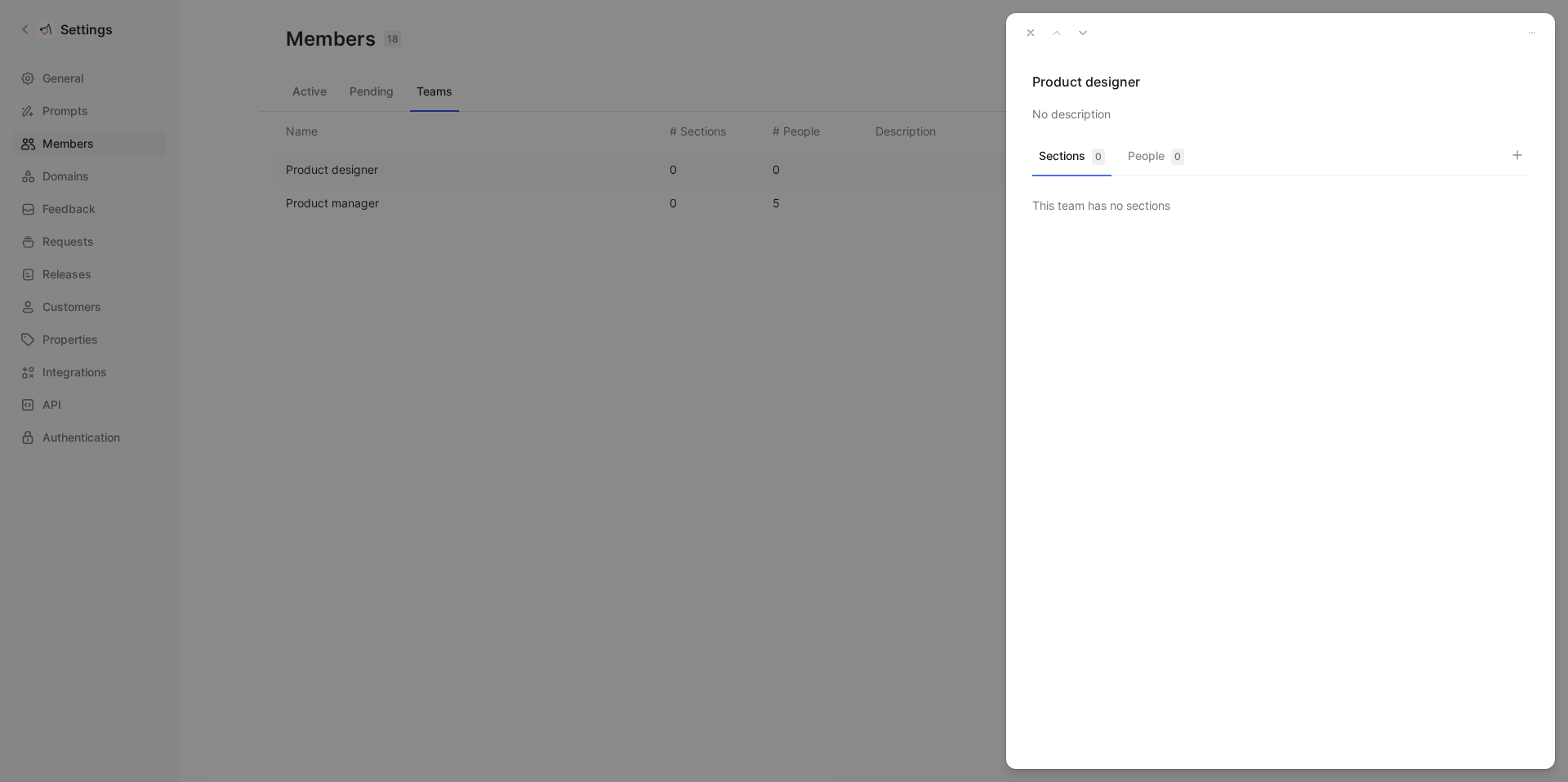 click at bounding box center [1517, 155] 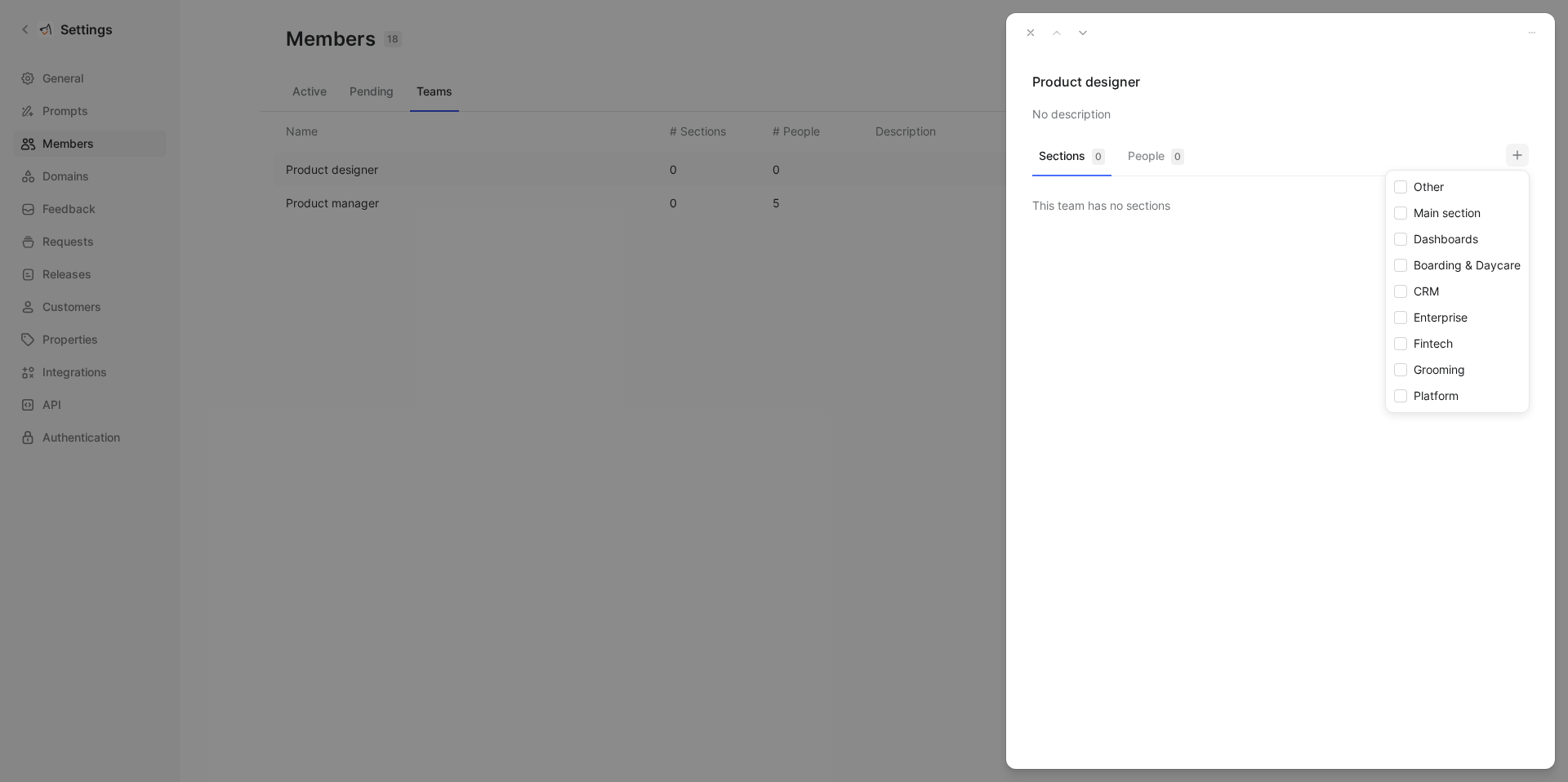 click at bounding box center [784, 391] 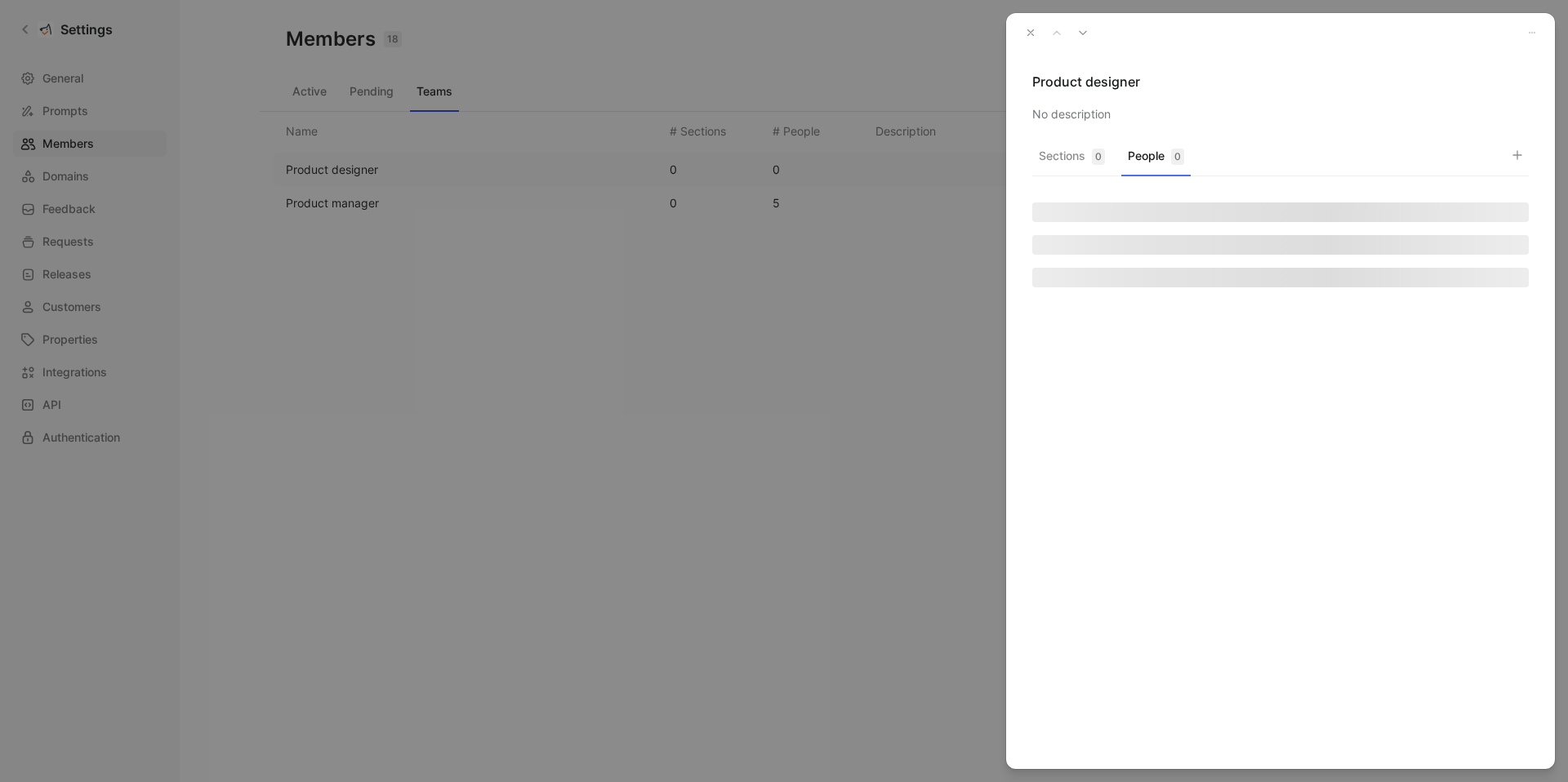 click on "People 0" at bounding box center [1156, 160] 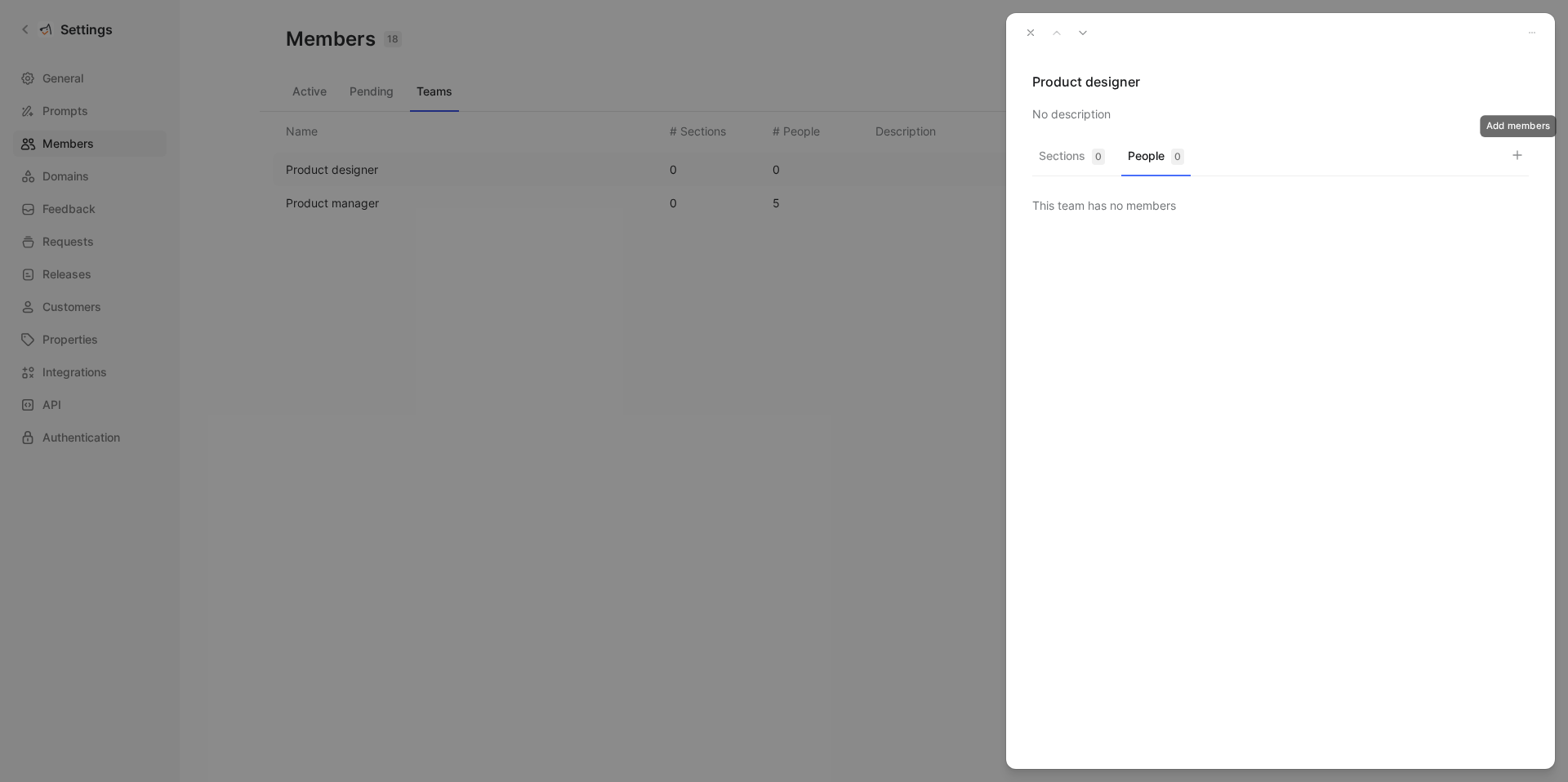 click at bounding box center (1517, 155) 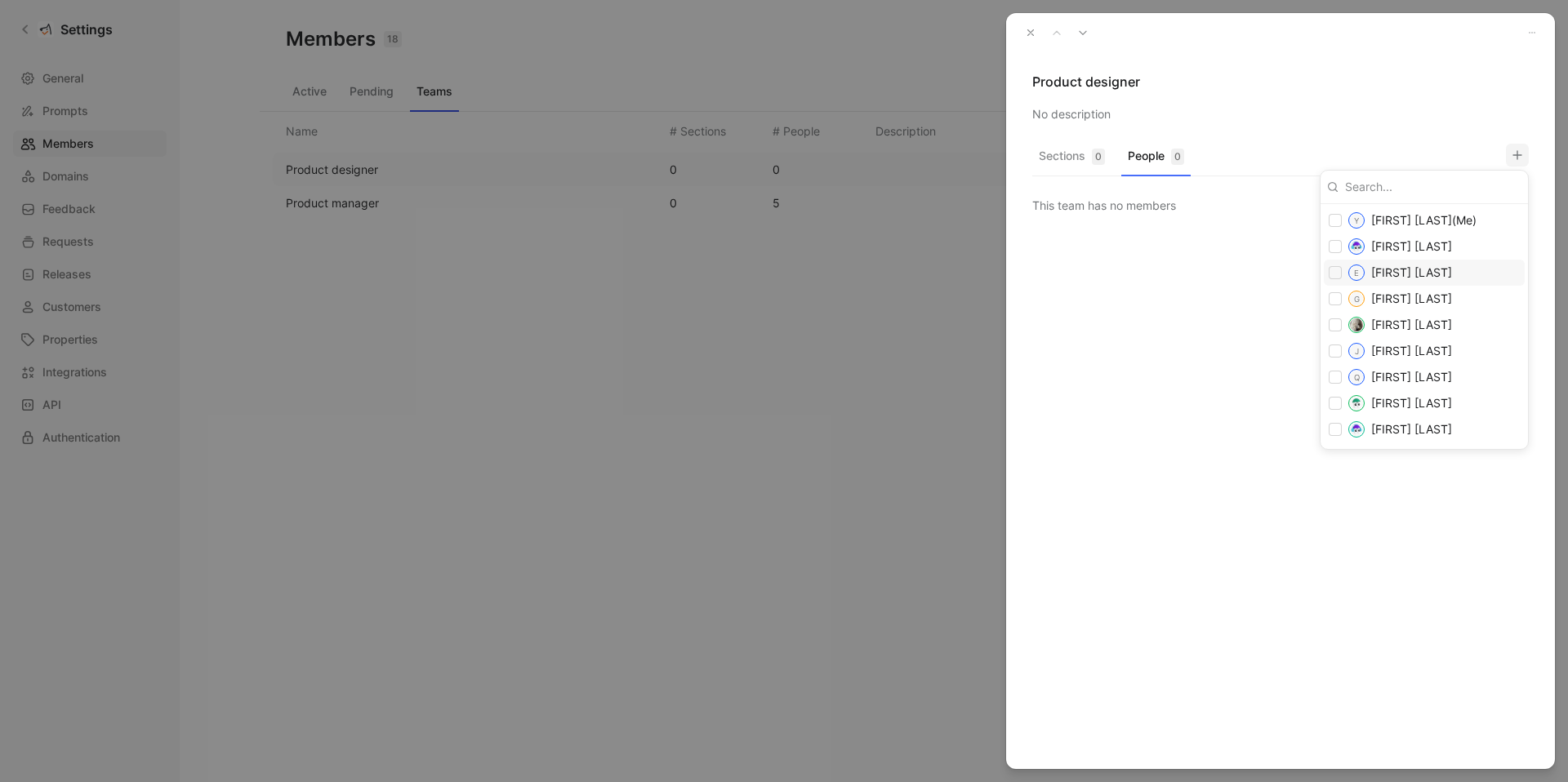 click at bounding box center (784, 391) 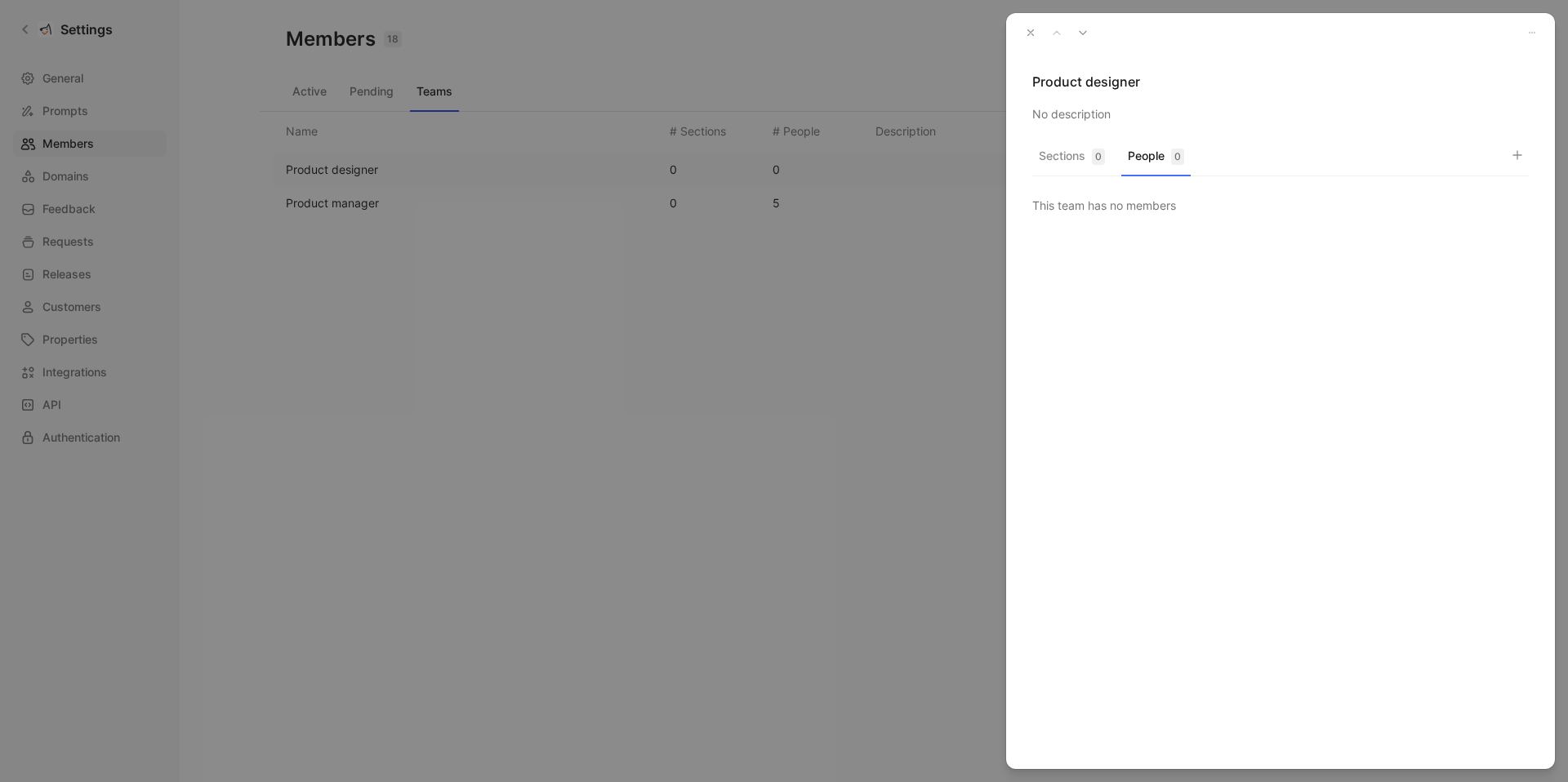 click at bounding box center [1031, 33] 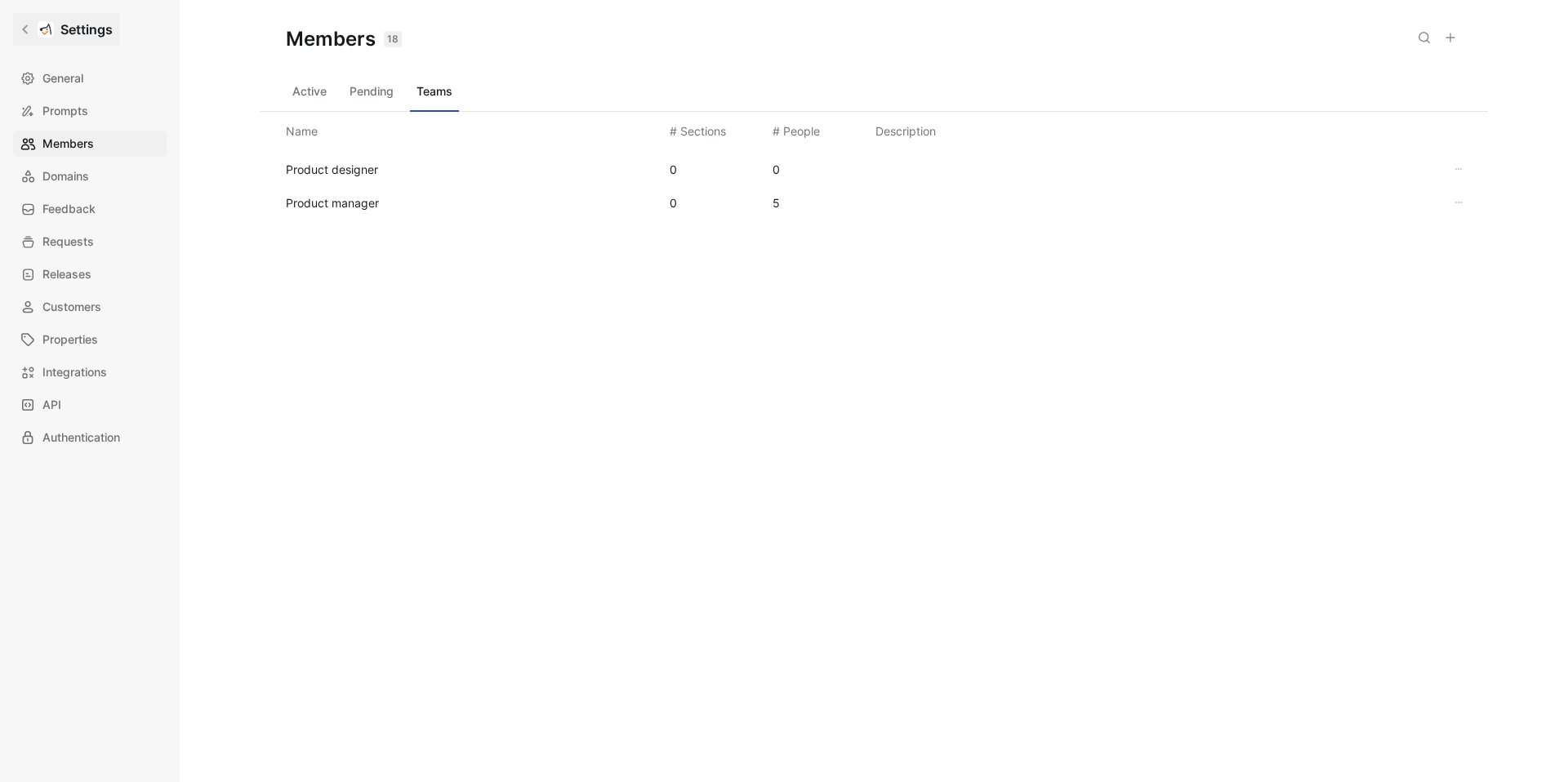 click on "Settings" at bounding box center [87, 29] 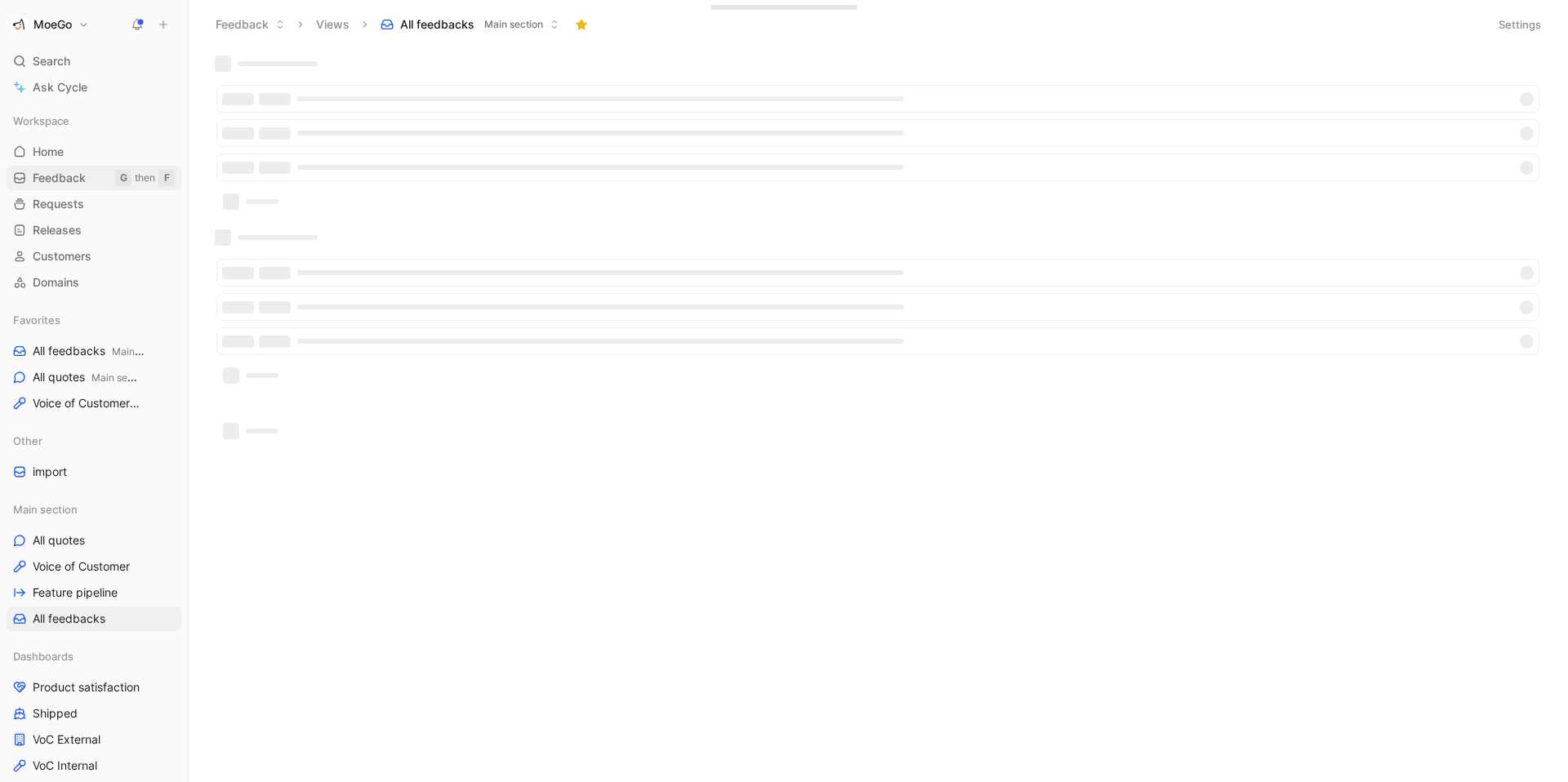 click on "Feedback G then F" at bounding box center (94, 178) 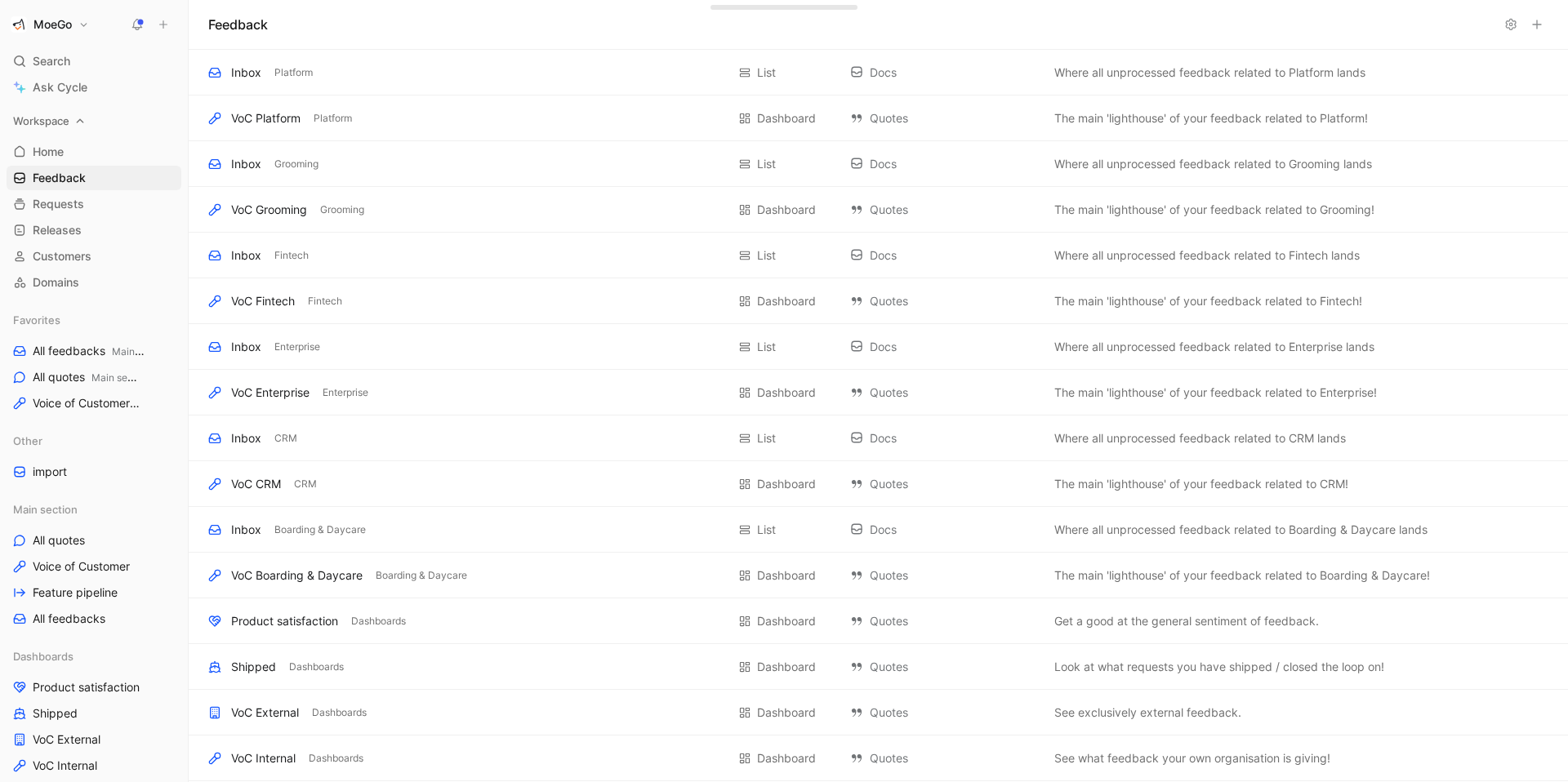 click 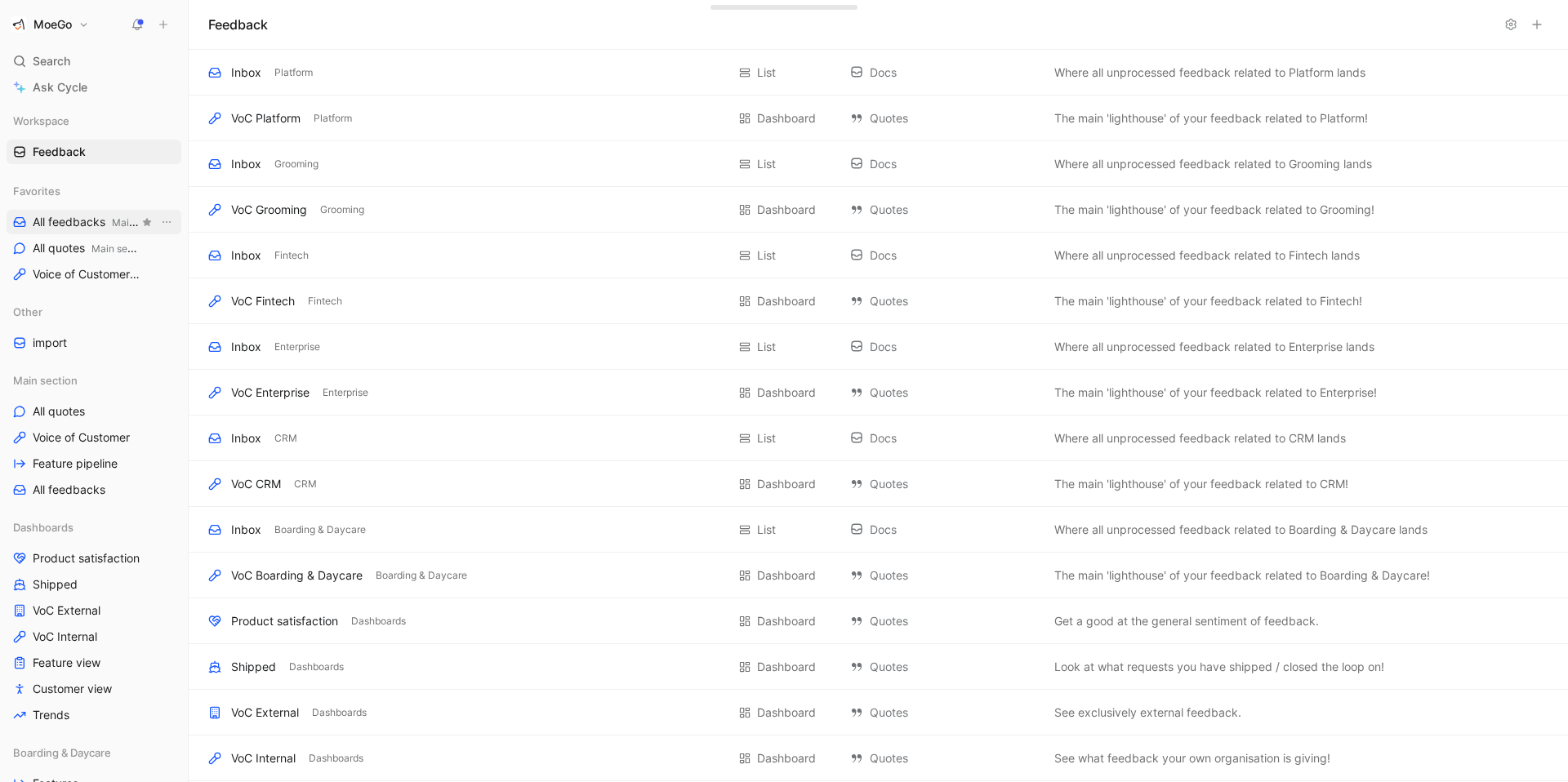 click on "All feedbacks Main section" at bounding box center (86, 222) 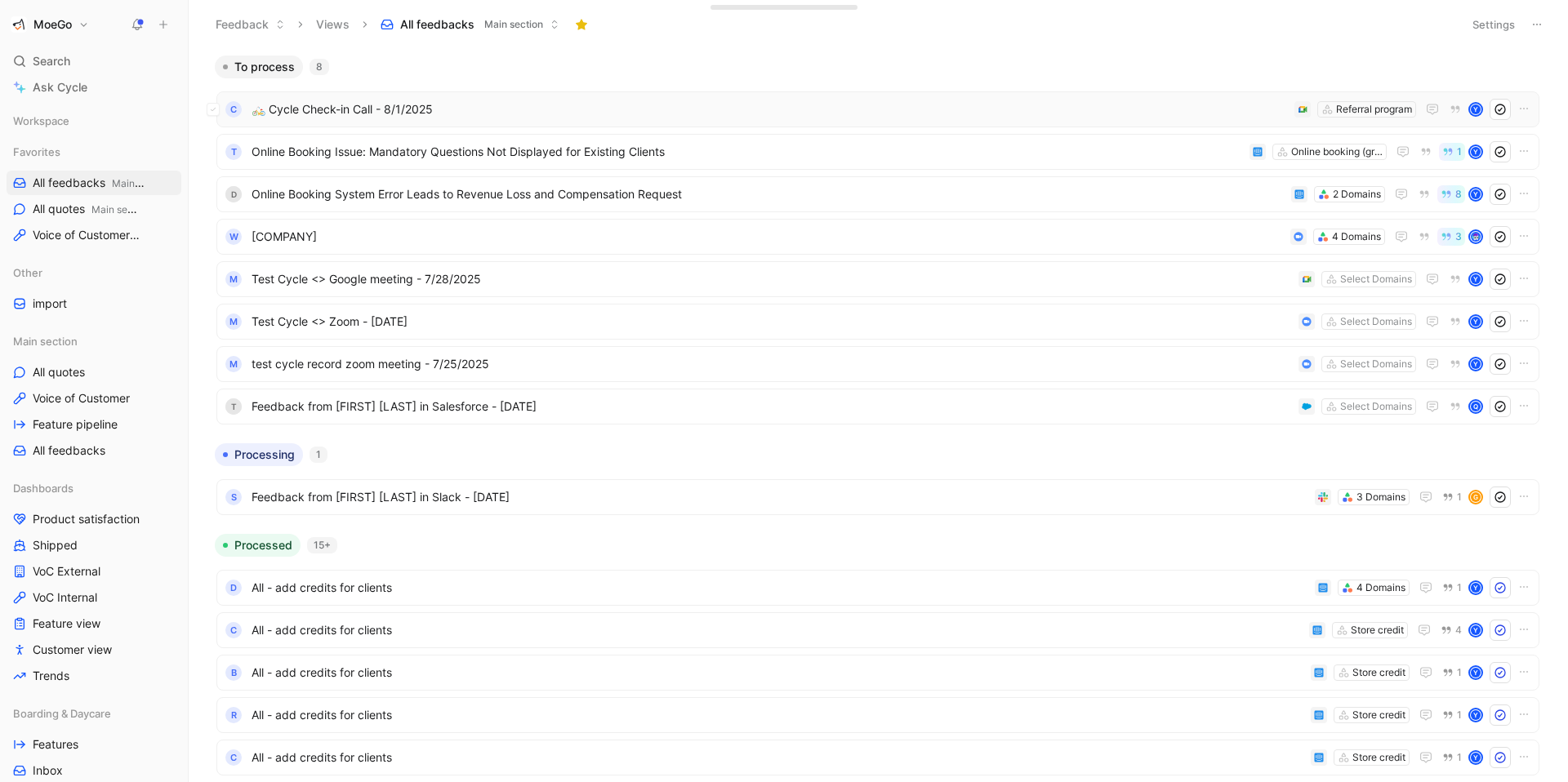 click on "🚲 Cycle Check-in Call - 8/1/2025" at bounding box center [769, 109] 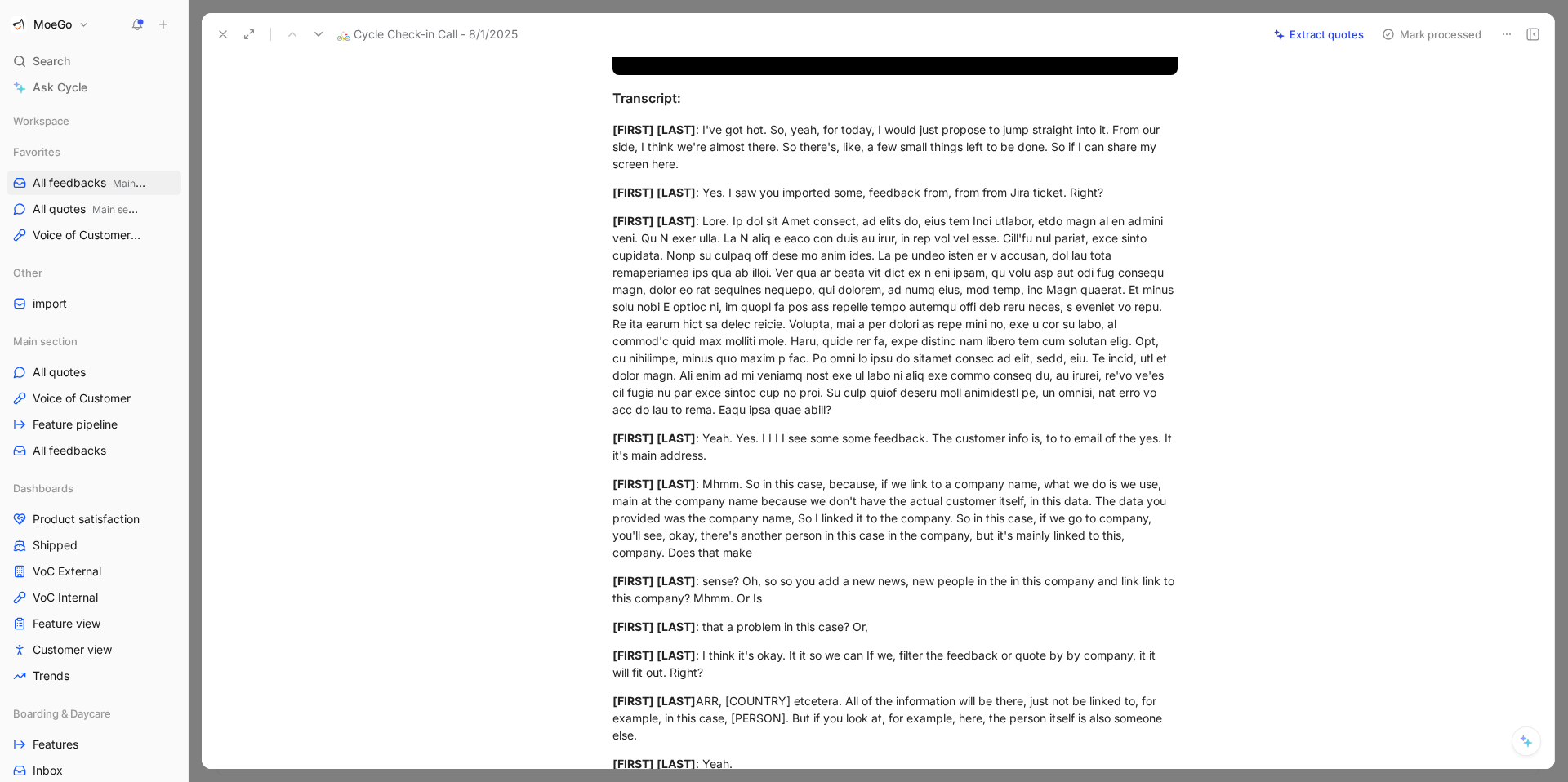 scroll, scrollTop: 0, scrollLeft: 0, axis: both 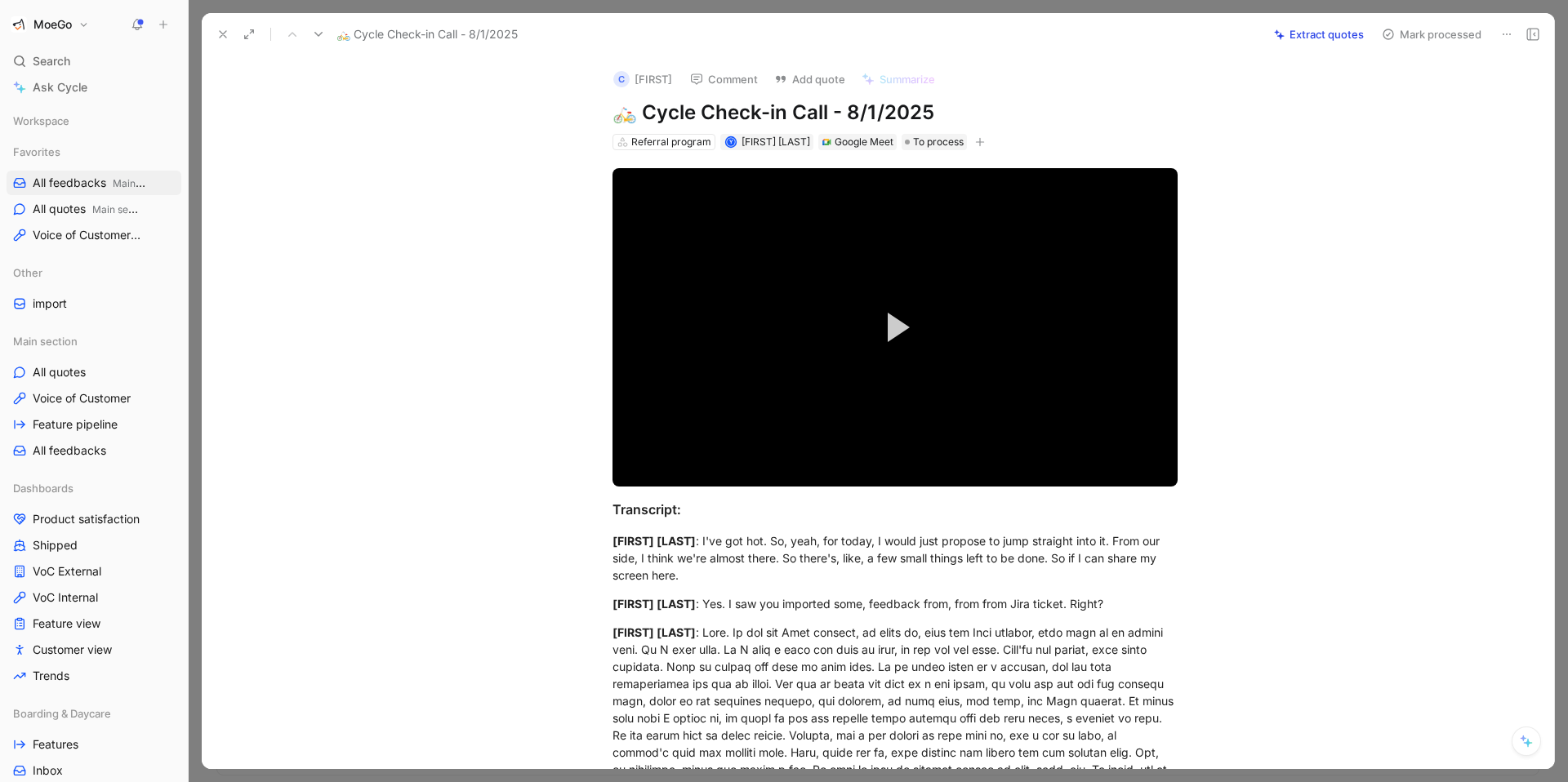 click at bounding box center [1507, 34] 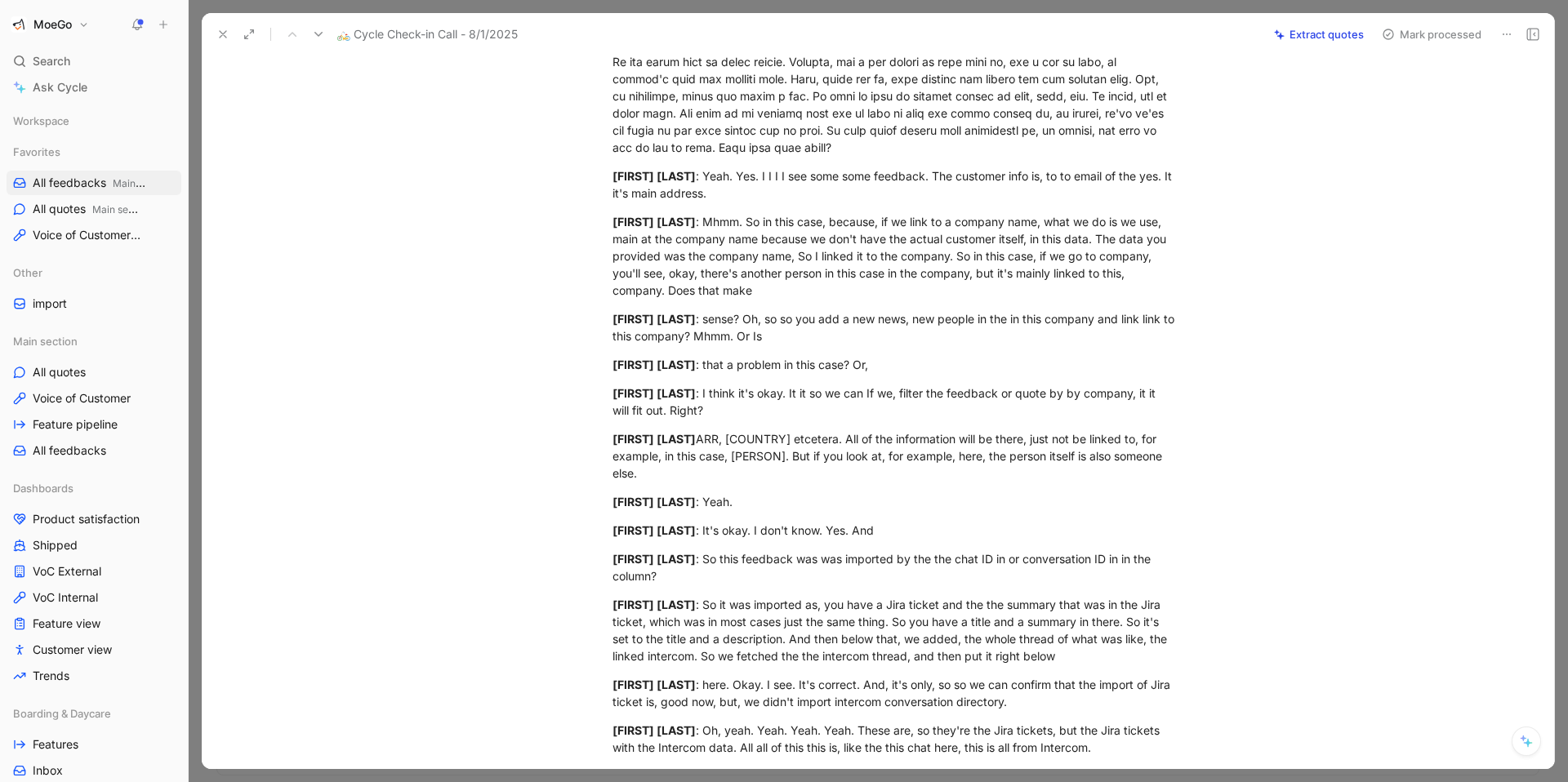 scroll, scrollTop: 678, scrollLeft: 0, axis: vertical 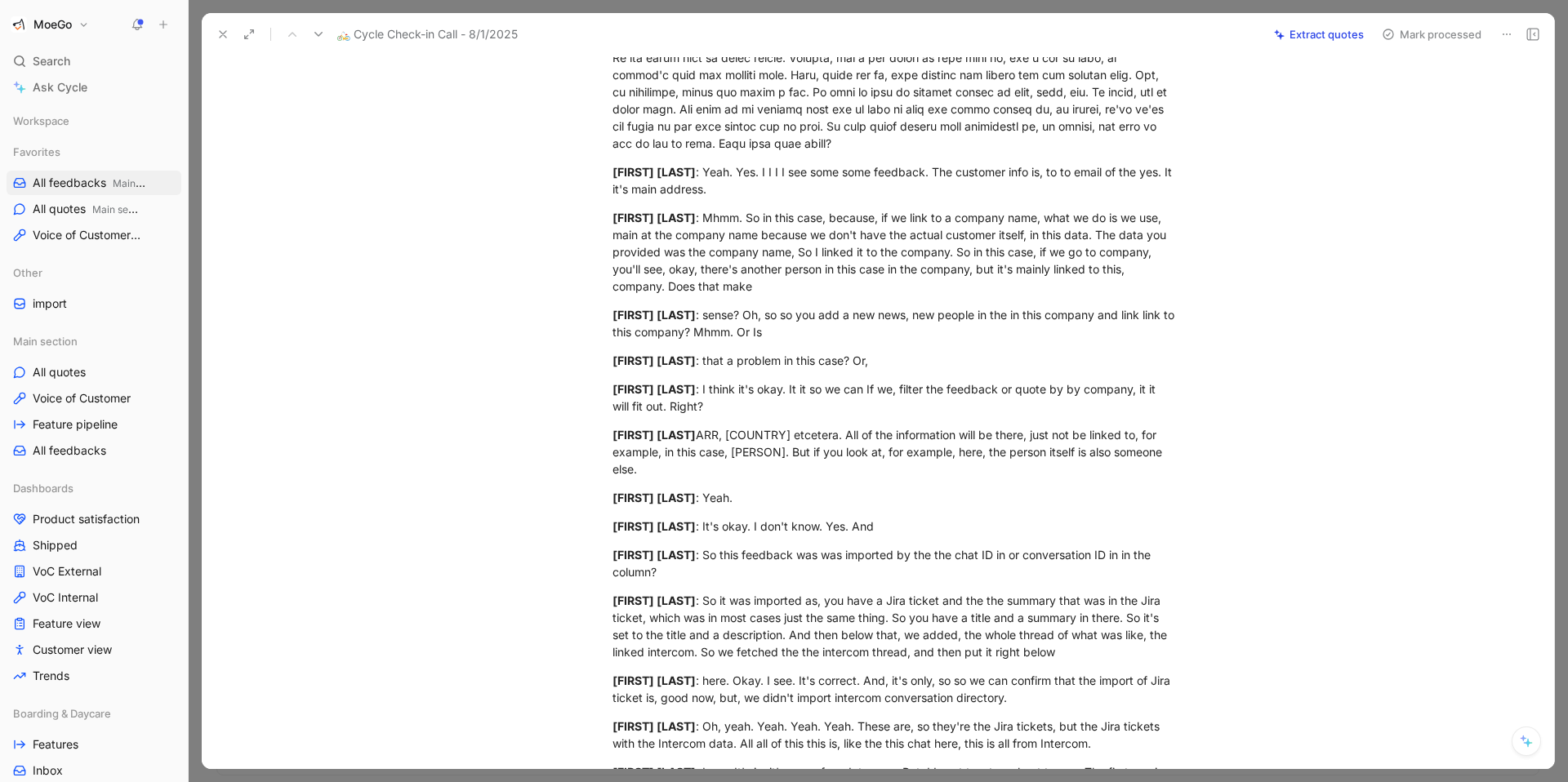 click 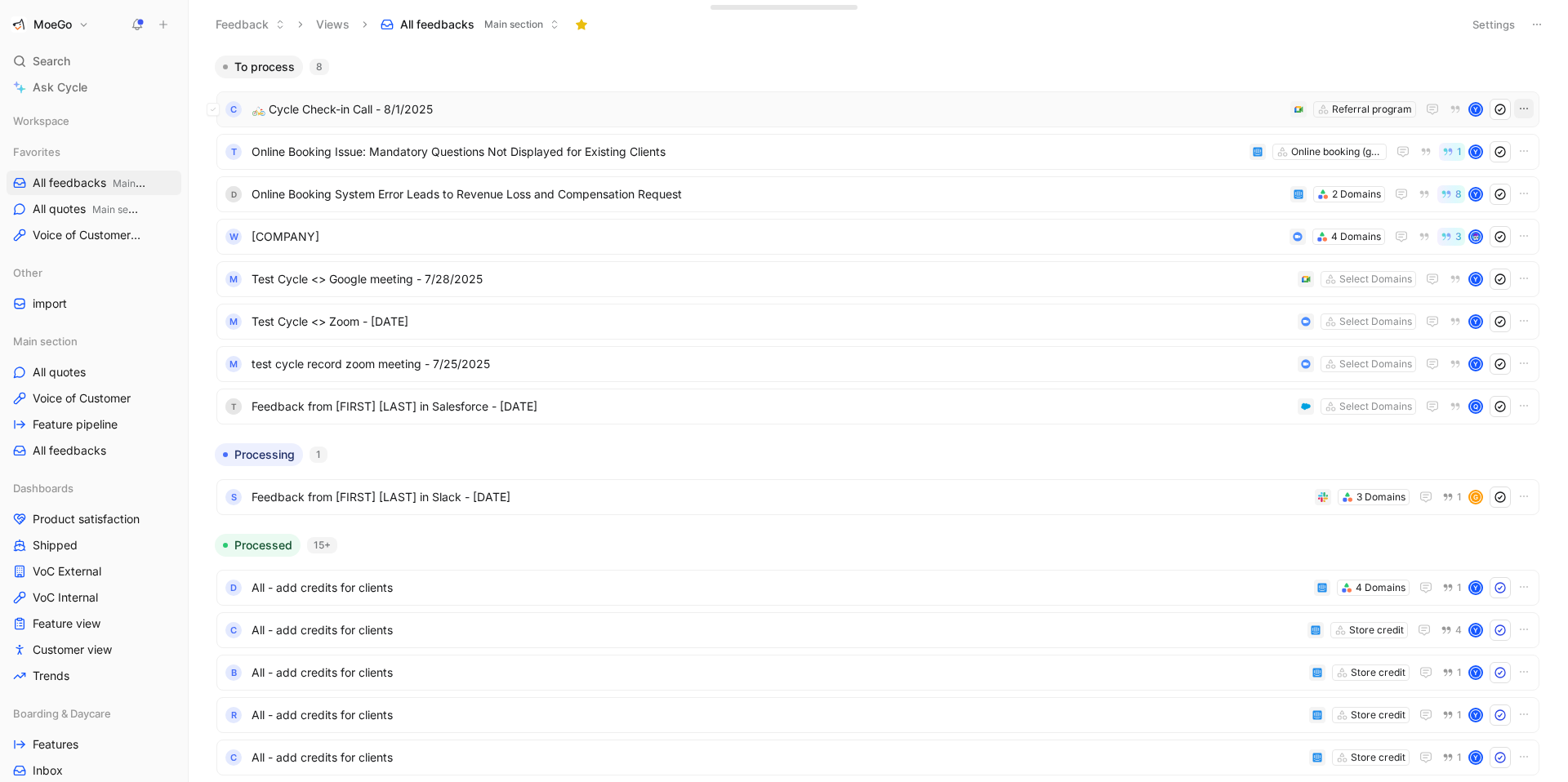 click 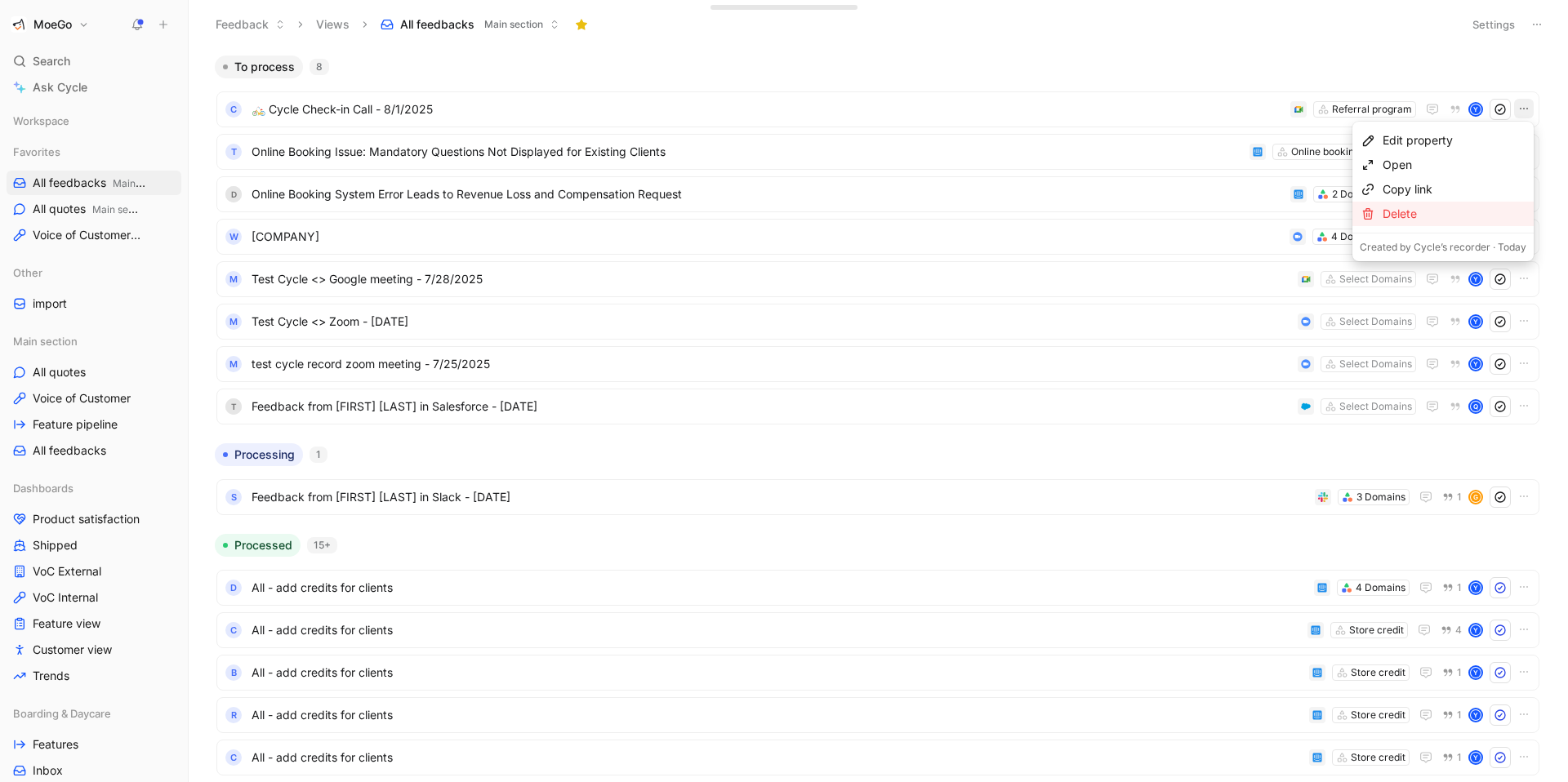 click on "Delete" at bounding box center [1454, 214] 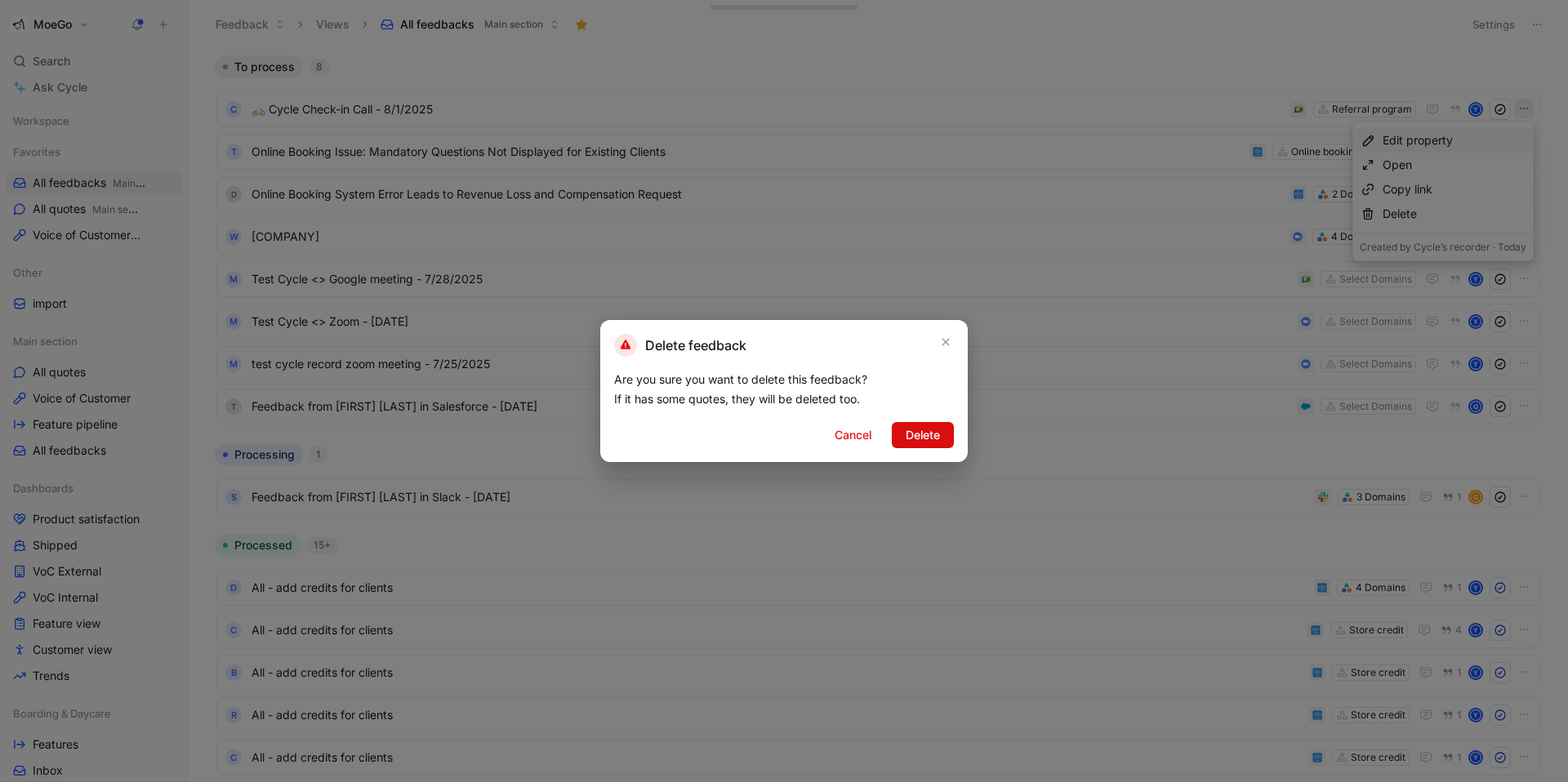 click on "Delete" at bounding box center (923, 435) 